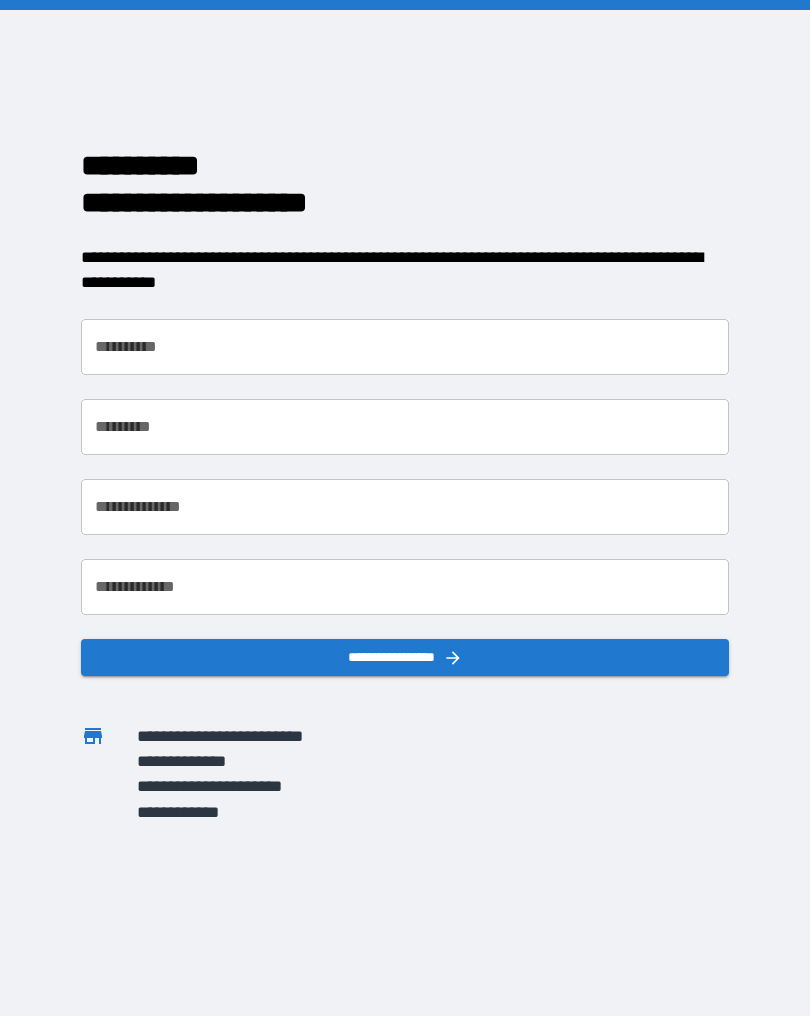 scroll, scrollTop: 0, scrollLeft: 0, axis: both 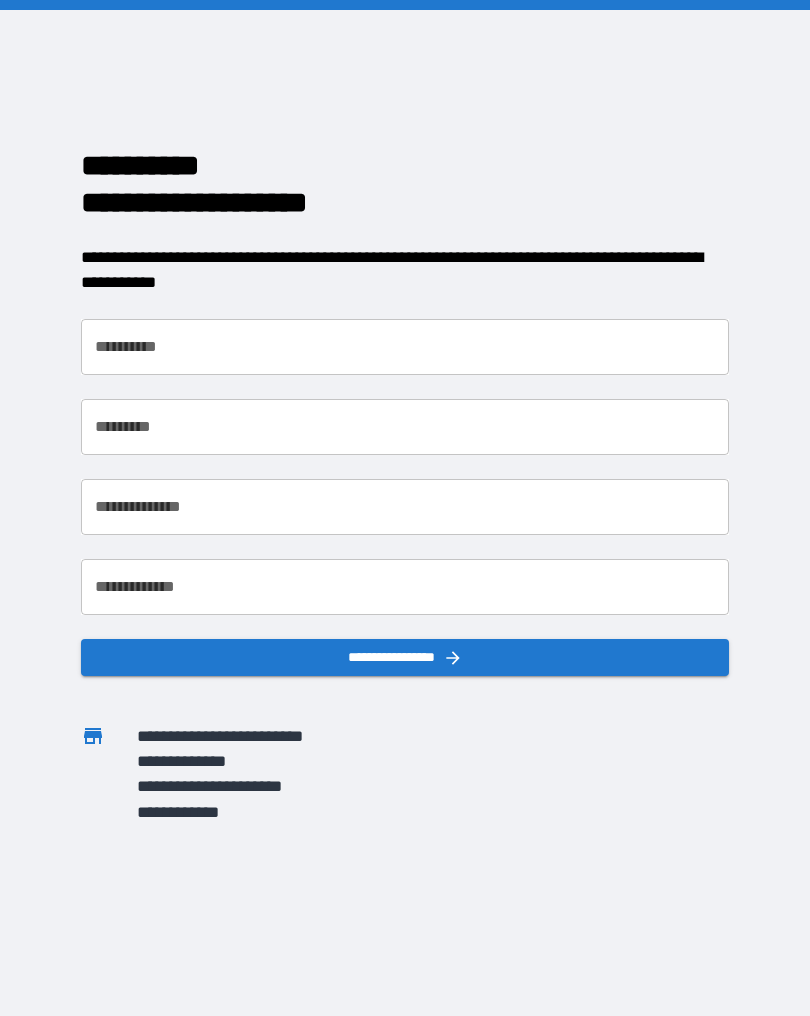 click on "**********" at bounding box center (405, 347) 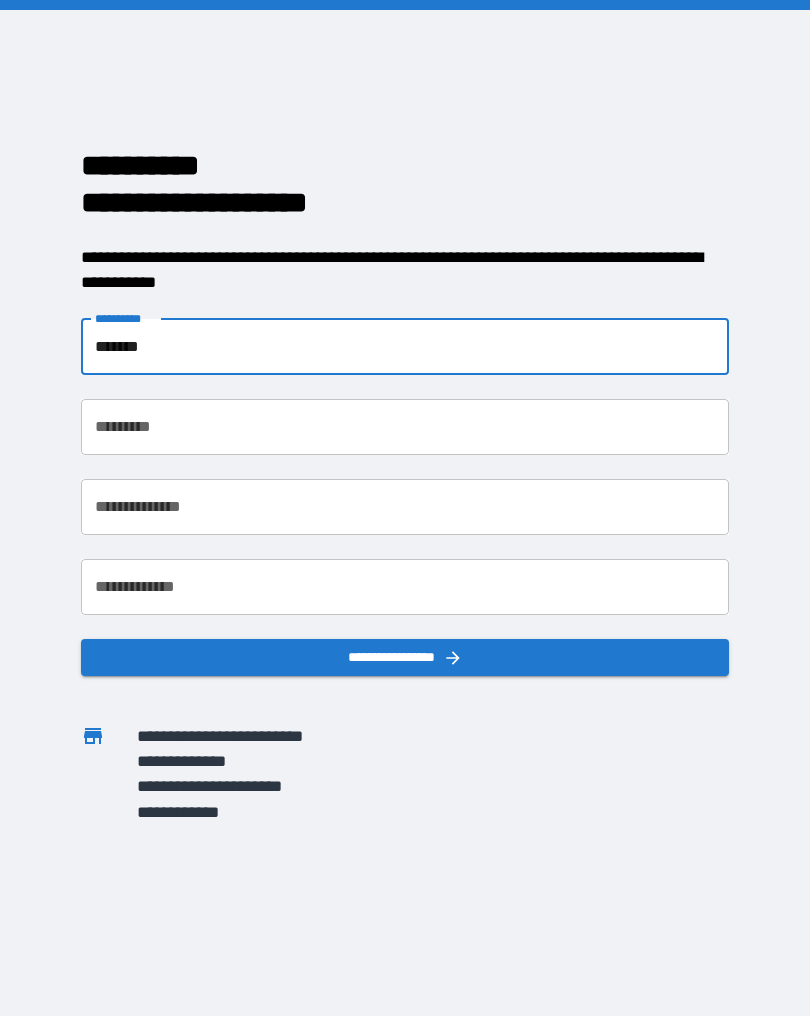 type on "******" 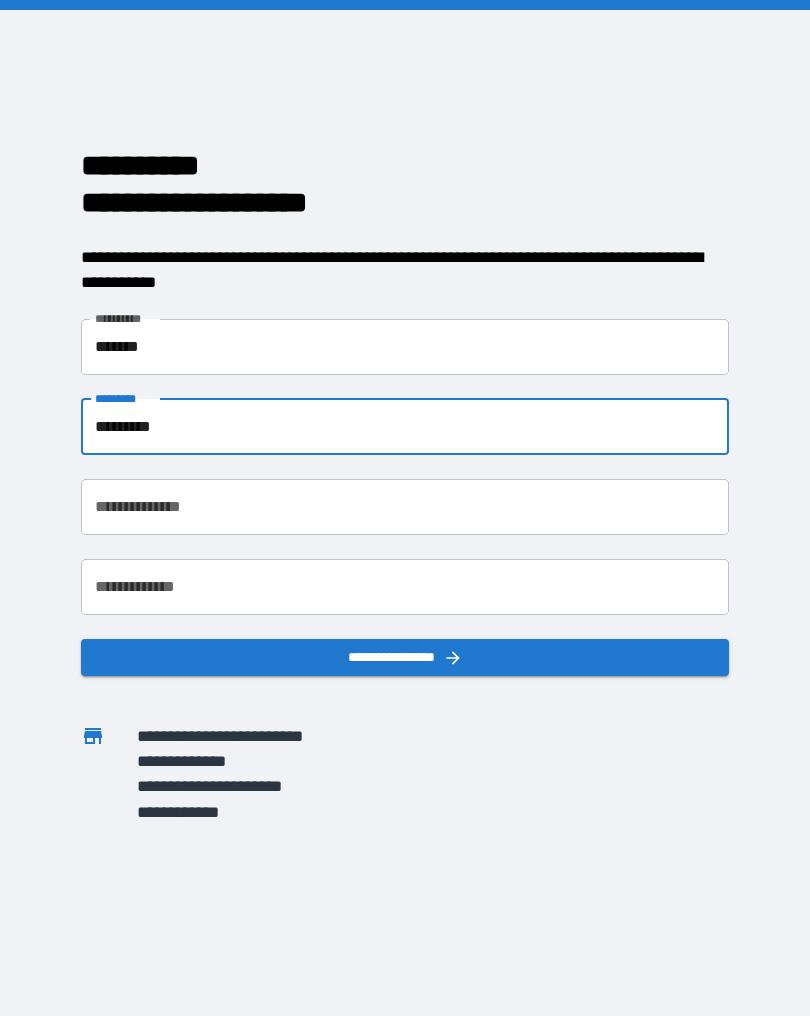 type on "*********" 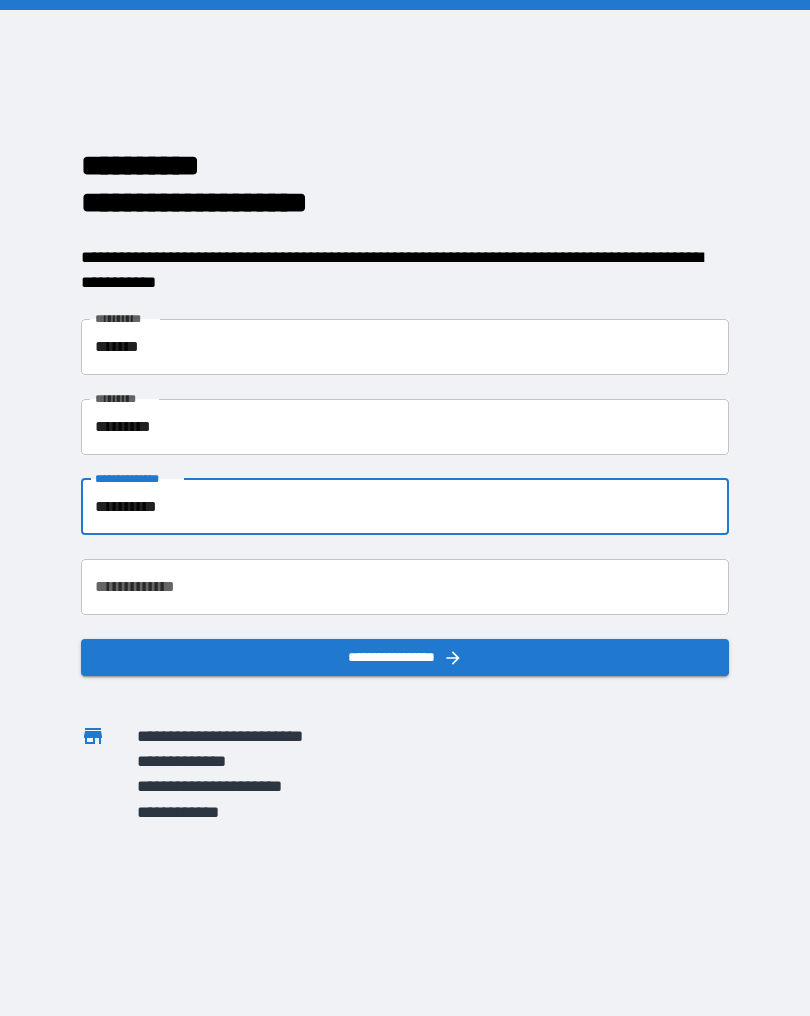 type on "**********" 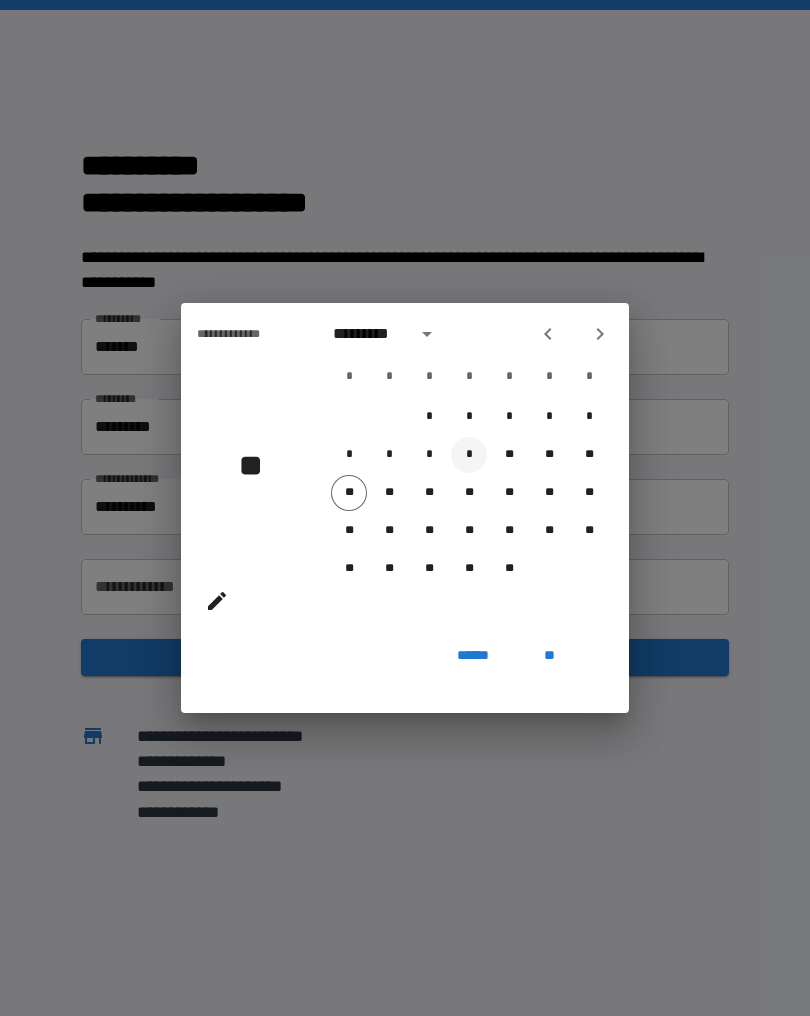 click on "*" at bounding box center (469, 455) 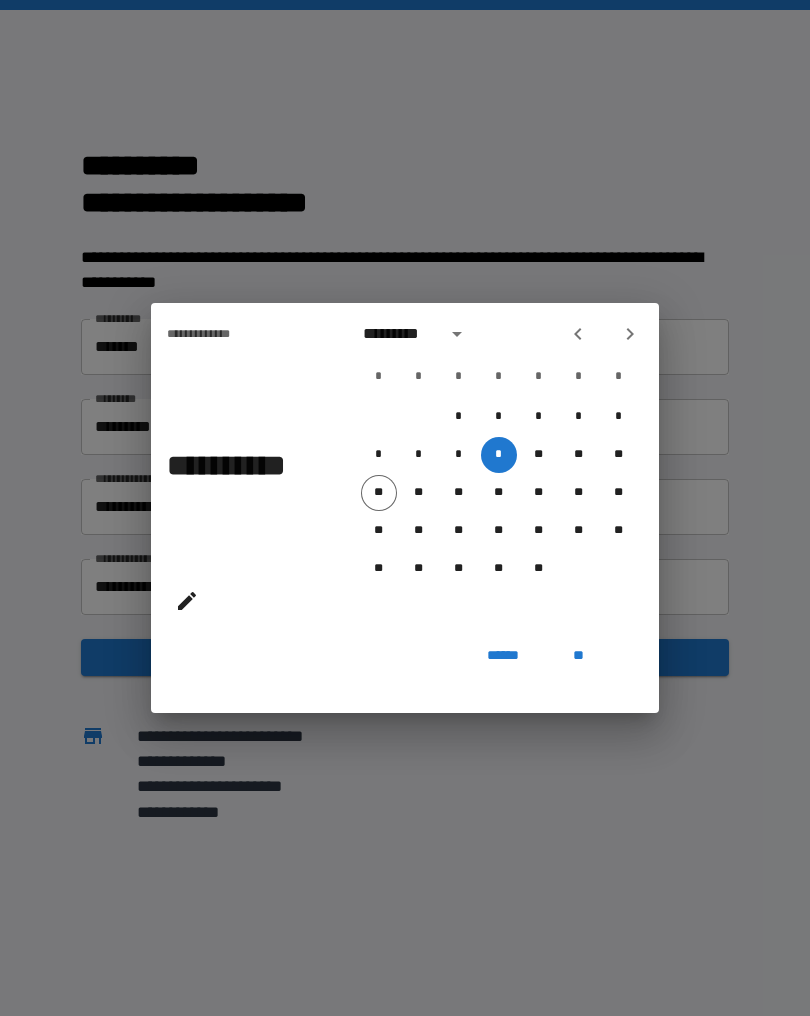 click 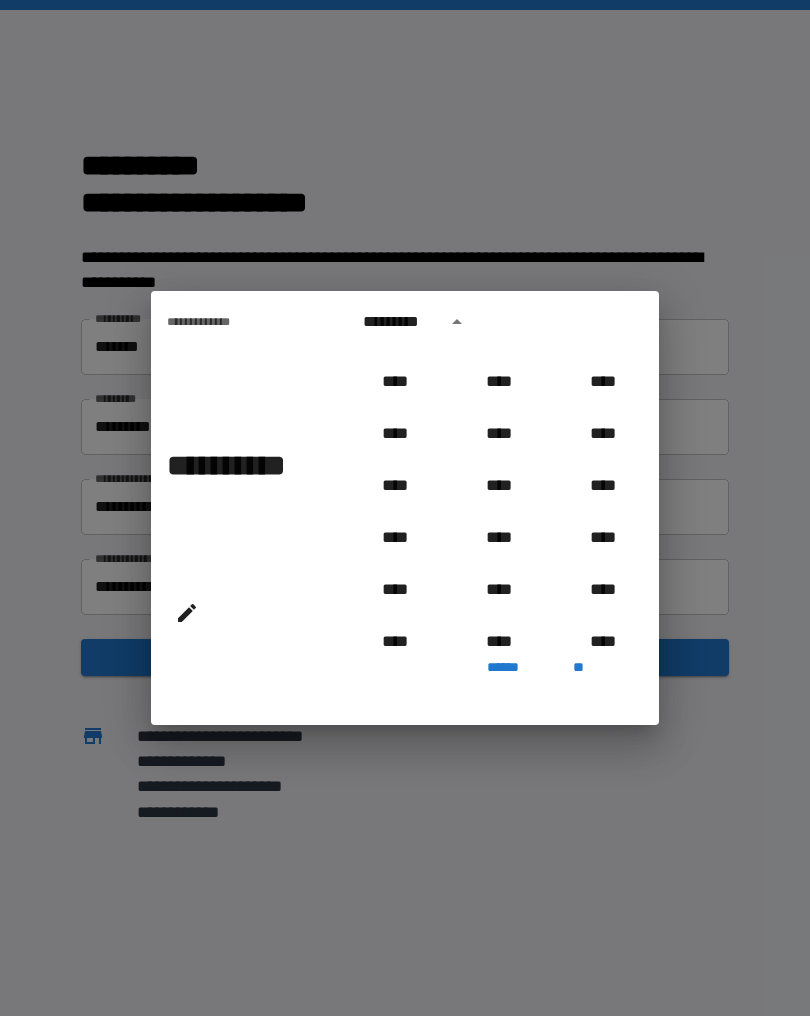 scroll, scrollTop: 975, scrollLeft: 0, axis: vertical 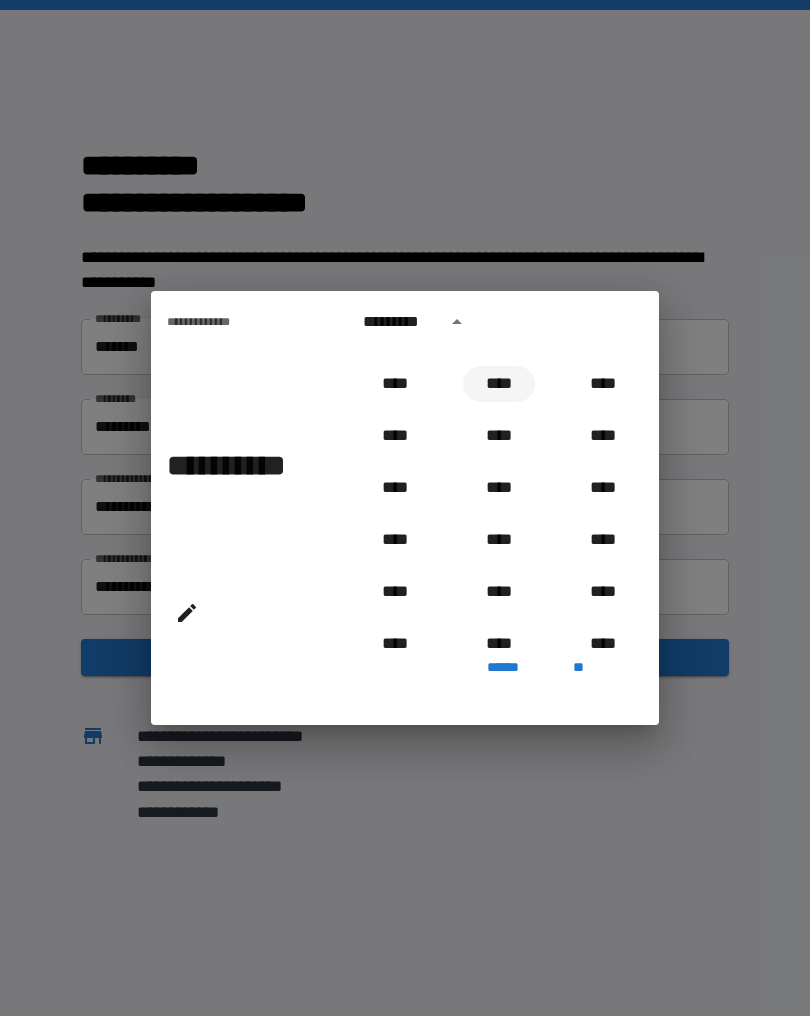 click on "****" at bounding box center [499, 384] 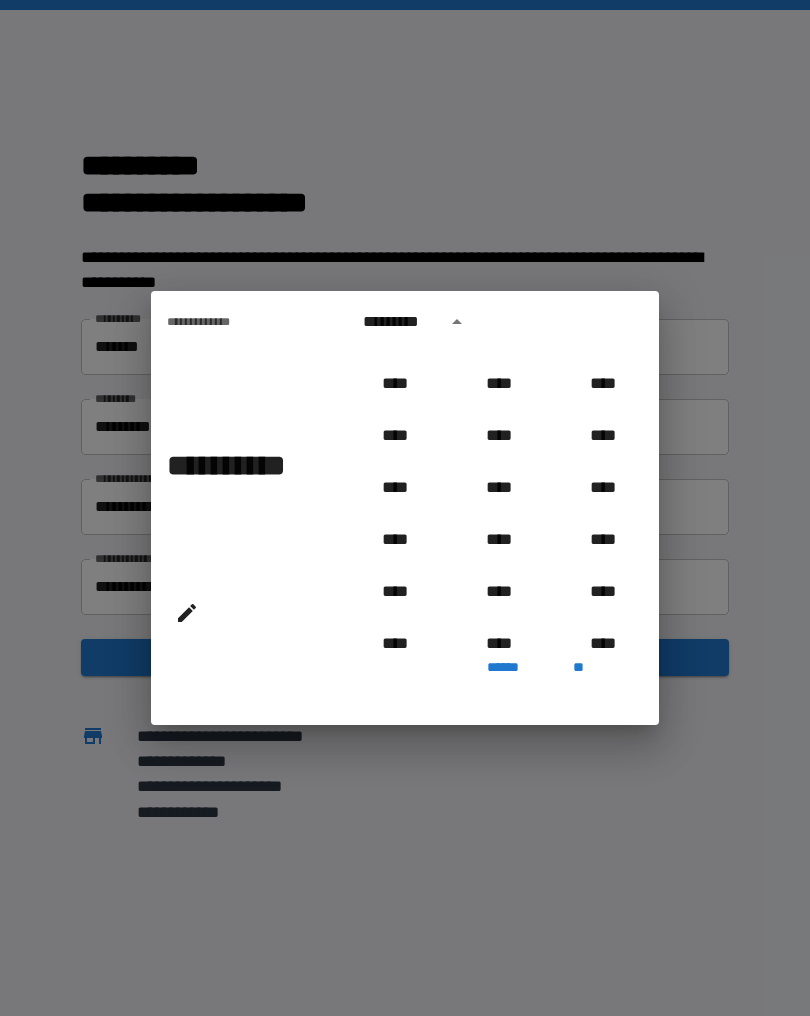 type on "**********" 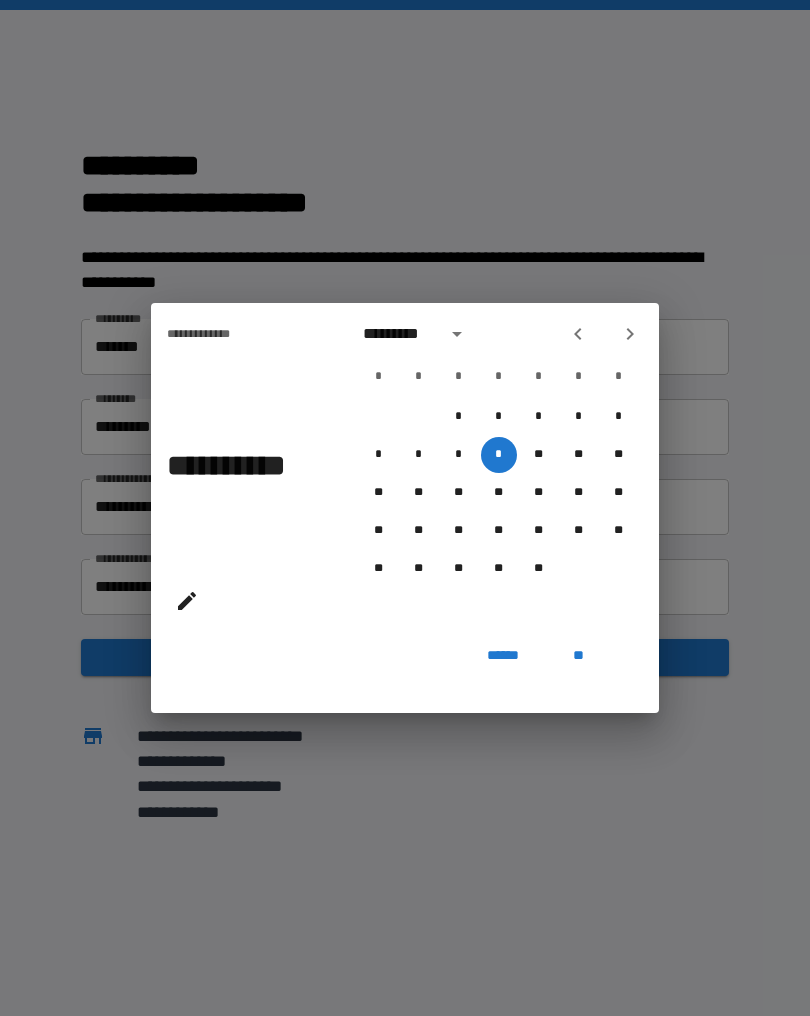 click on "**" at bounding box center [579, 655] 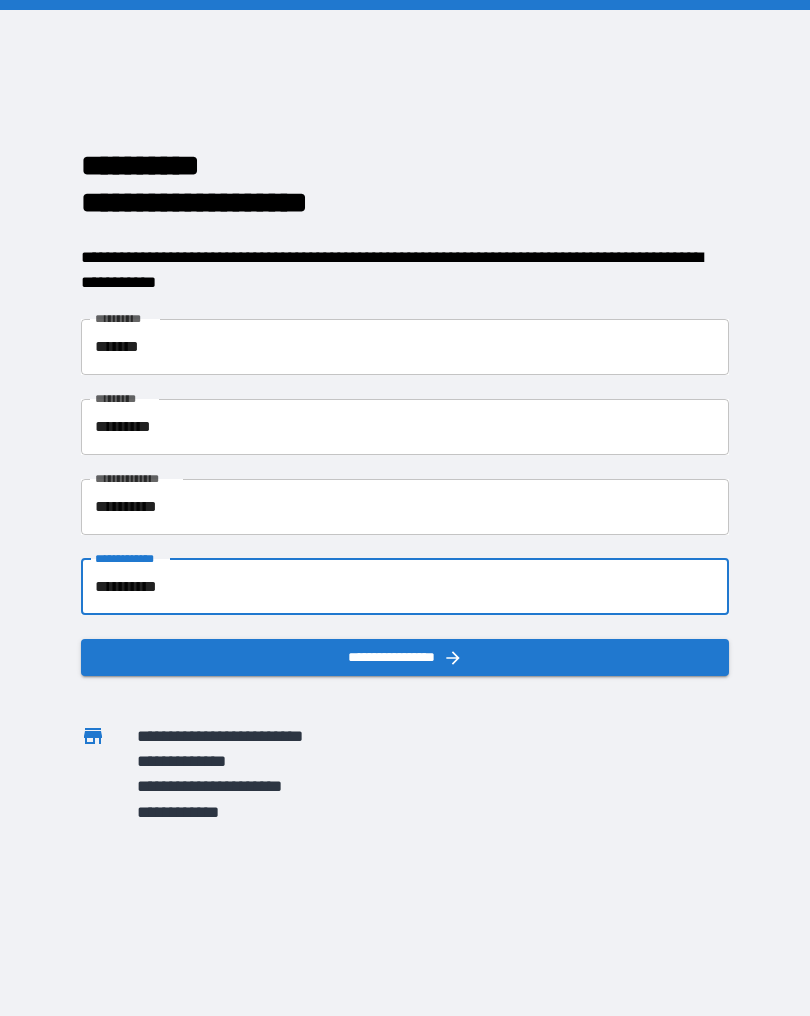 click on "**********" at bounding box center [405, 657] 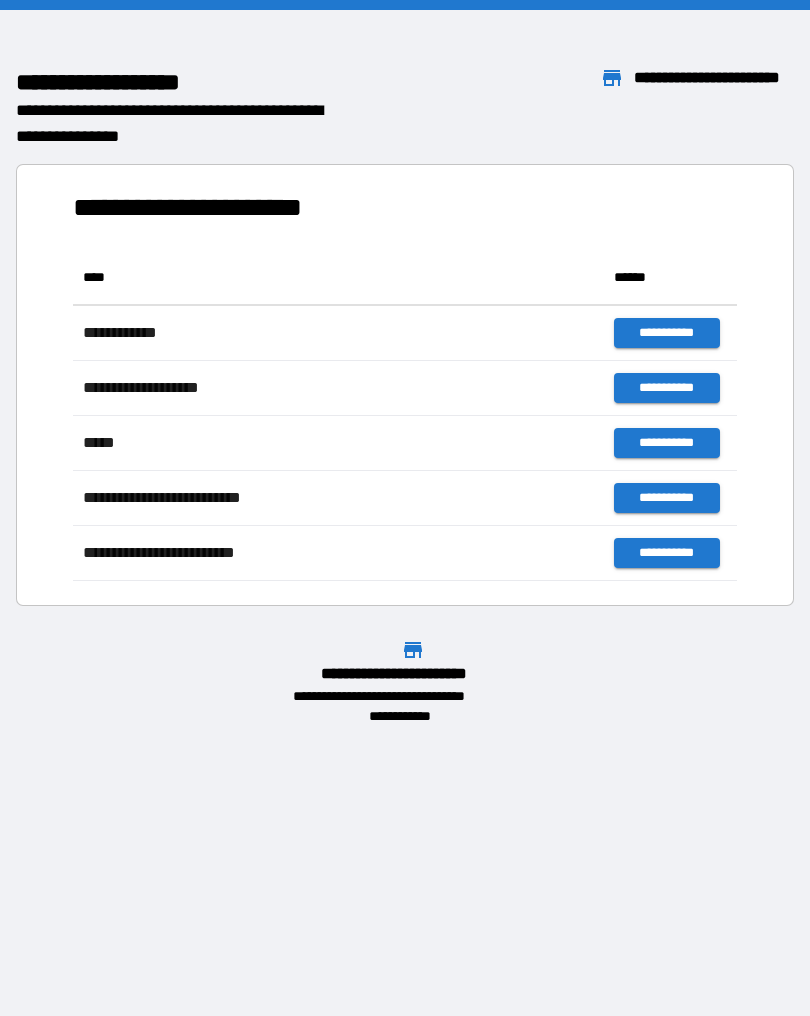 scroll, scrollTop: 1, scrollLeft: 1, axis: both 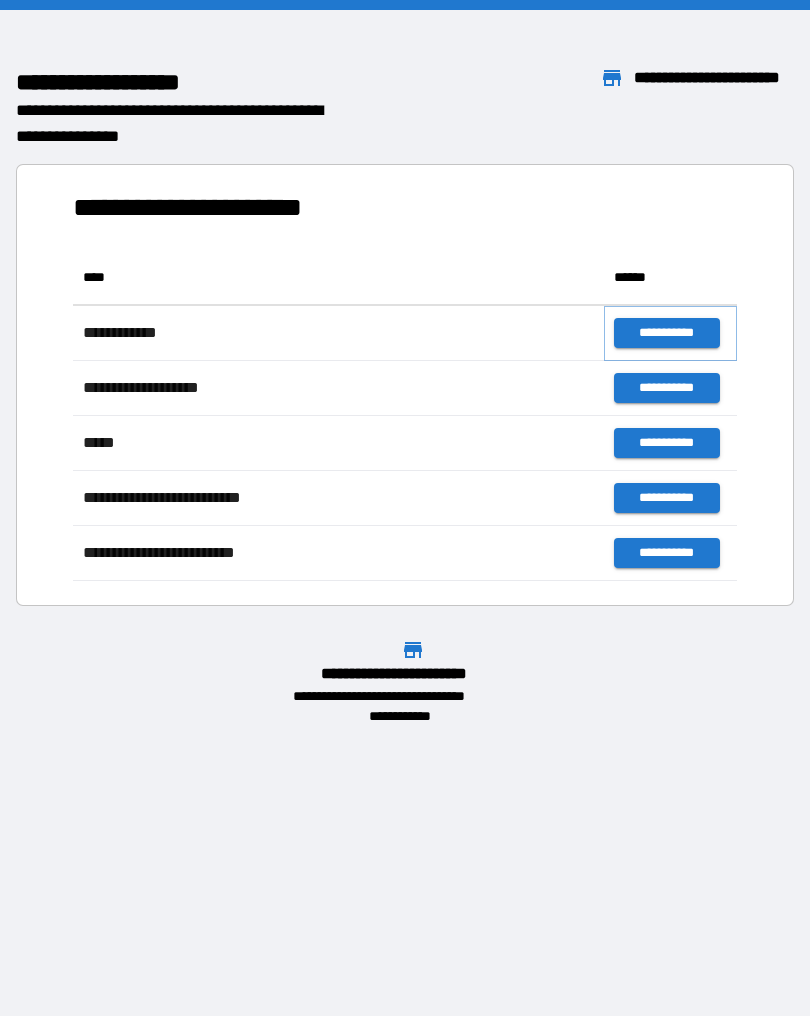 click on "**********" at bounding box center [666, 333] 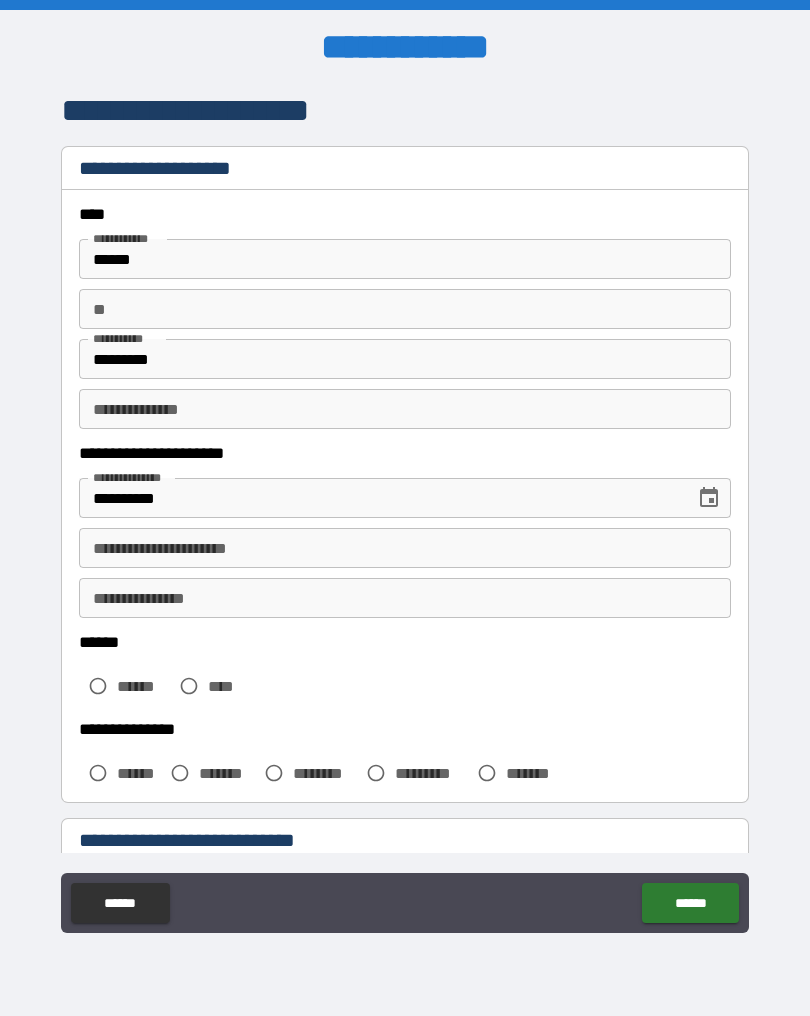 click on "**********" at bounding box center [405, 548] 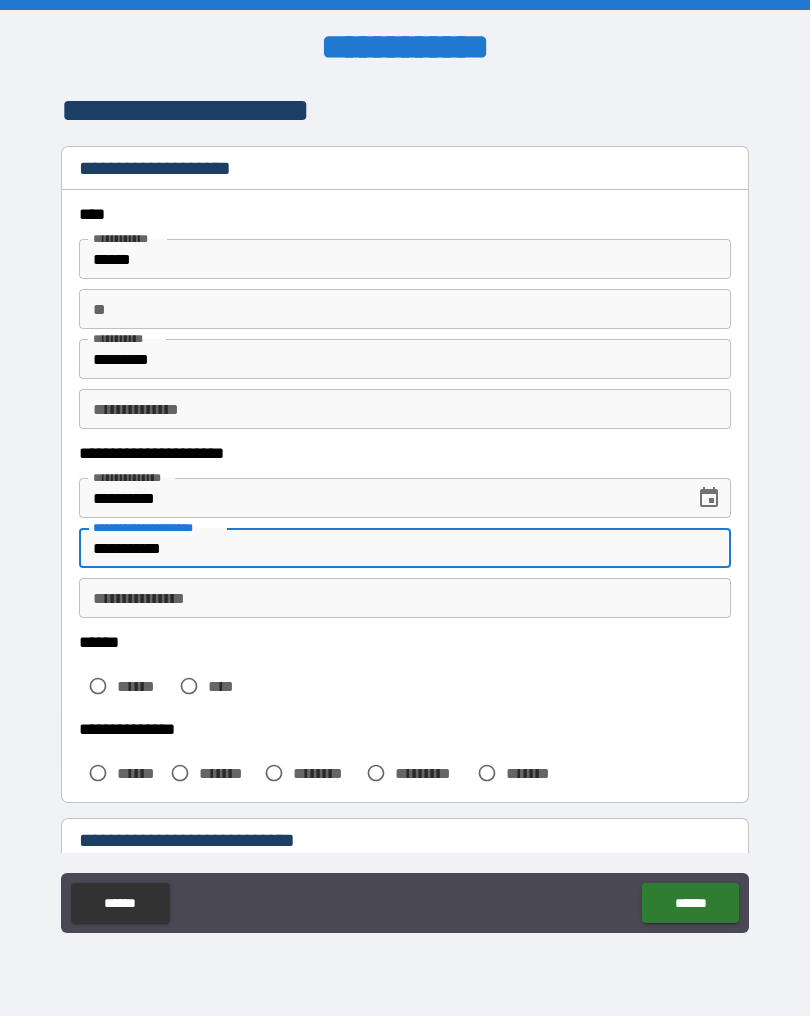 type on "**********" 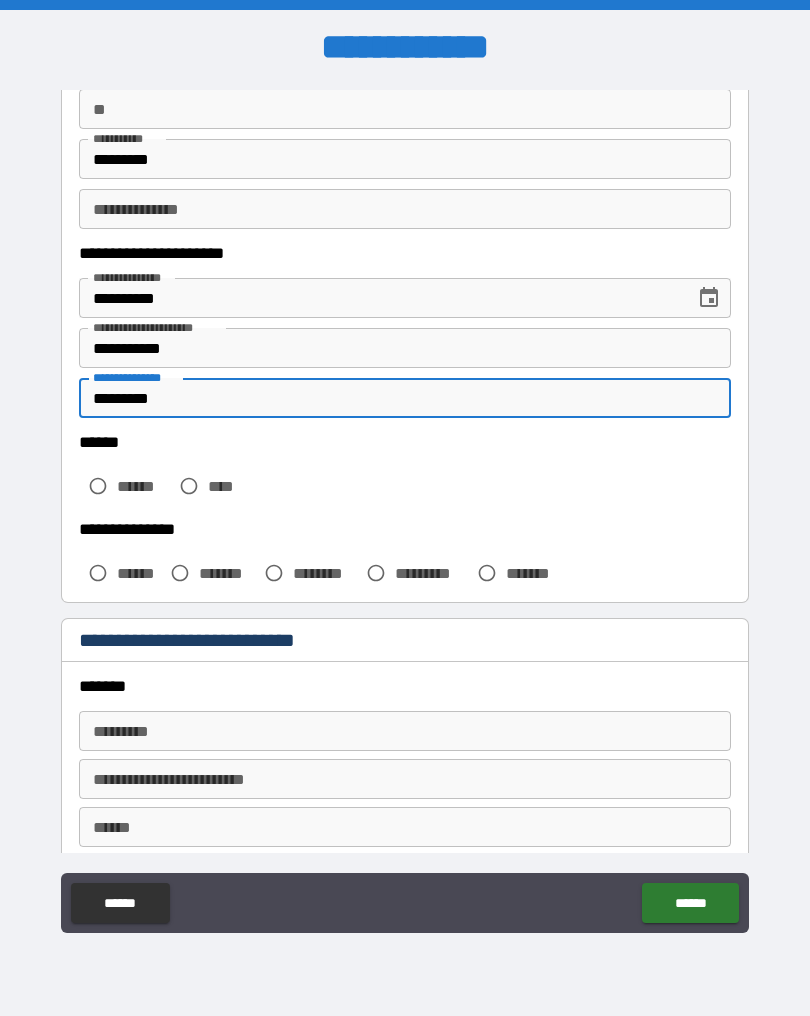 scroll, scrollTop: 219, scrollLeft: 0, axis: vertical 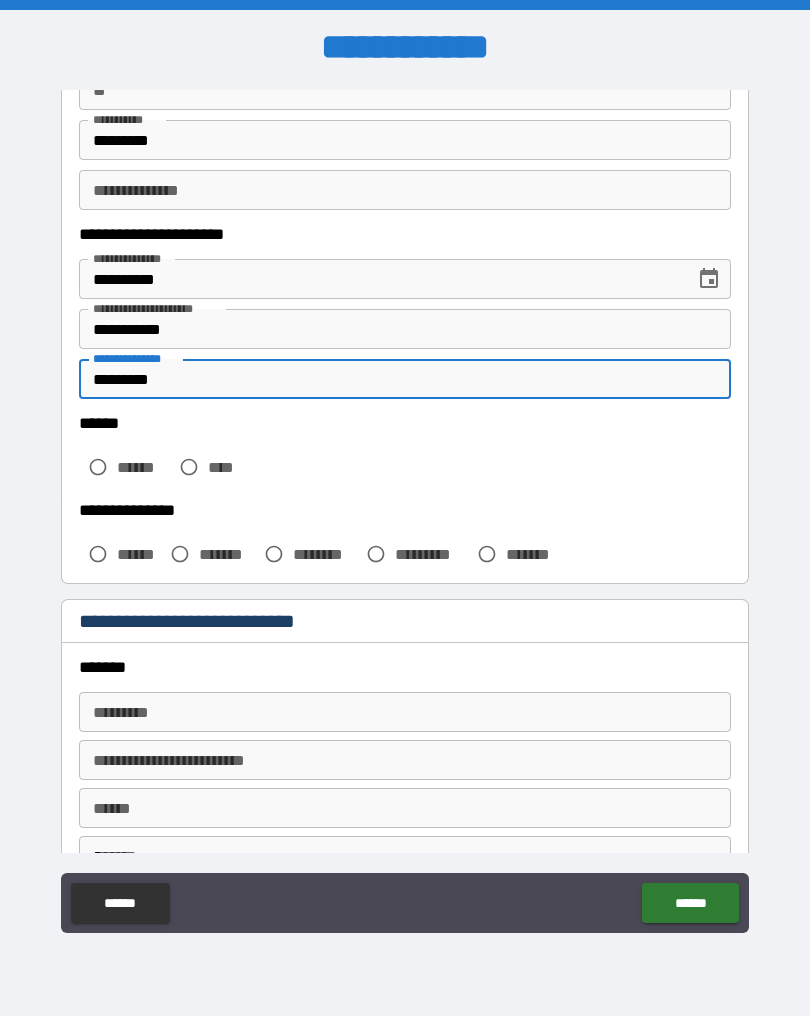 type on "*********" 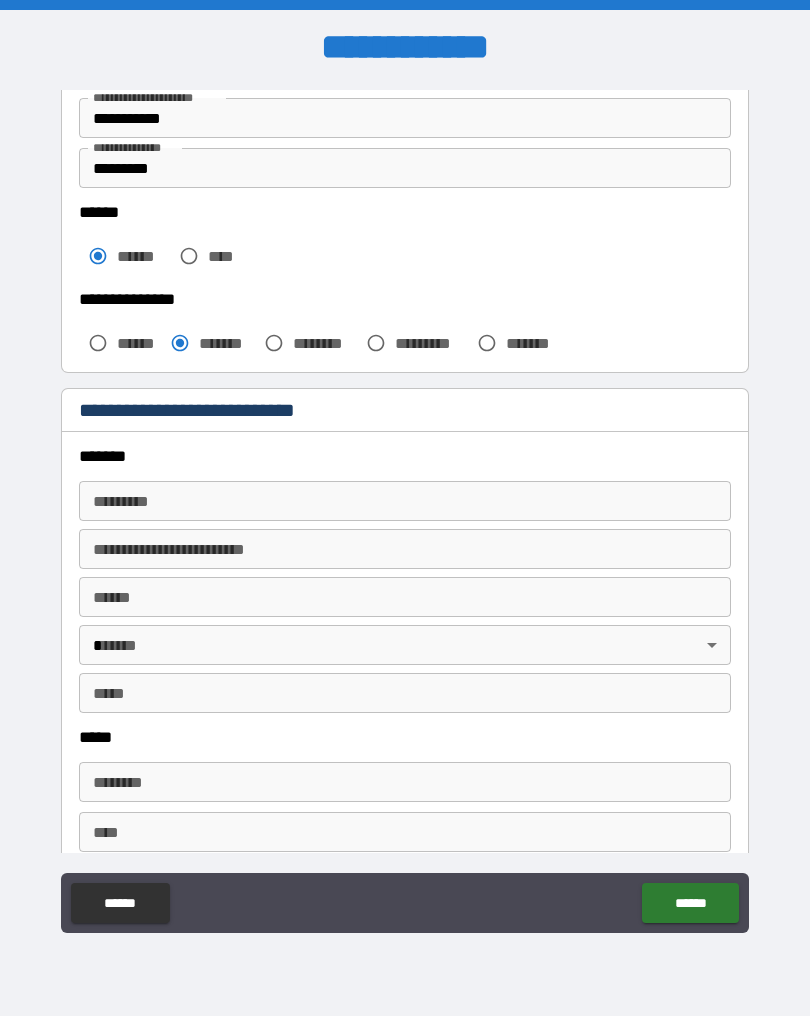 scroll, scrollTop: 438, scrollLeft: 0, axis: vertical 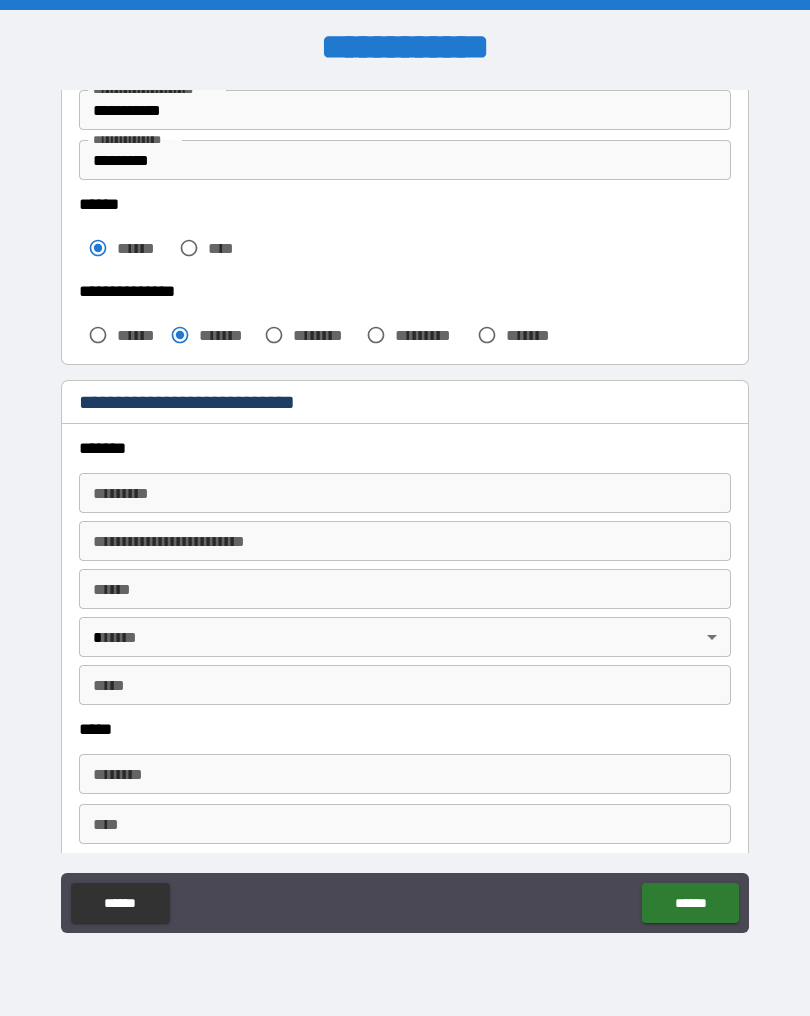 click on "*******   * *******   *" at bounding box center [405, 493] 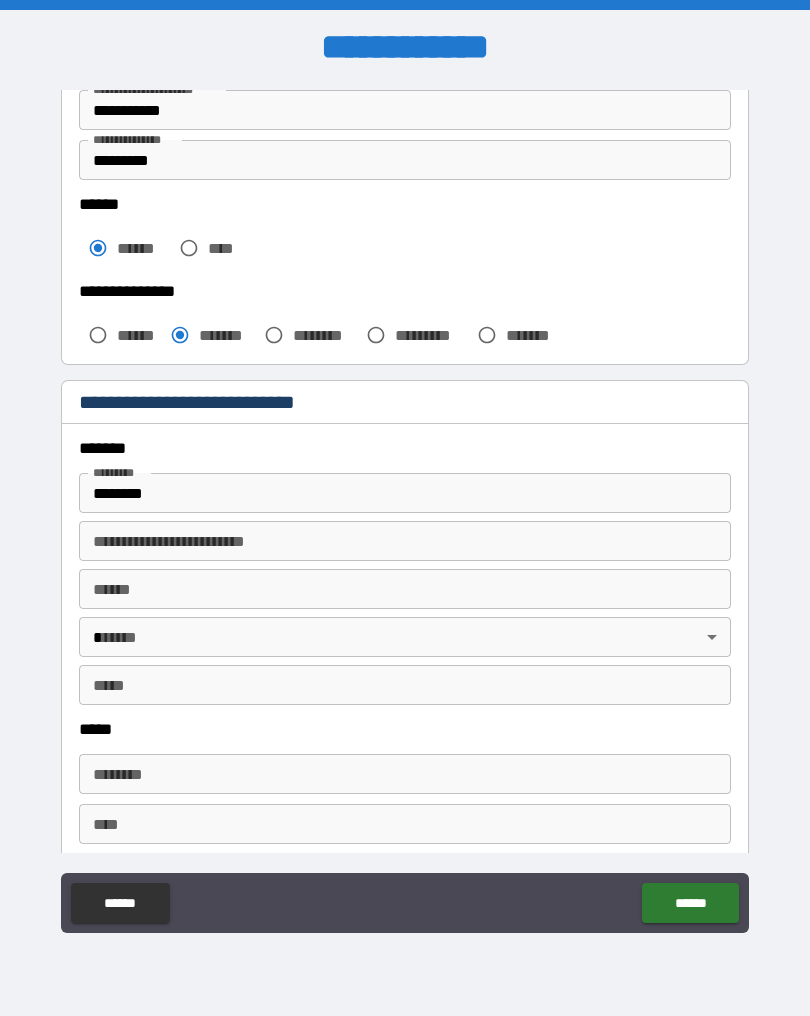type on "**********" 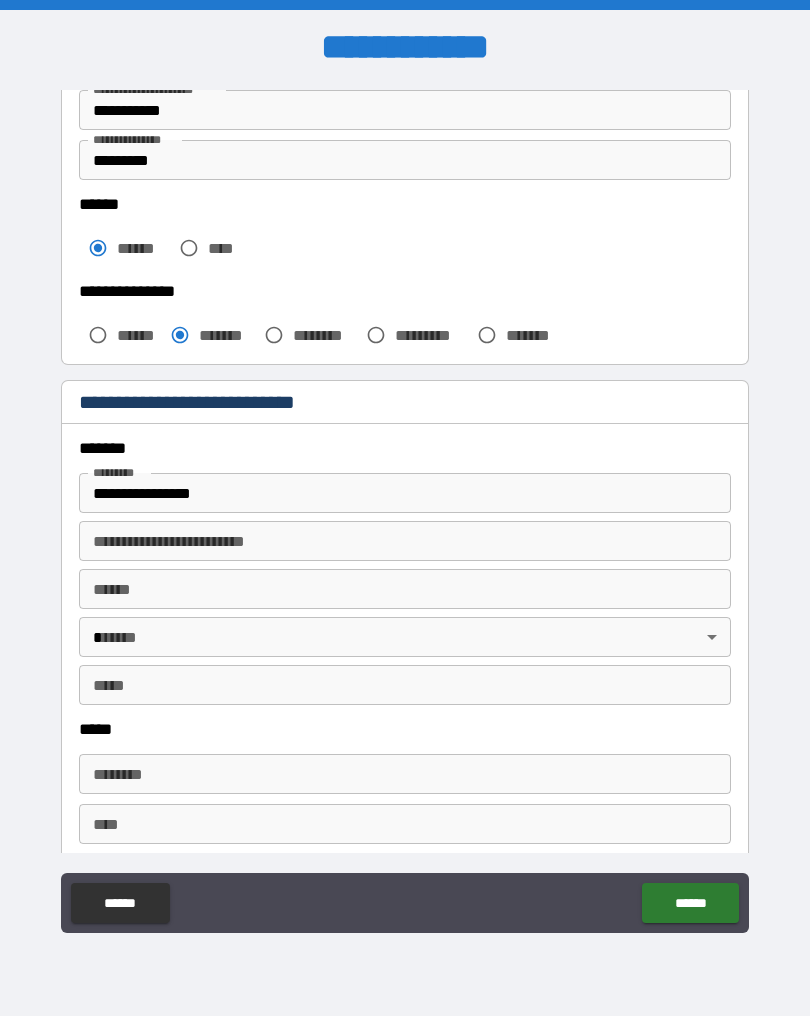type on "**********" 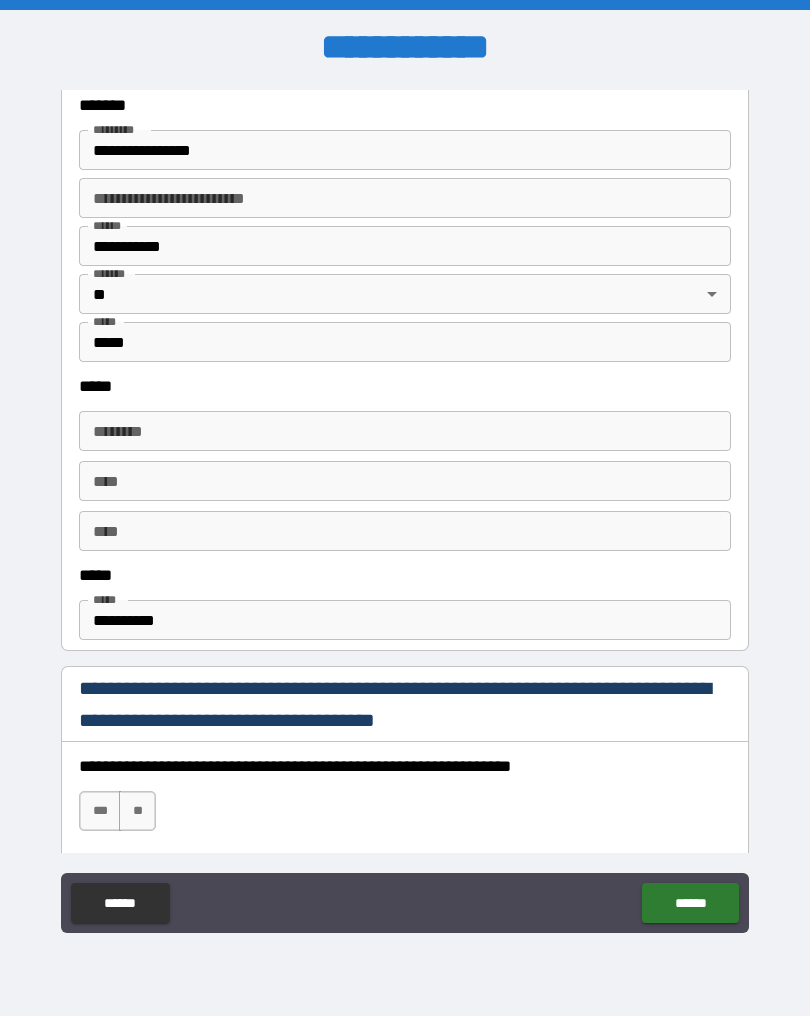 scroll, scrollTop: 781, scrollLeft: 0, axis: vertical 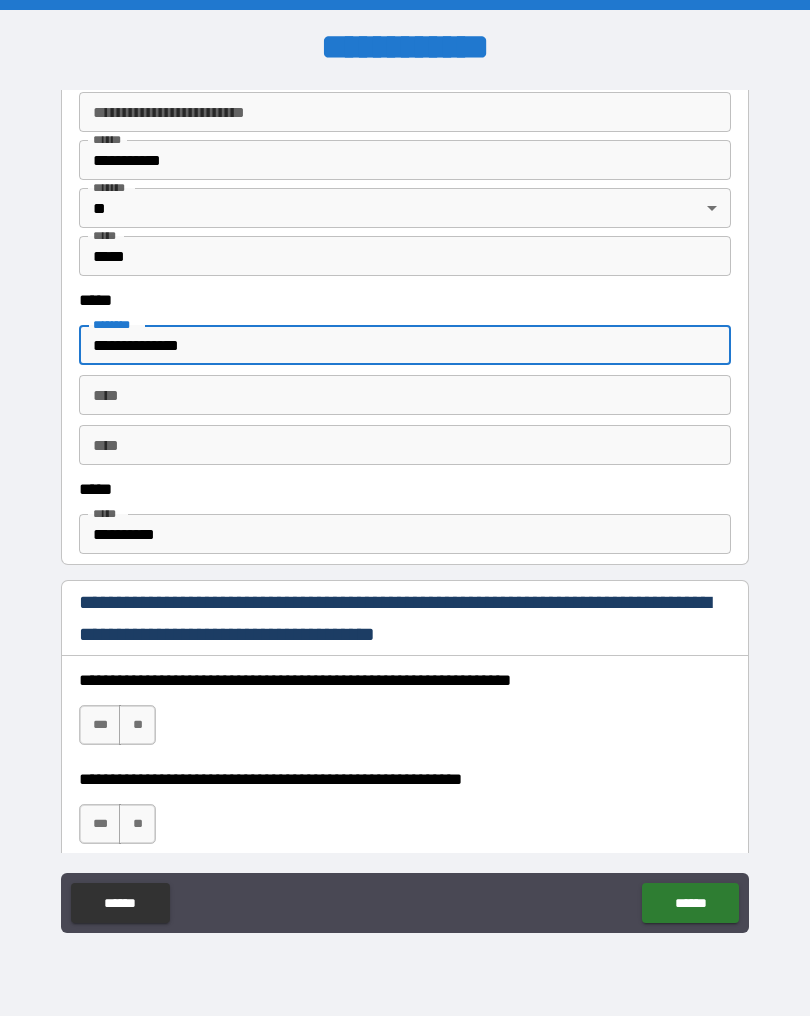 type on "**********" 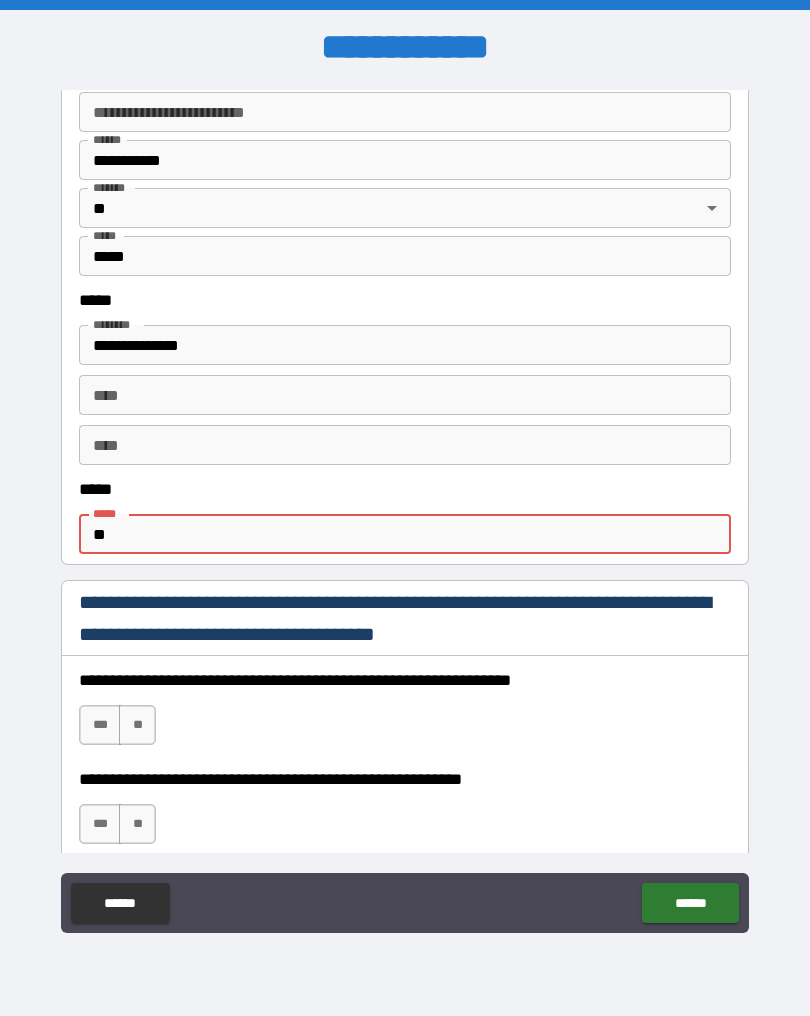 type on "*" 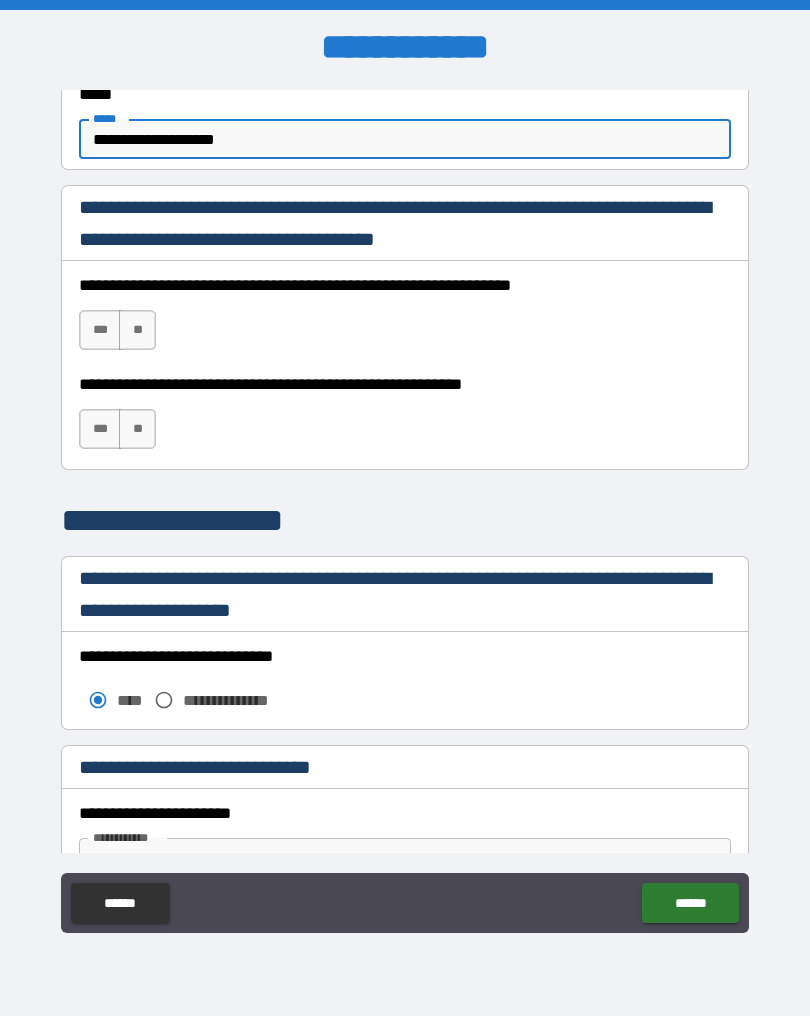 scroll, scrollTop: 1264, scrollLeft: 0, axis: vertical 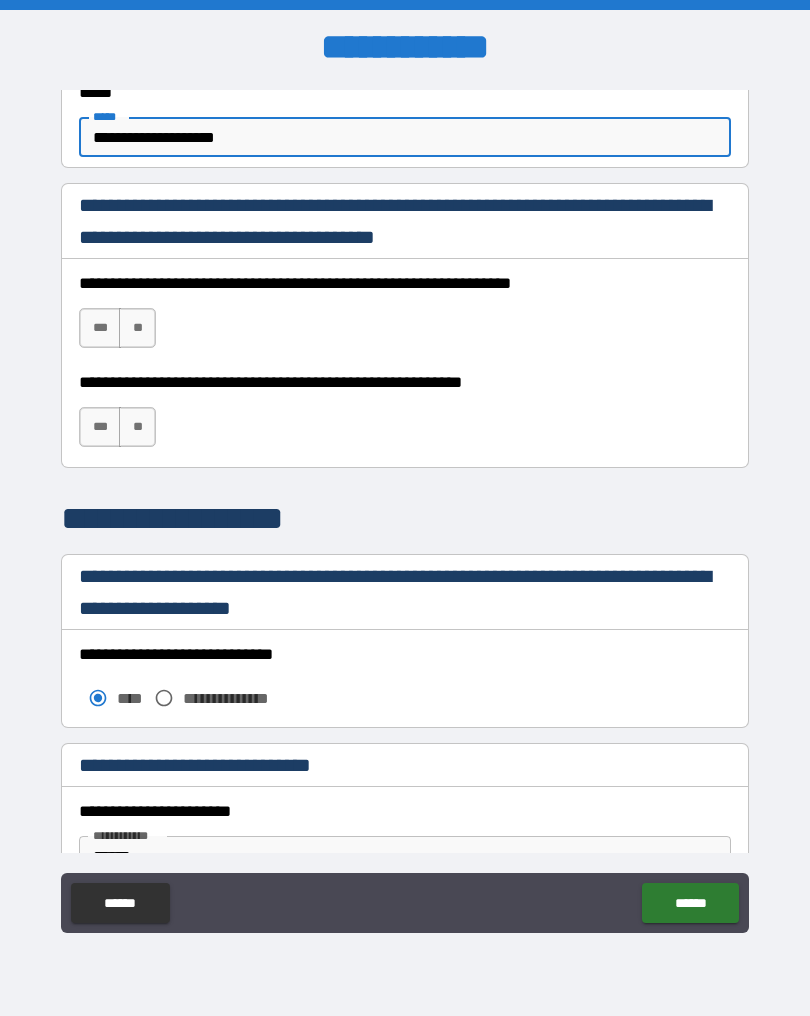 type on "**********" 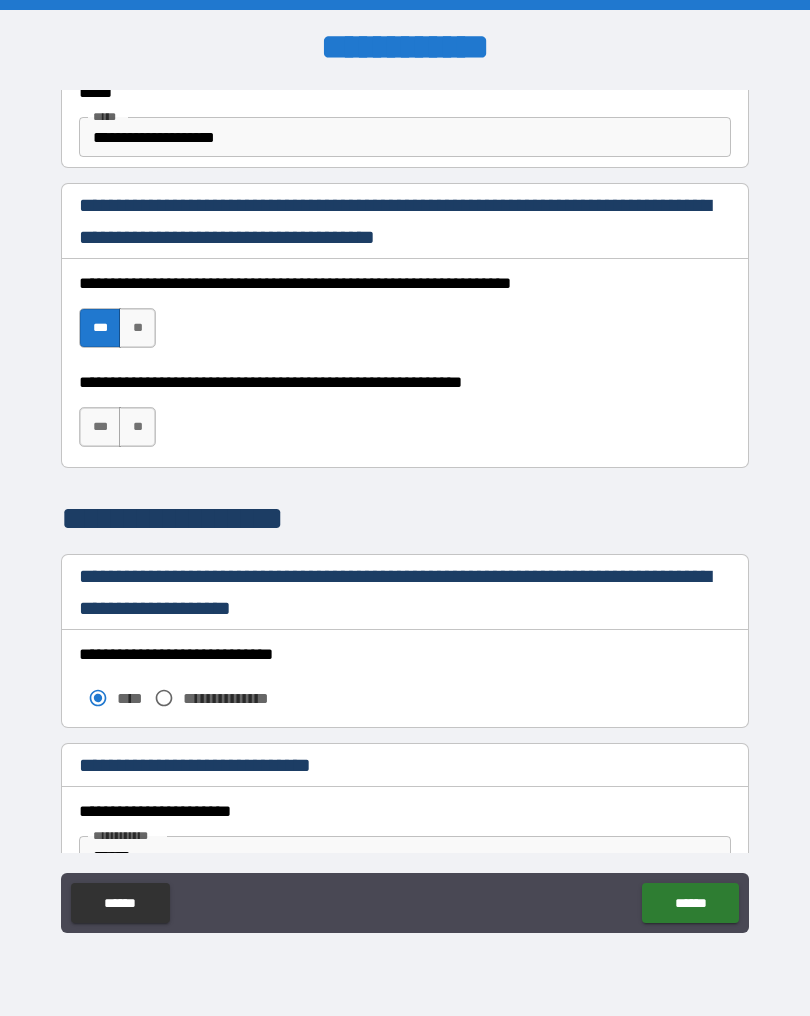 click on "***" at bounding box center [100, 427] 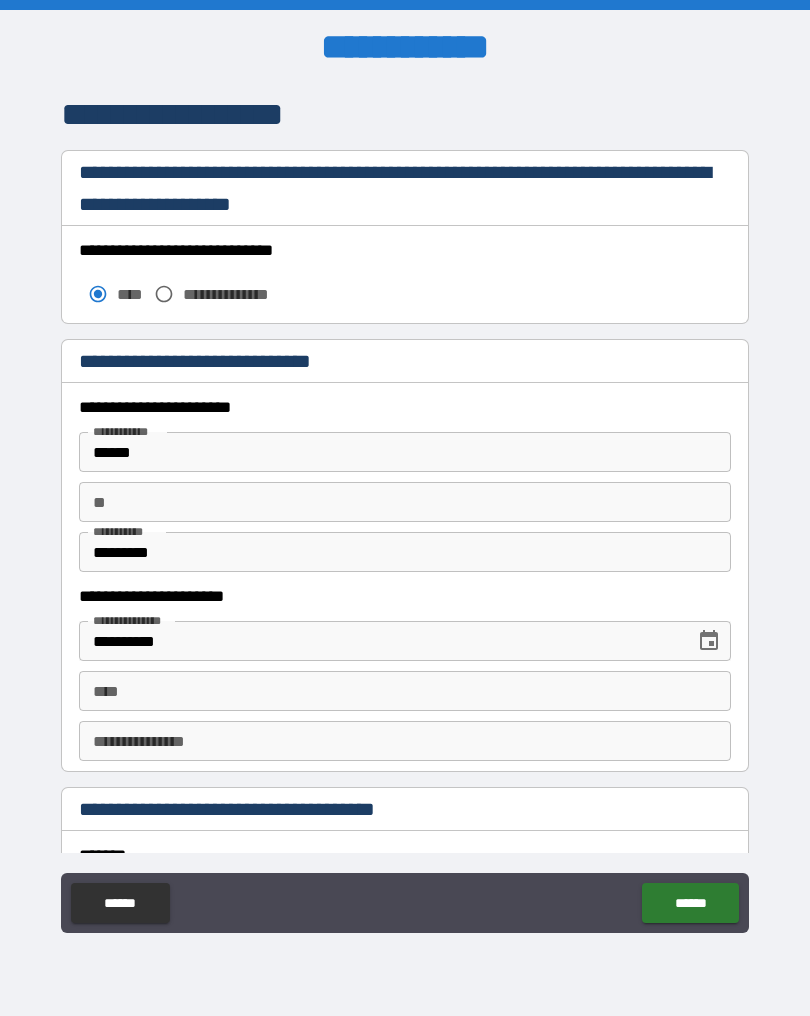 scroll, scrollTop: 1670, scrollLeft: 0, axis: vertical 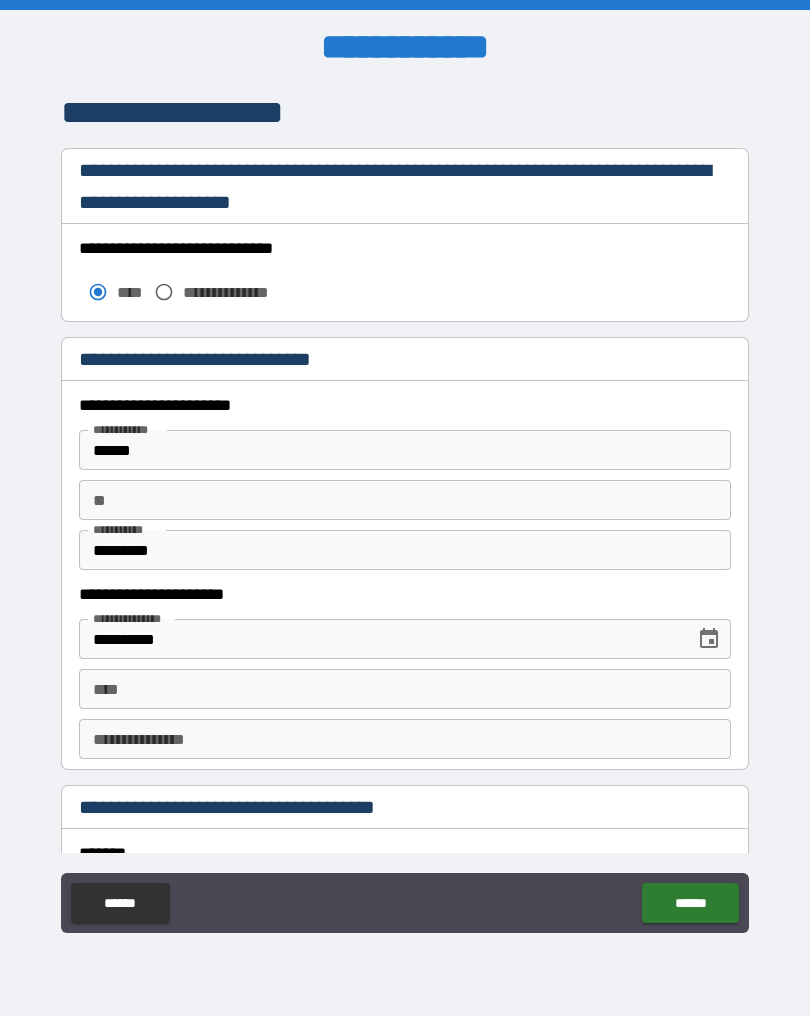 click on "**** ****" at bounding box center [405, 689] 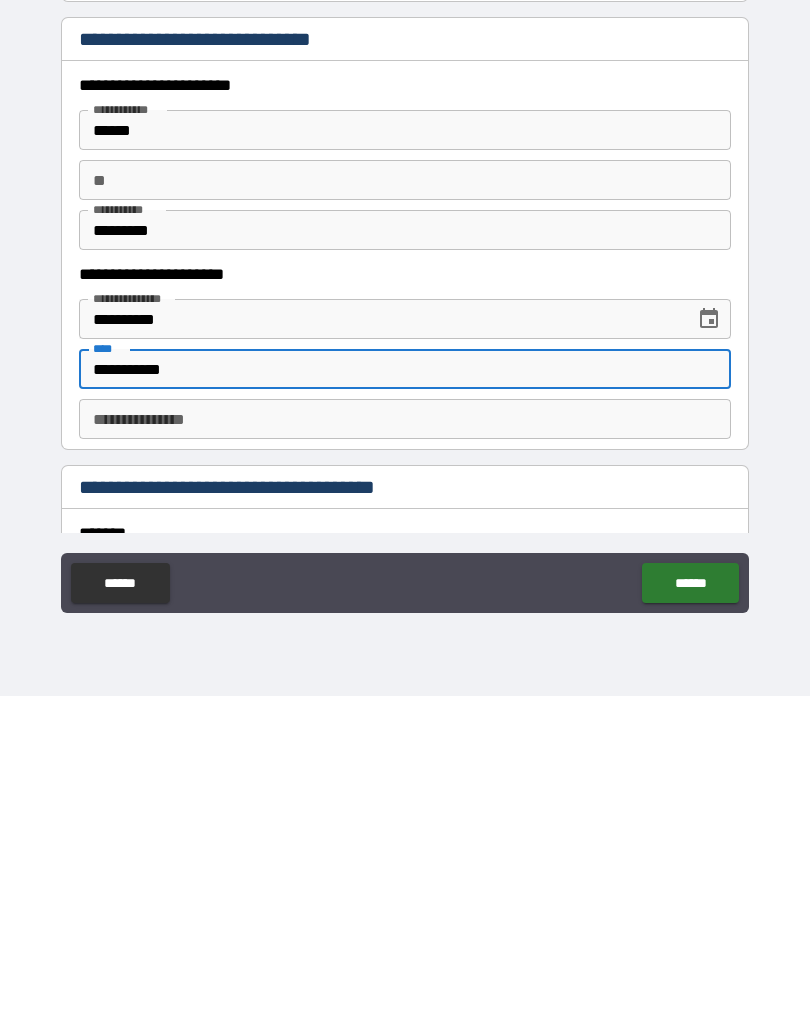 type on "**********" 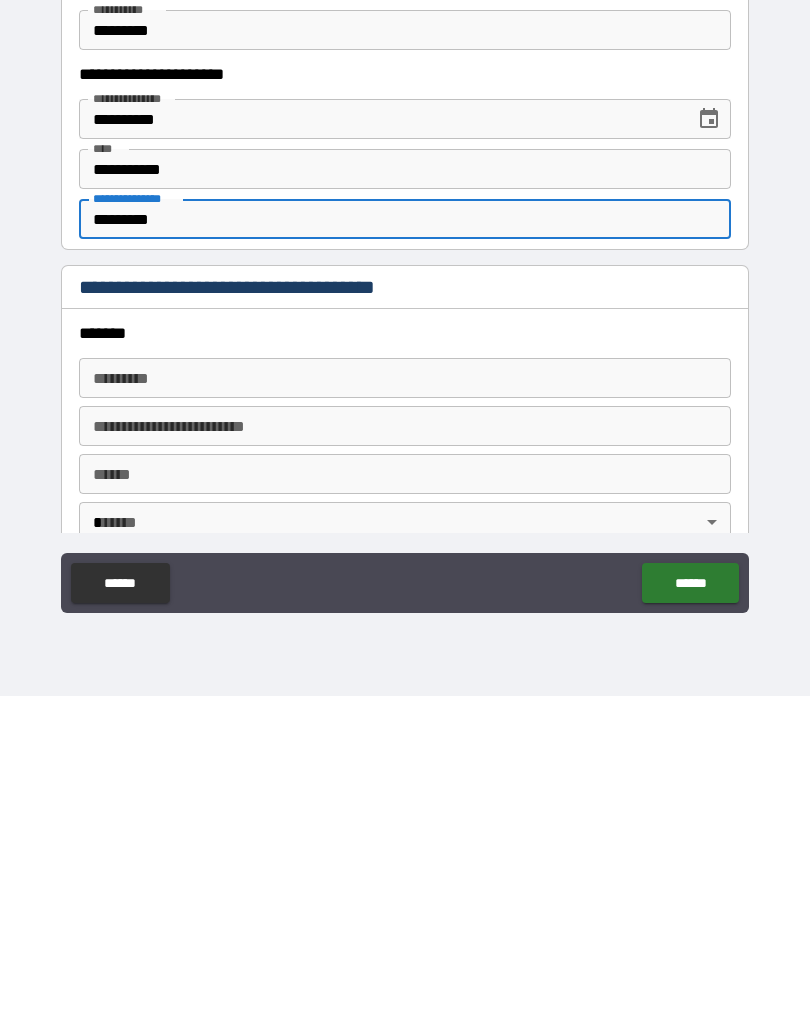 scroll, scrollTop: 1877, scrollLeft: 0, axis: vertical 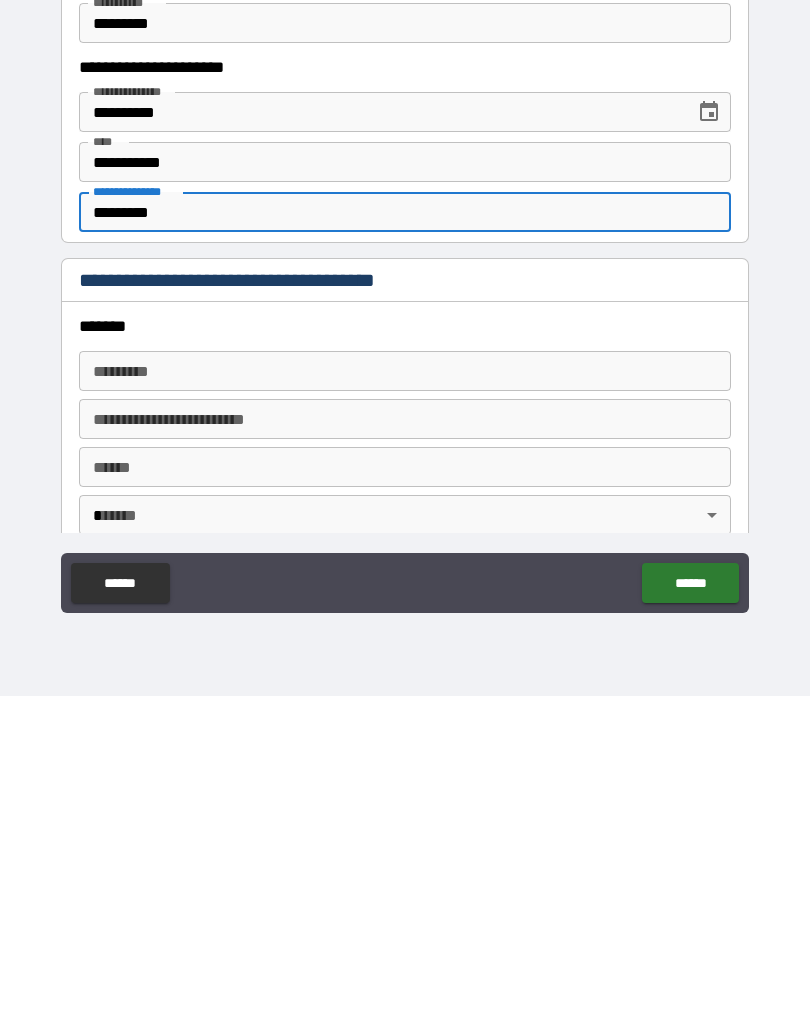 type on "*********" 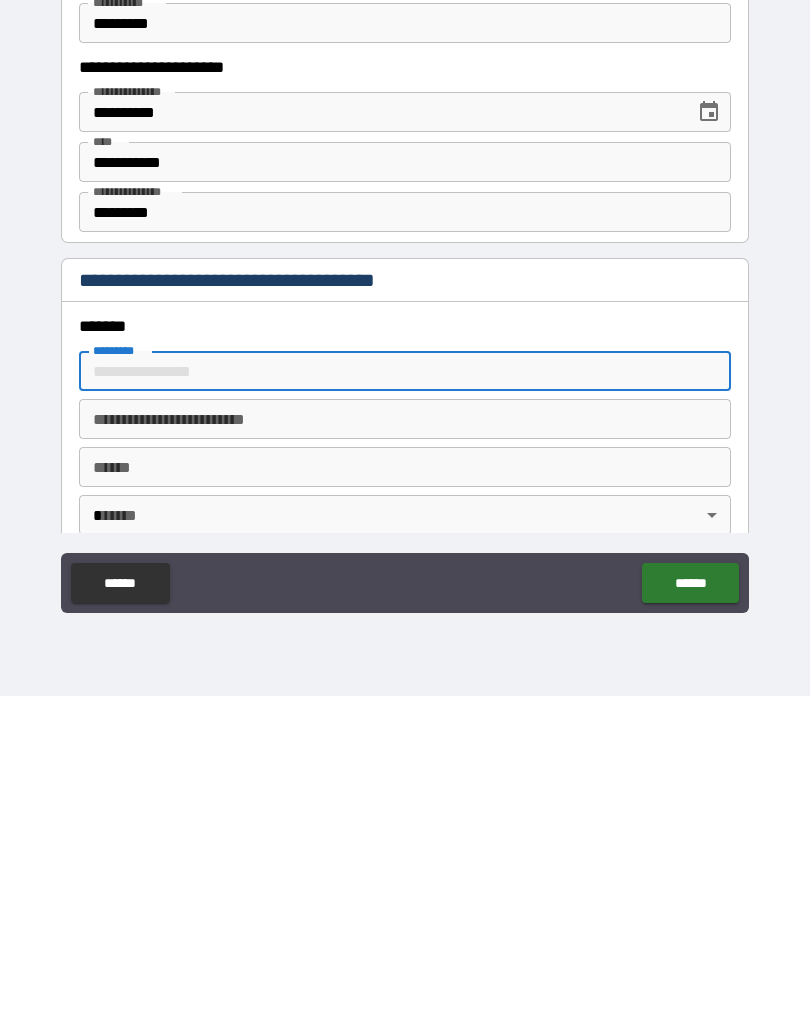 type on "*" 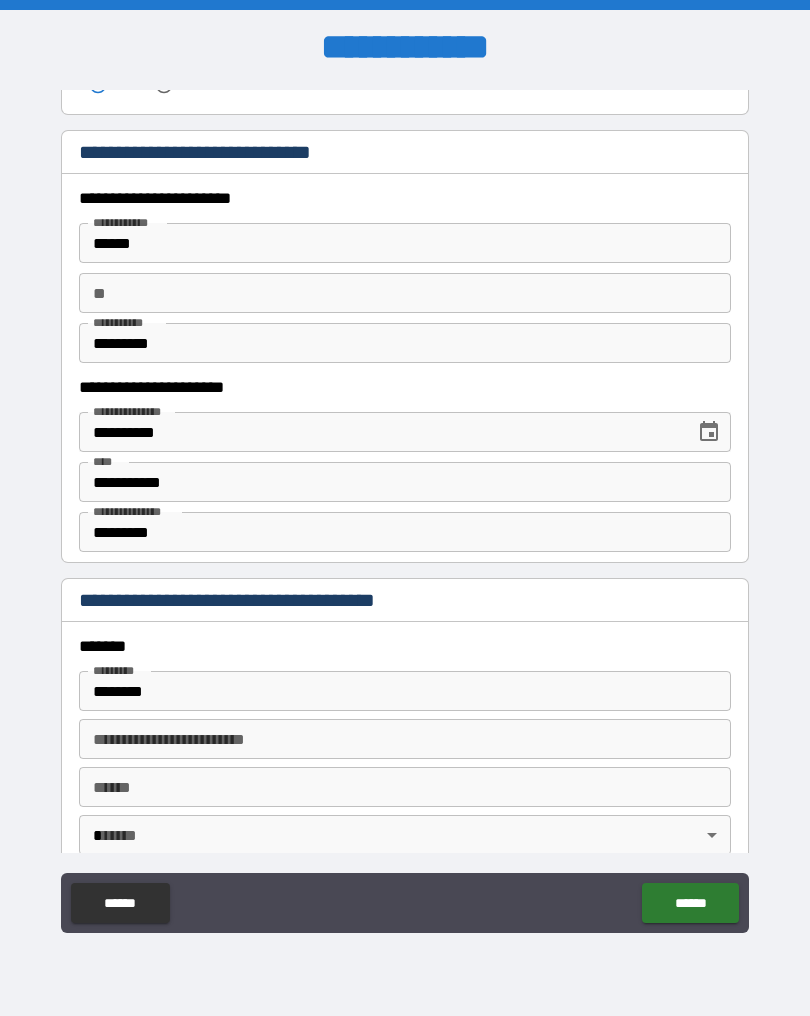 type on "**********" 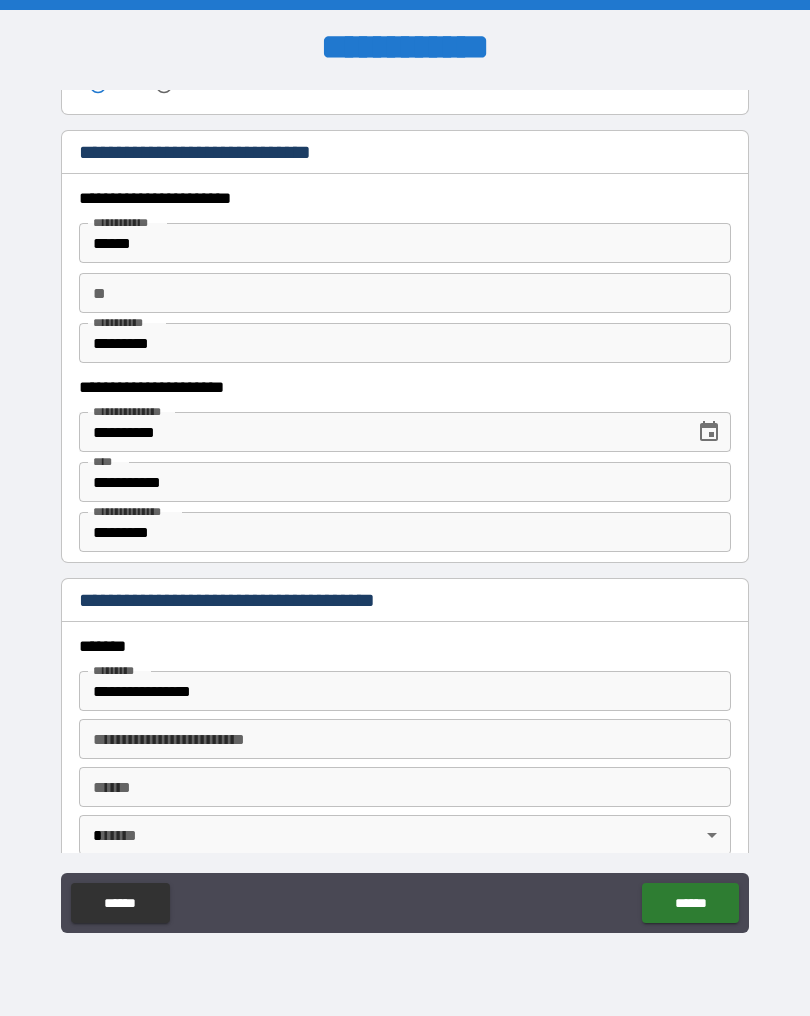 type on "**********" 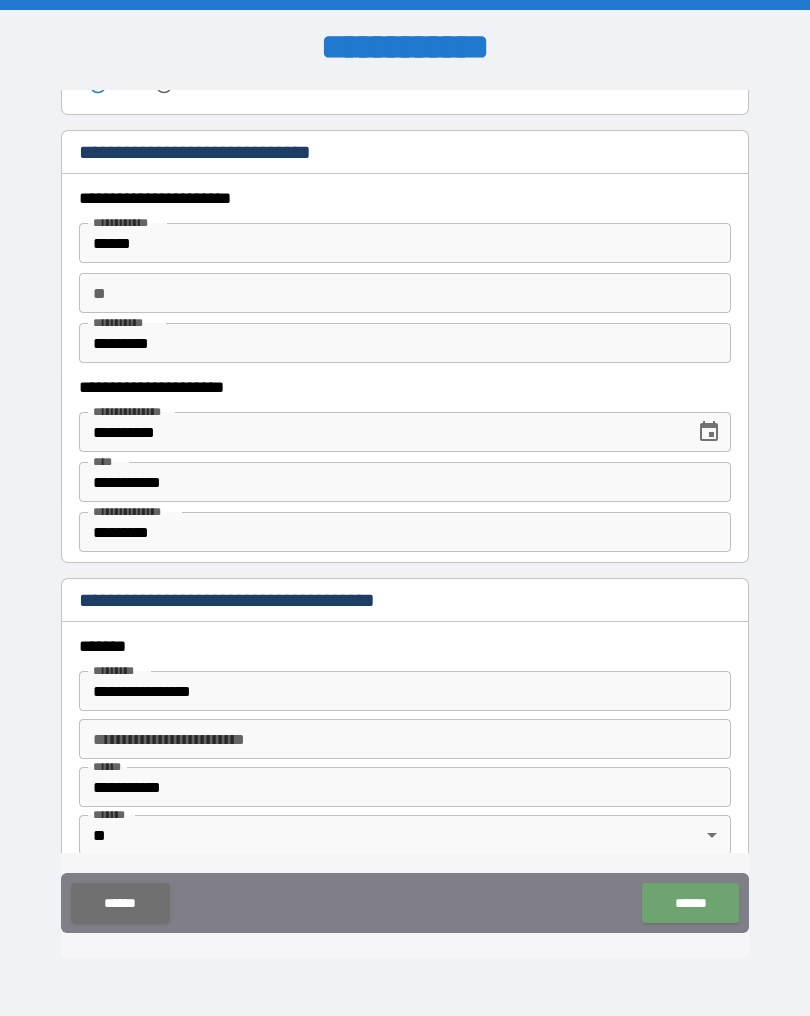 click on "******" at bounding box center (690, 903) 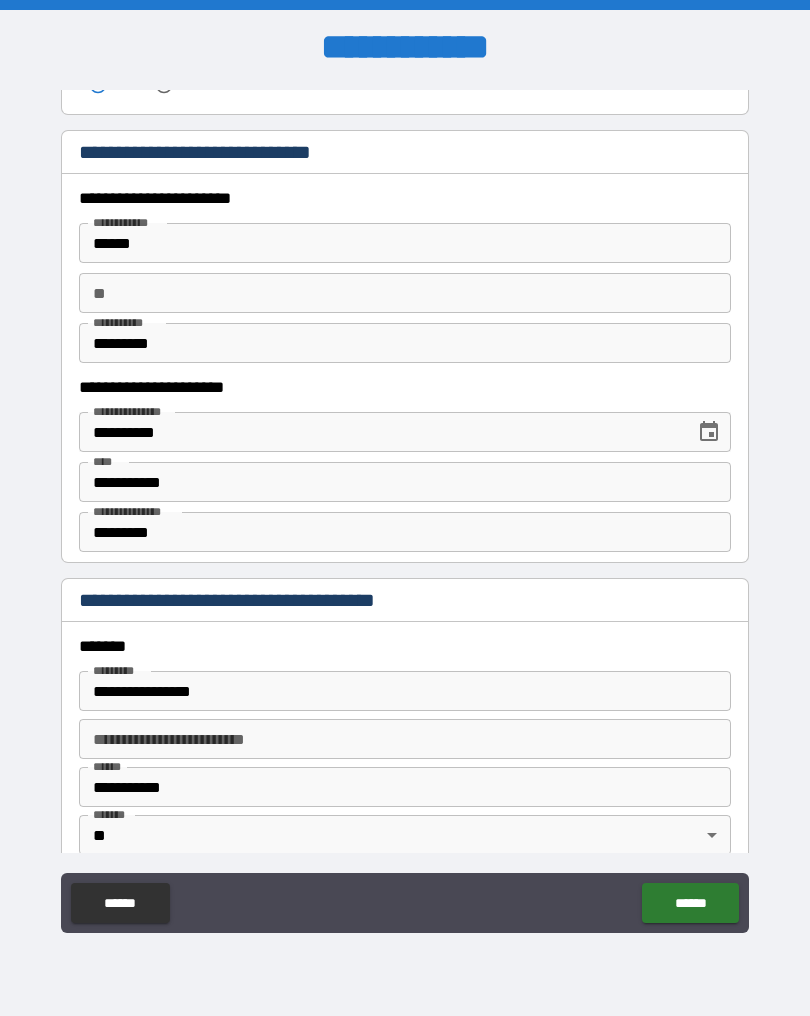 click on "**" at bounding box center (405, 293) 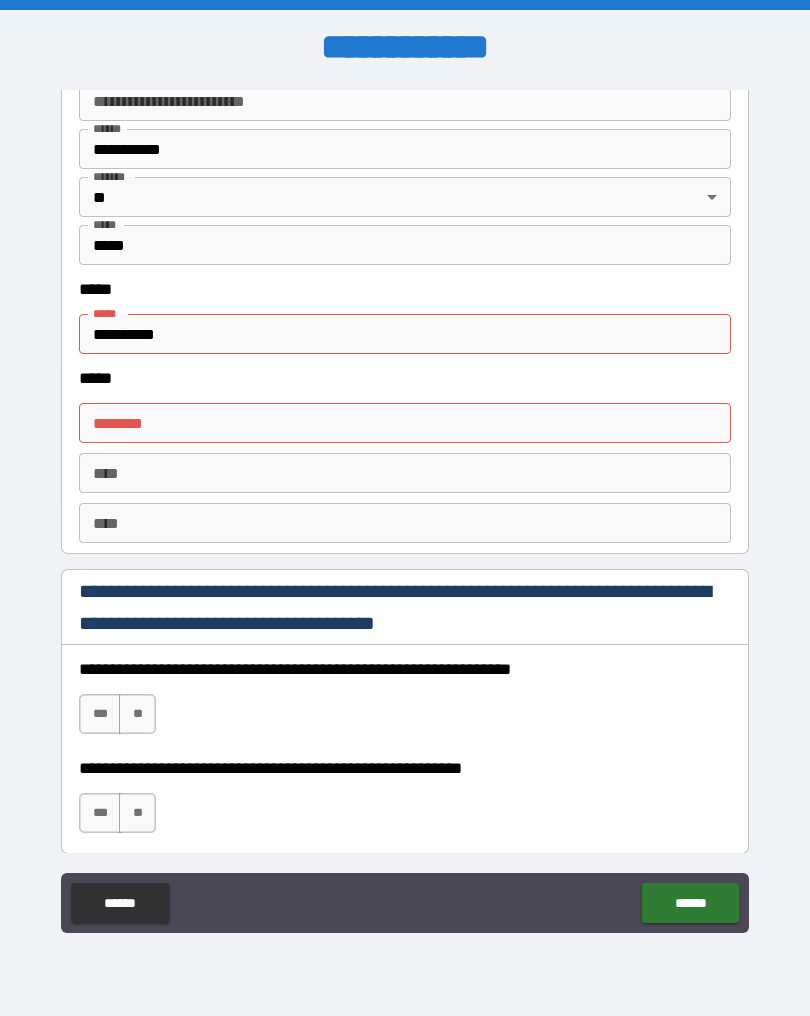 scroll, scrollTop: 2516, scrollLeft: 0, axis: vertical 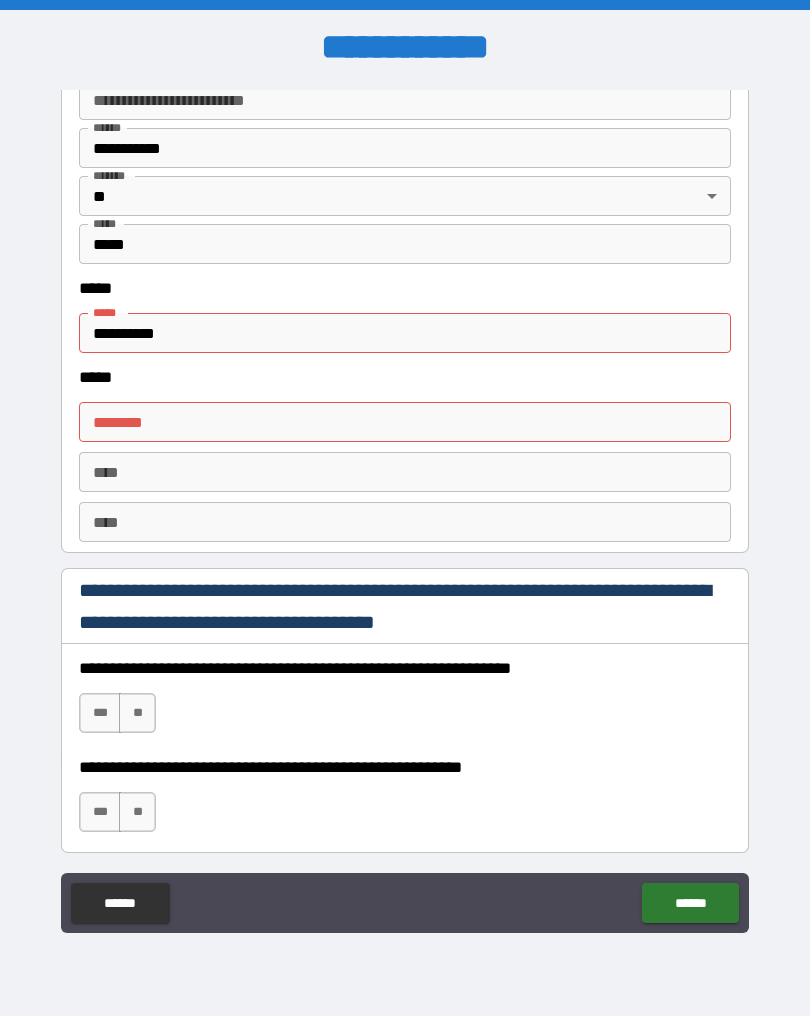 type on "*" 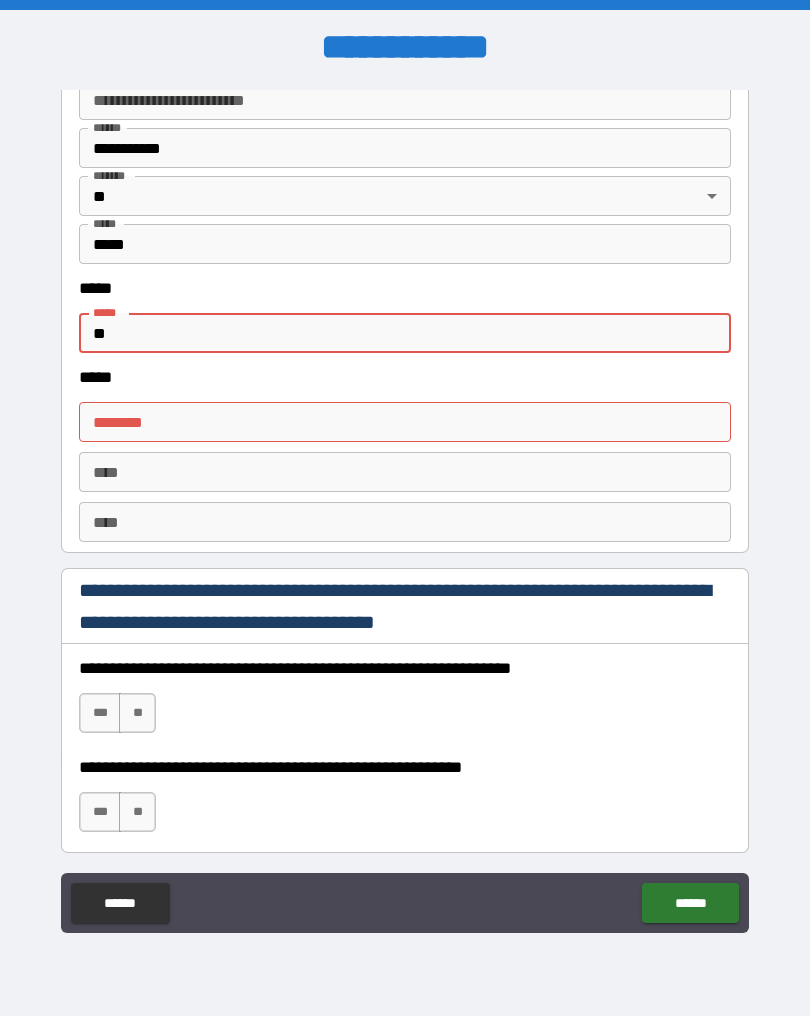 type on "*" 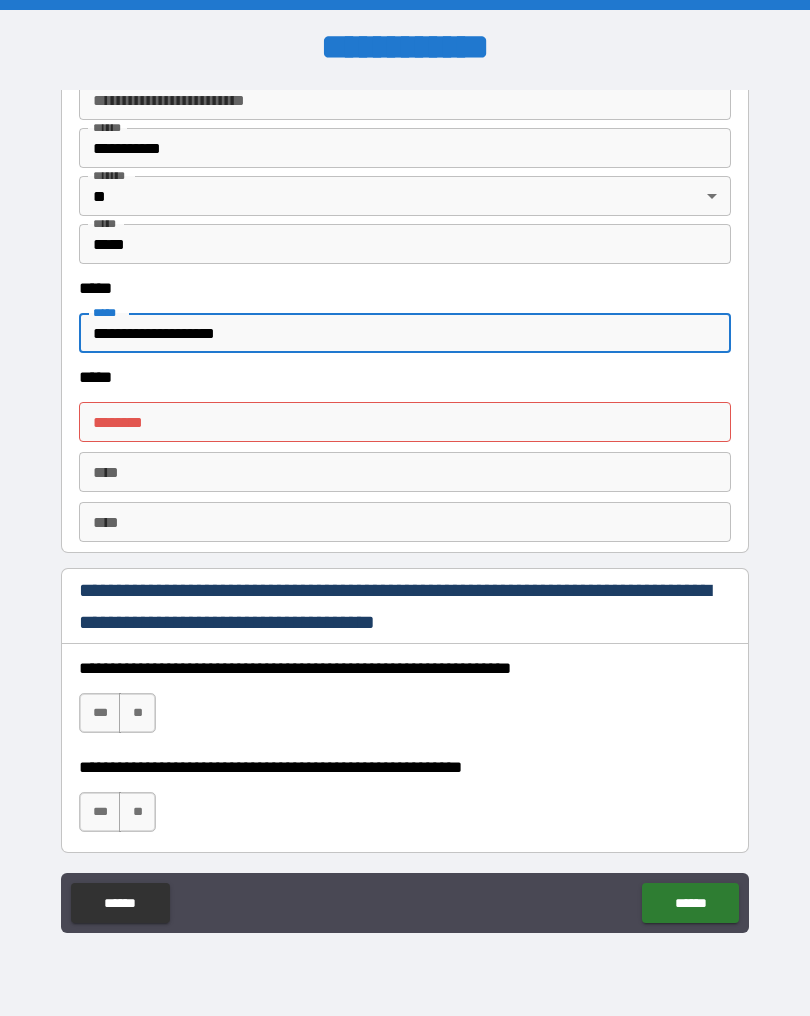 type on "**********" 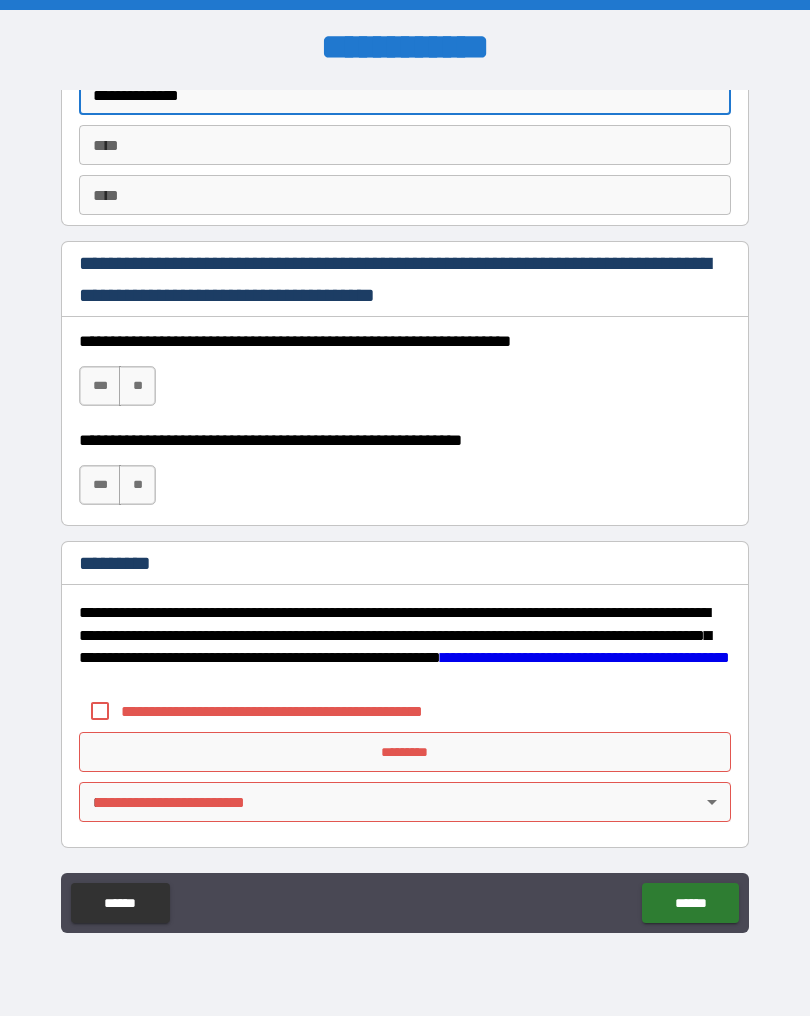 scroll, scrollTop: 2843, scrollLeft: 0, axis: vertical 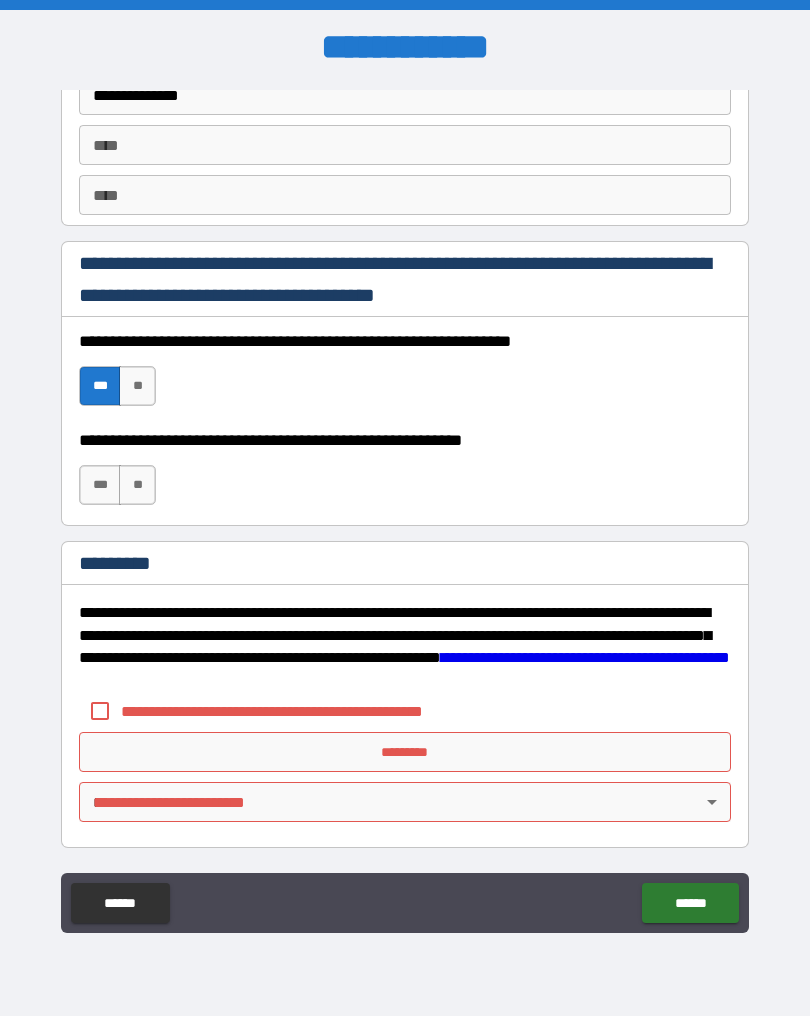 click on "***" at bounding box center [100, 485] 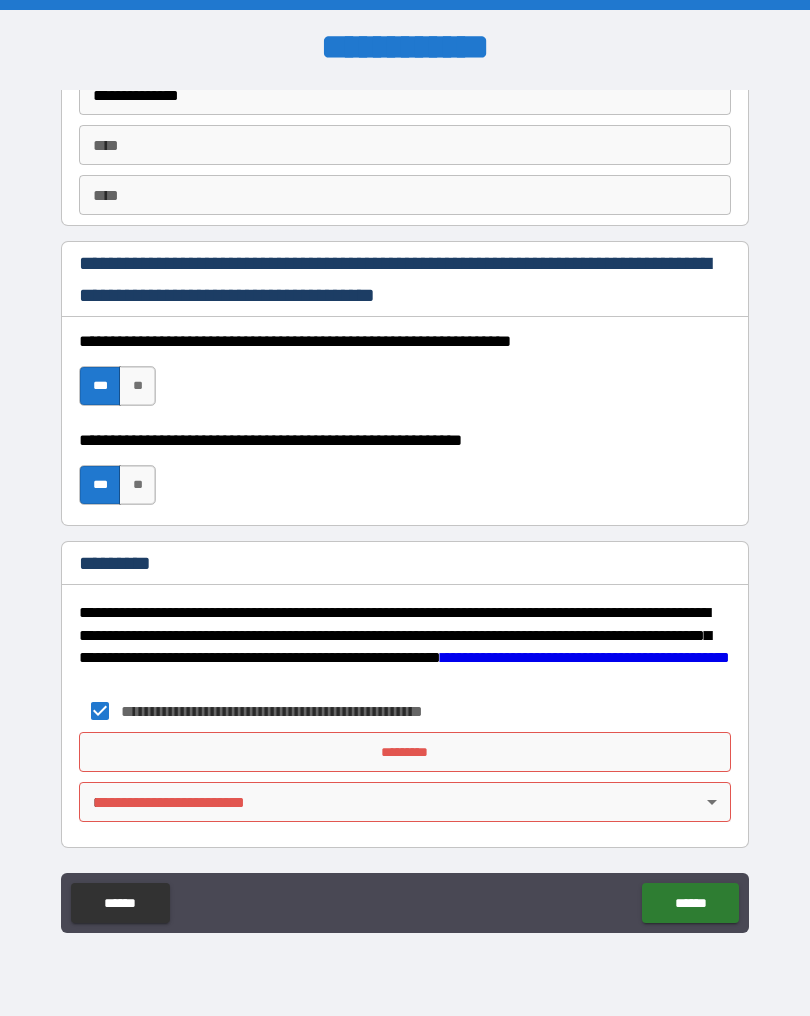 scroll, scrollTop: 2843, scrollLeft: 0, axis: vertical 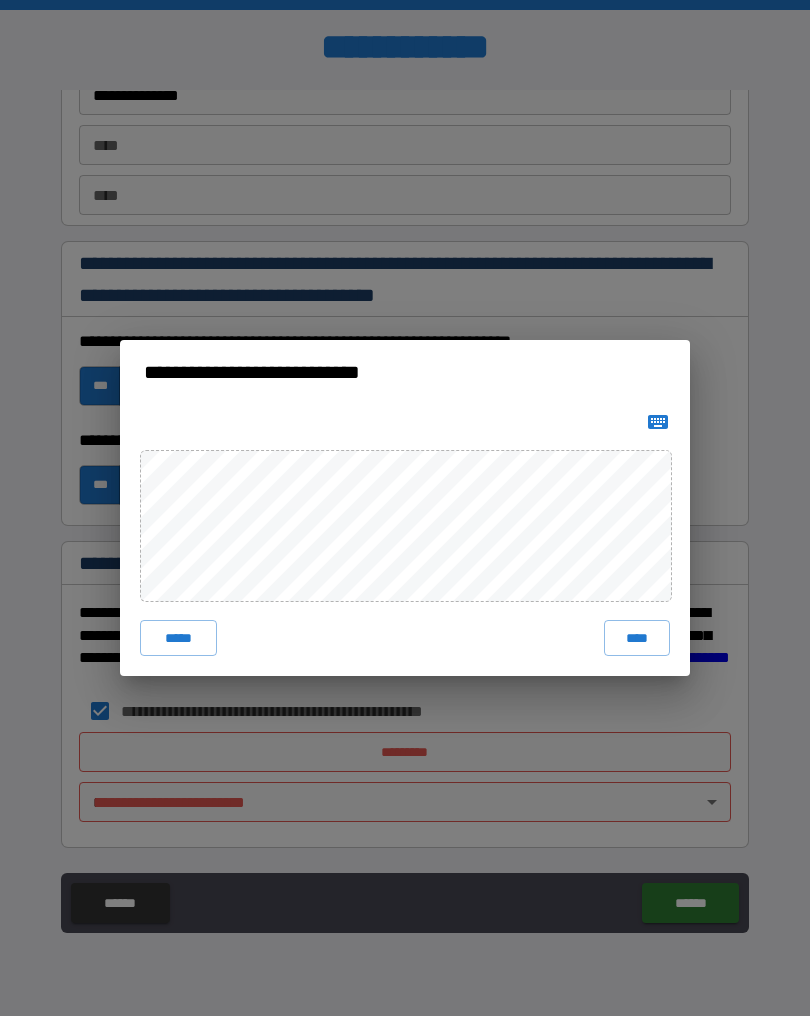 click on "****" at bounding box center [637, 638] 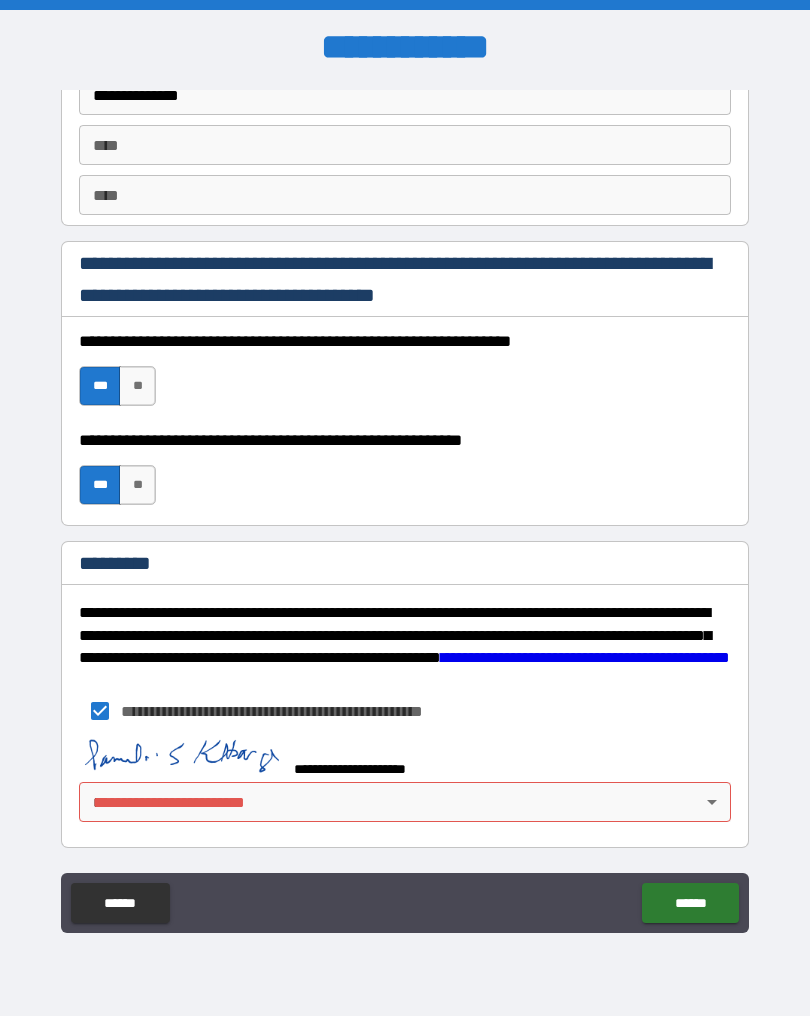 scroll, scrollTop: 2833, scrollLeft: 0, axis: vertical 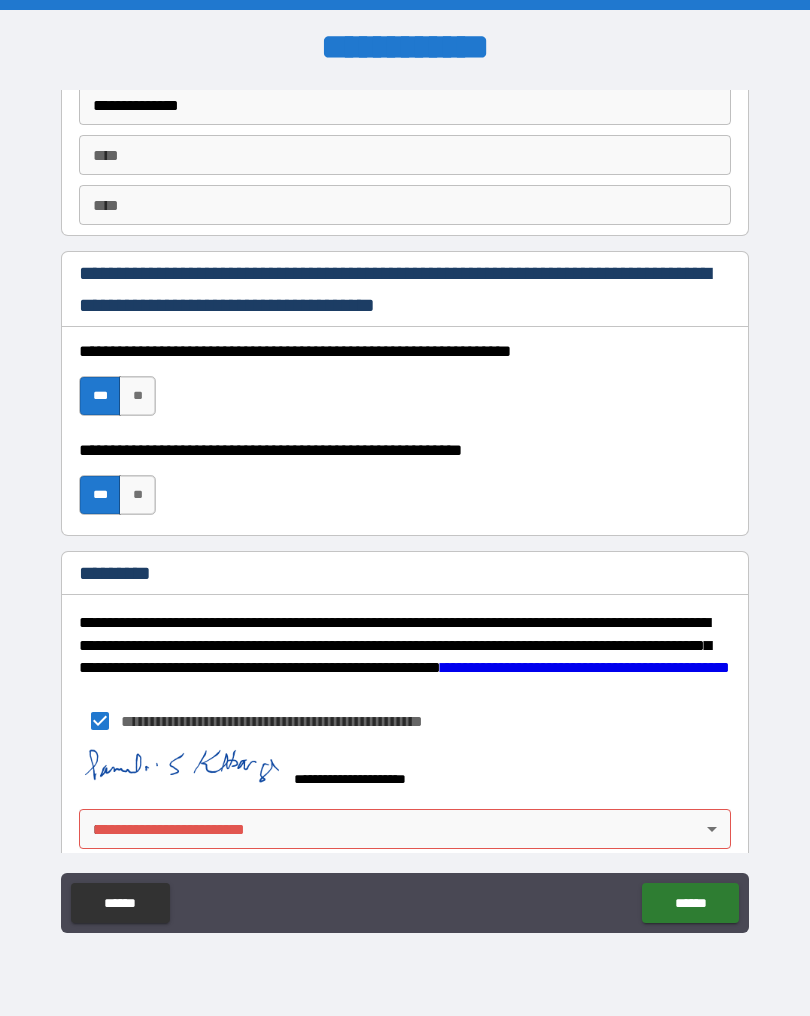 click on "**********" at bounding box center [405, 508] 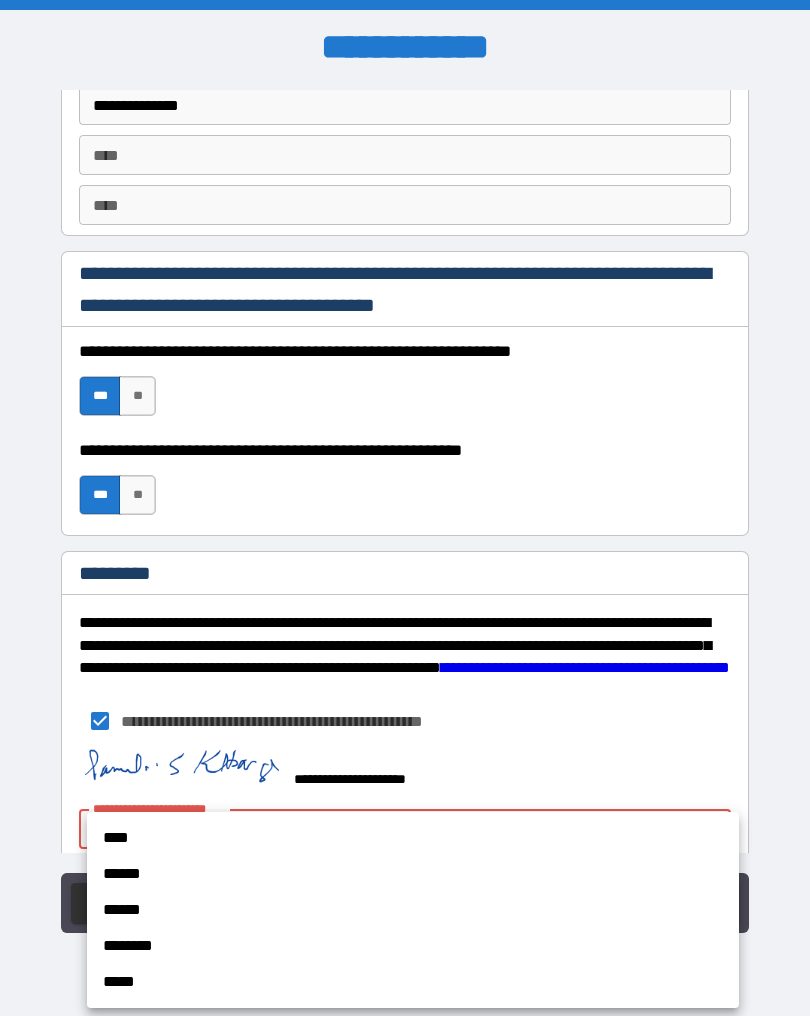 click on "****" at bounding box center [413, 838] 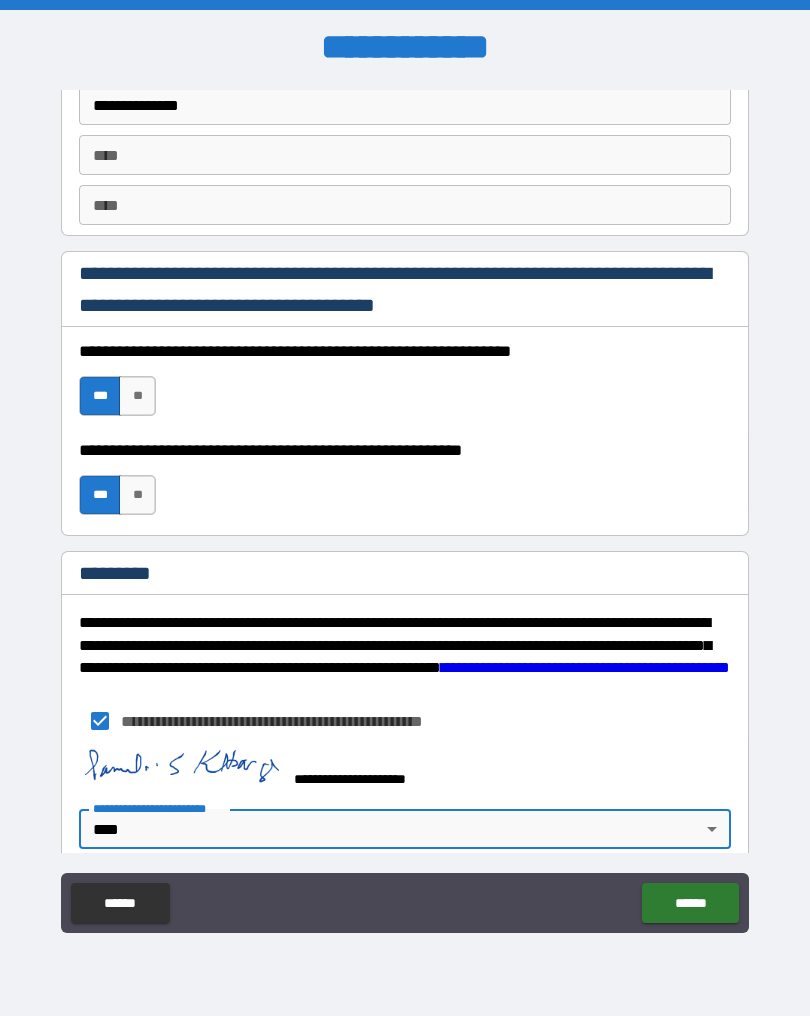 click on "******" at bounding box center (690, 903) 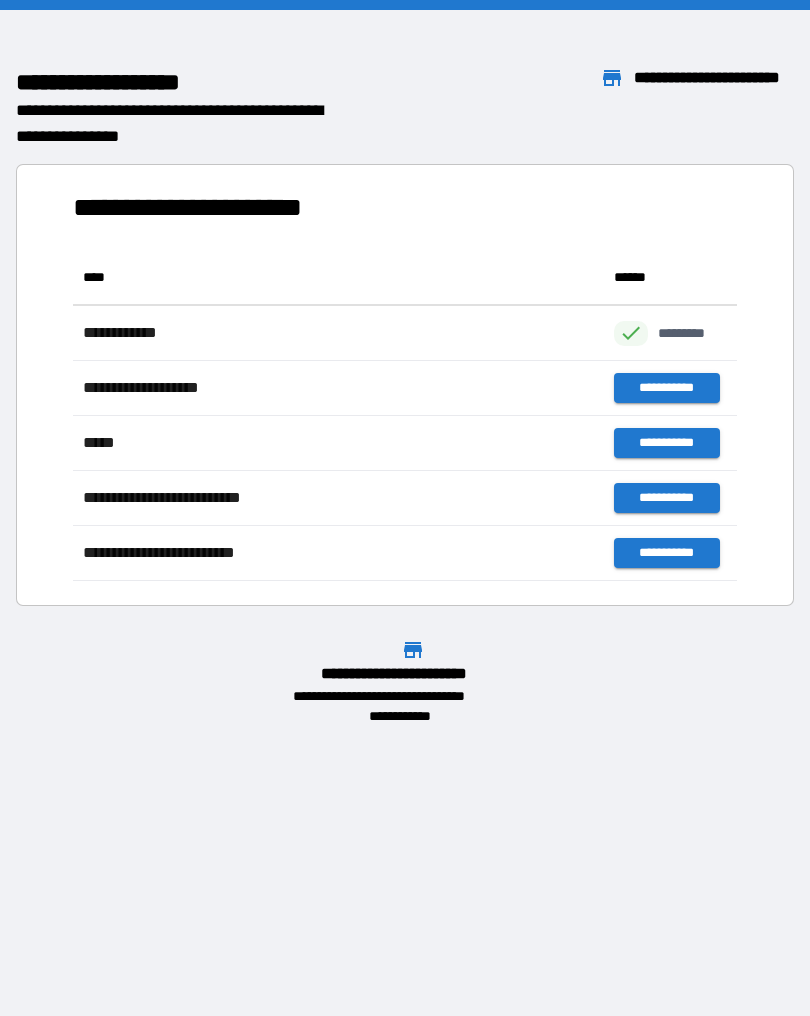 scroll, scrollTop: 331, scrollLeft: 664, axis: both 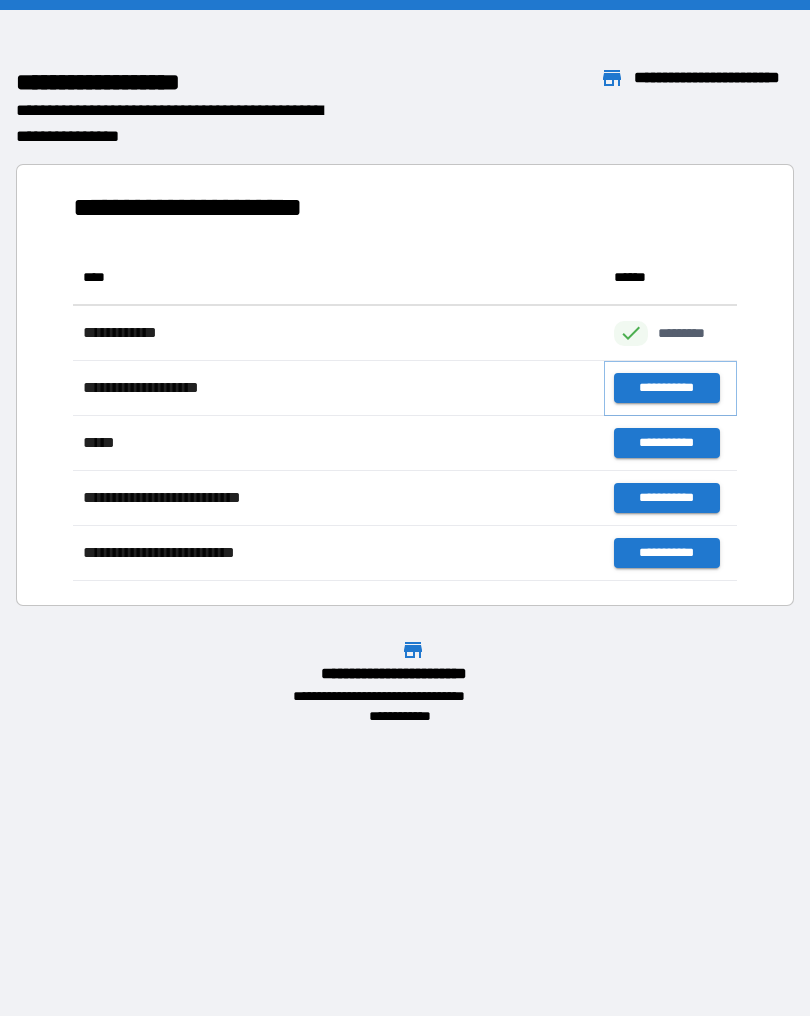click on "**********" at bounding box center [666, 388] 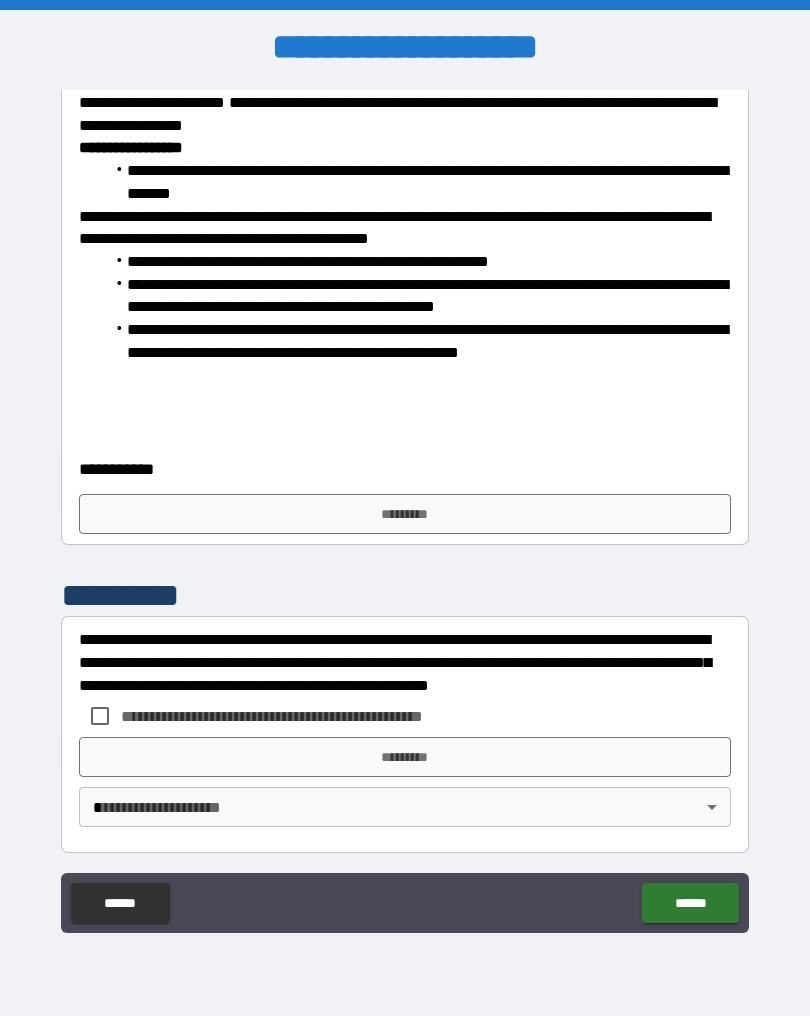 scroll, scrollTop: 846, scrollLeft: 0, axis: vertical 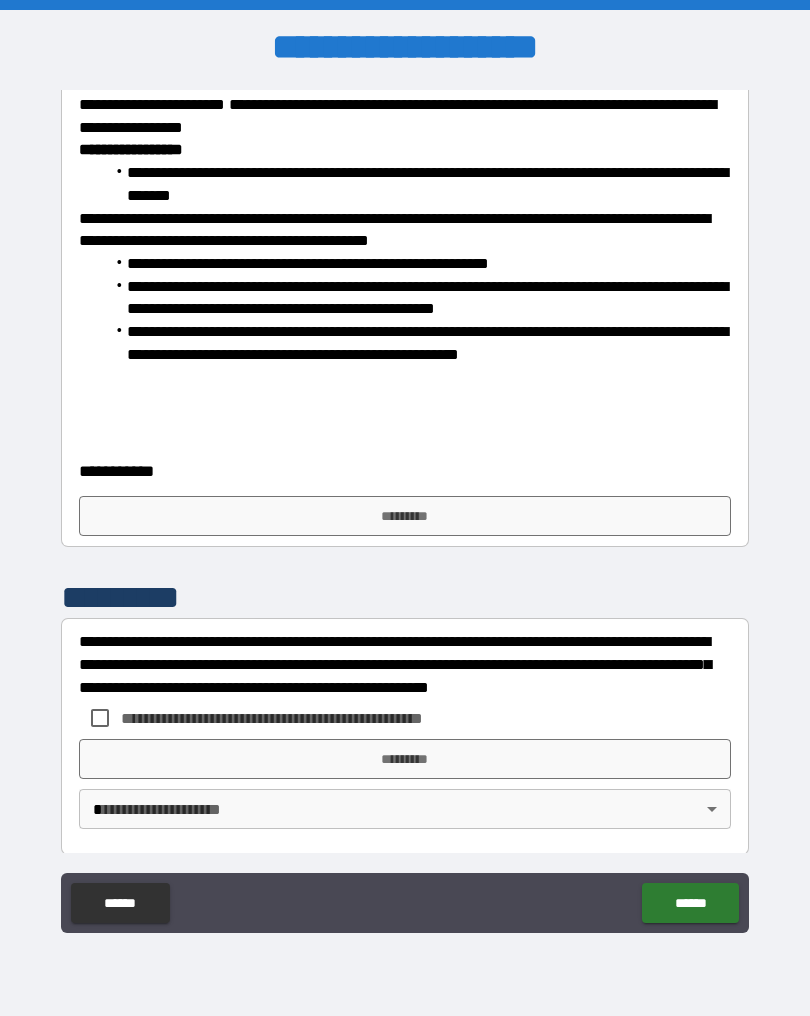 click on "*********" at bounding box center (405, 516) 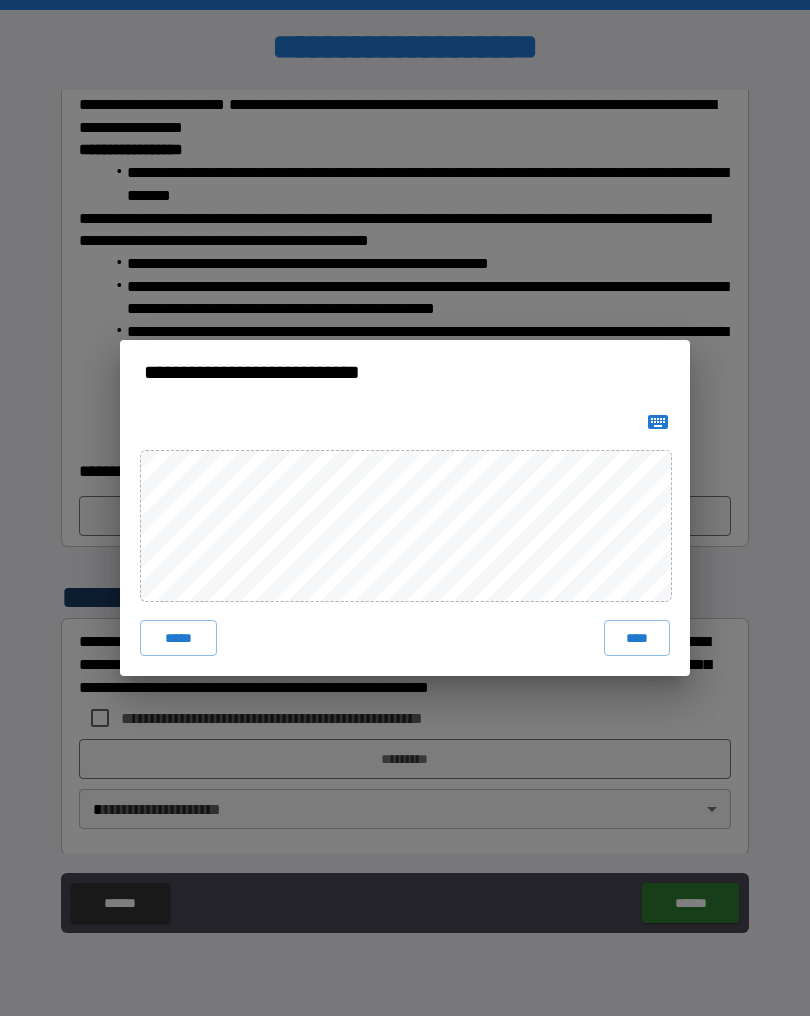 click on "****" at bounding box center [637, 638] 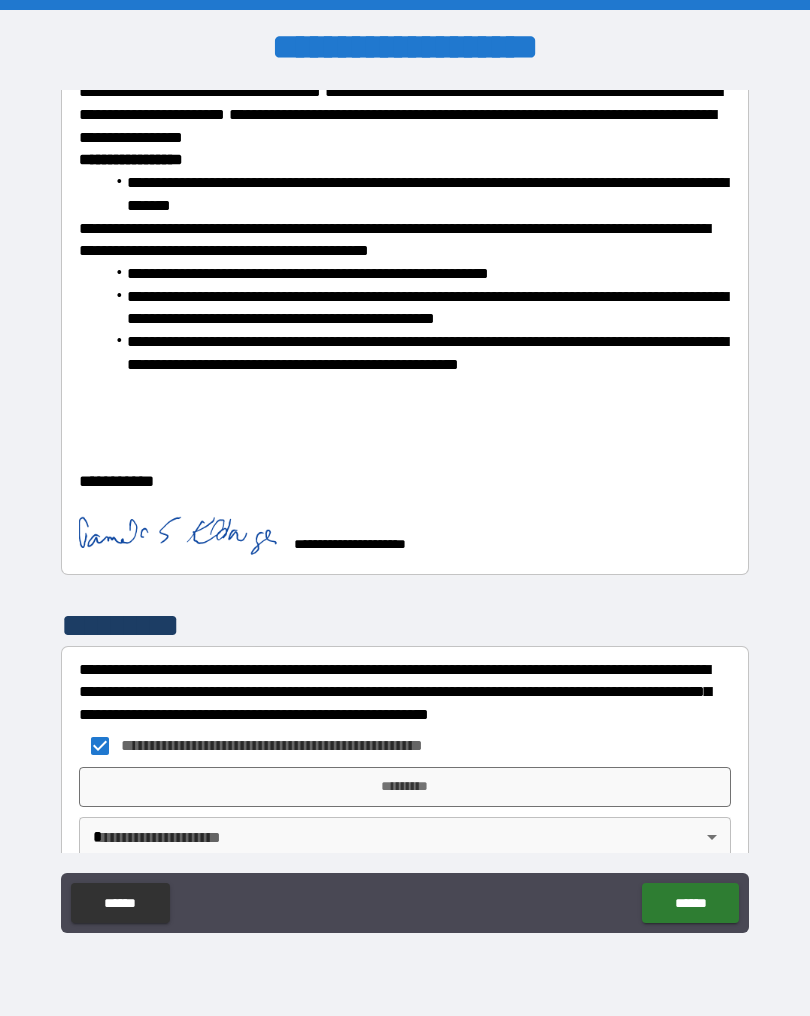 click on "*********" at bounding box center (405, 787) 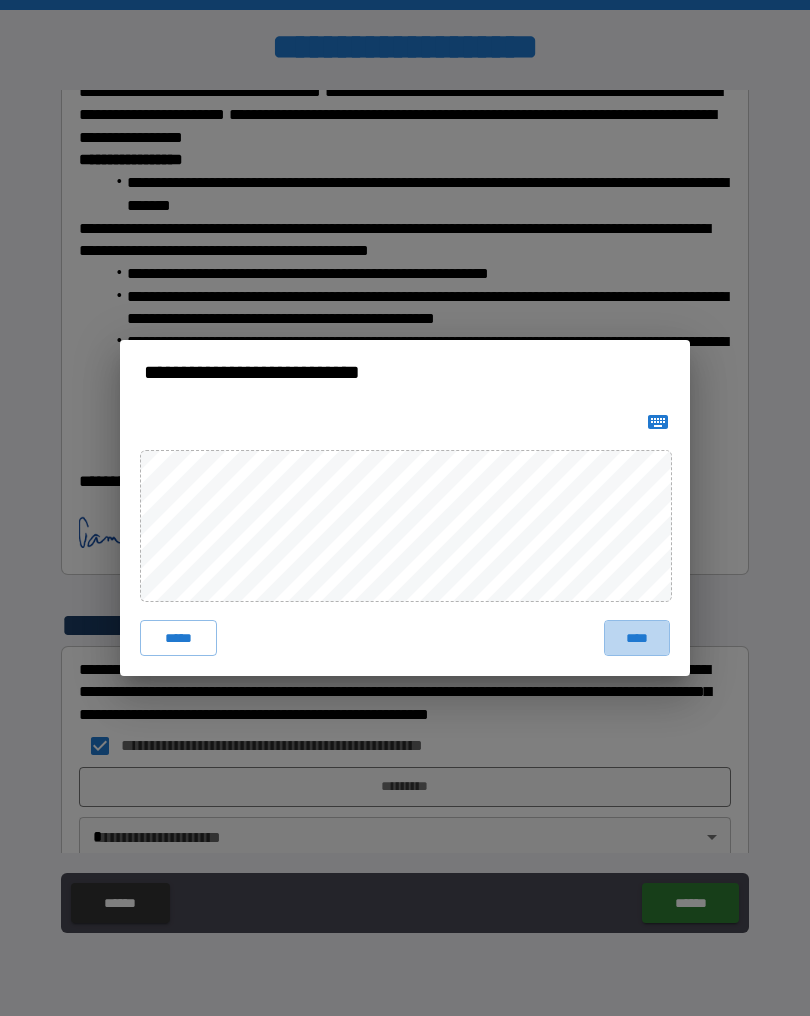 click on "****" at bounding box center [637, 638] 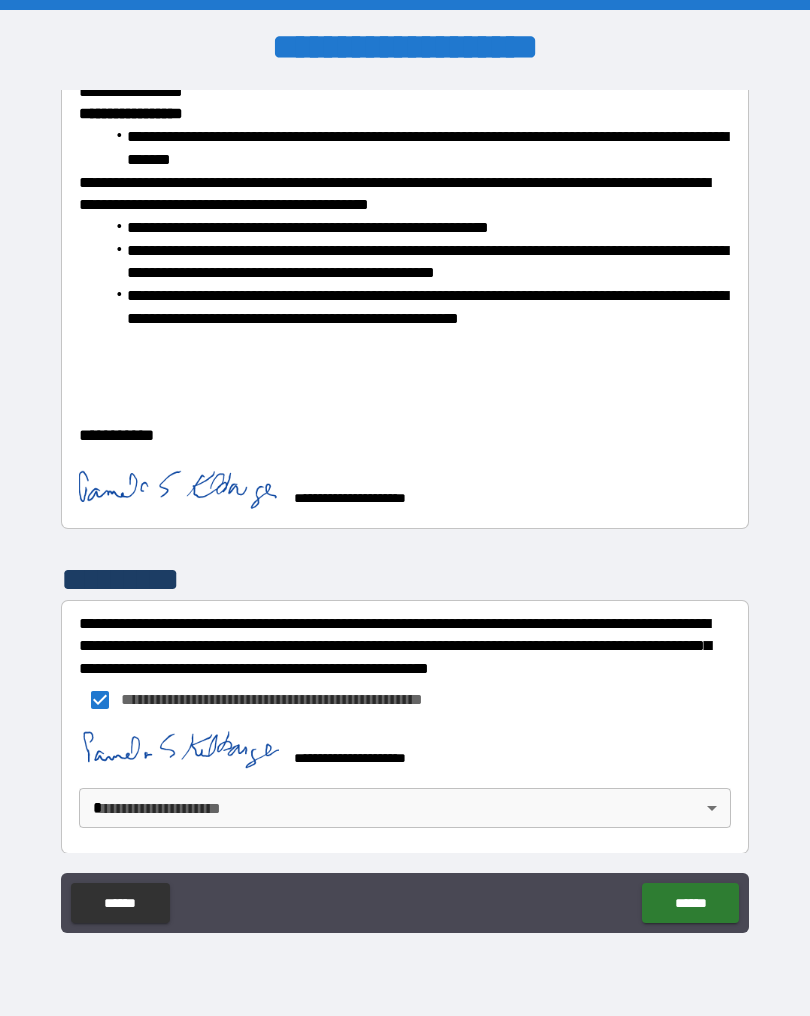 scroll, scrollTop: 880, scrollLeft: 0, axis: vertical 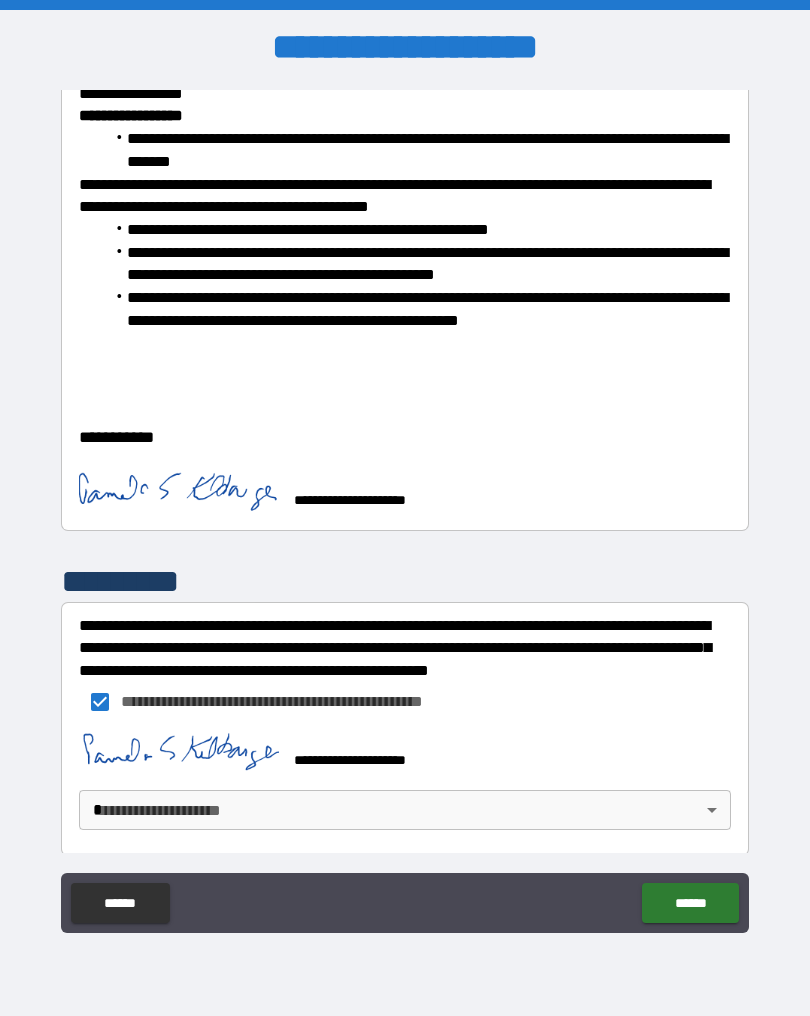 click on "**********" at bounding box center [405, 508] 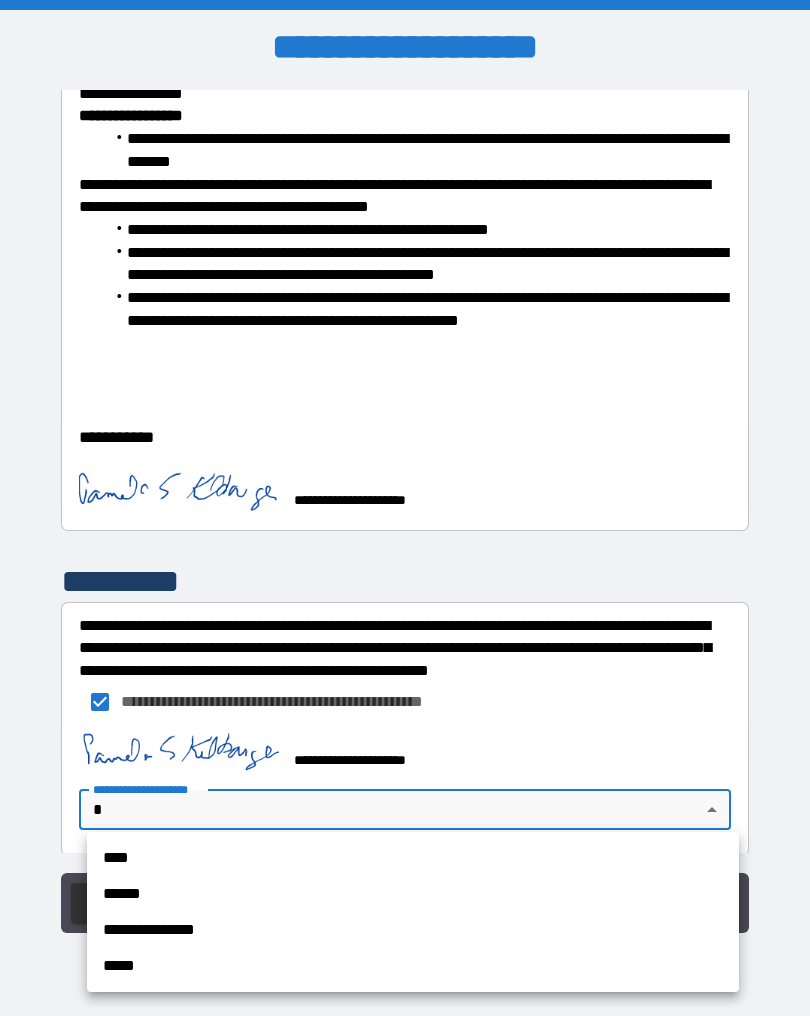 click on "****" at bounding box center [413, 858] 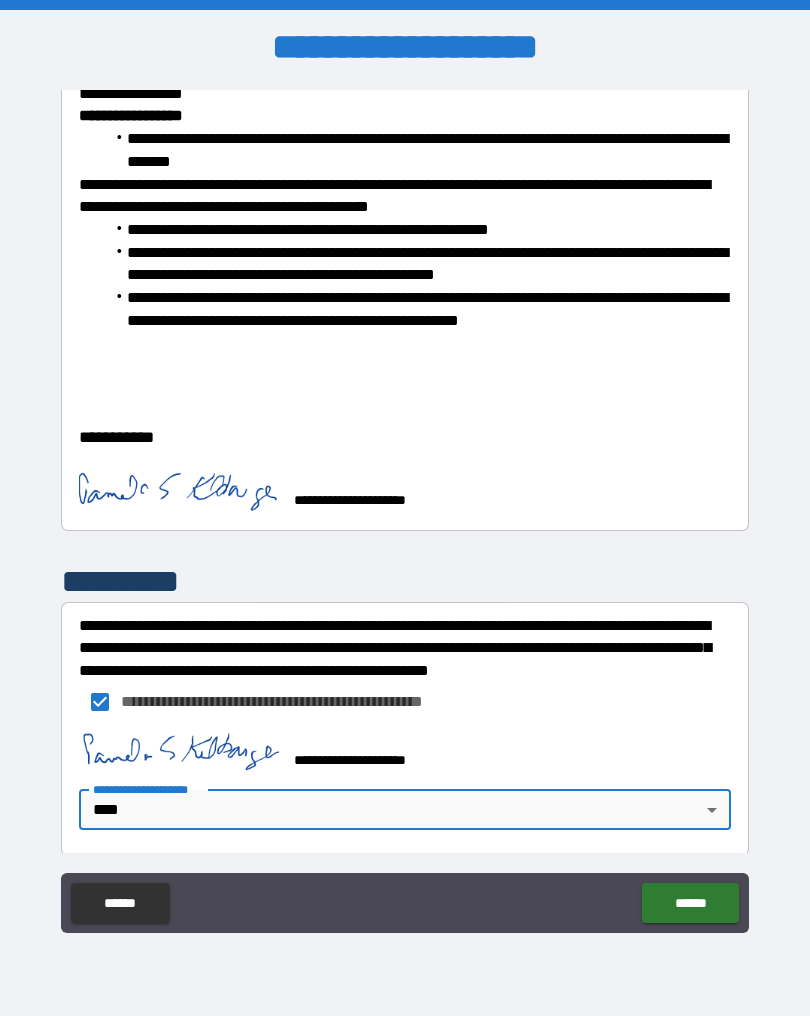 click on "******" at bounding box center (690, 903) 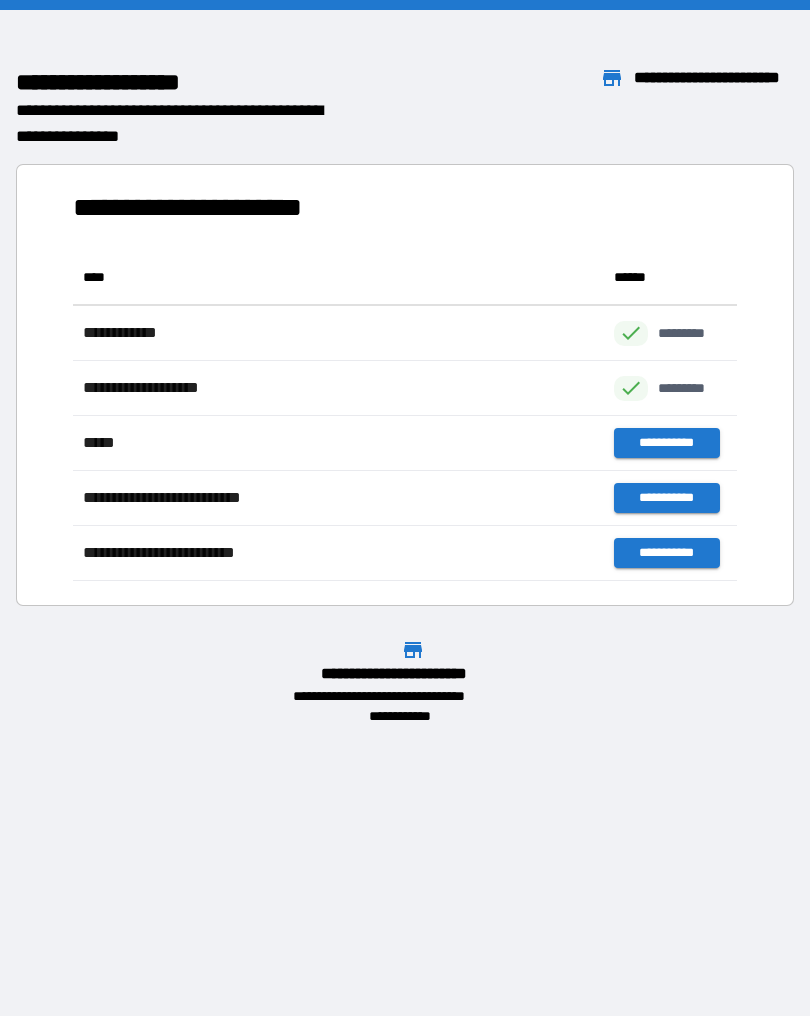 scroll, scrollTop: 1, scrollLeft: 1, axis: both 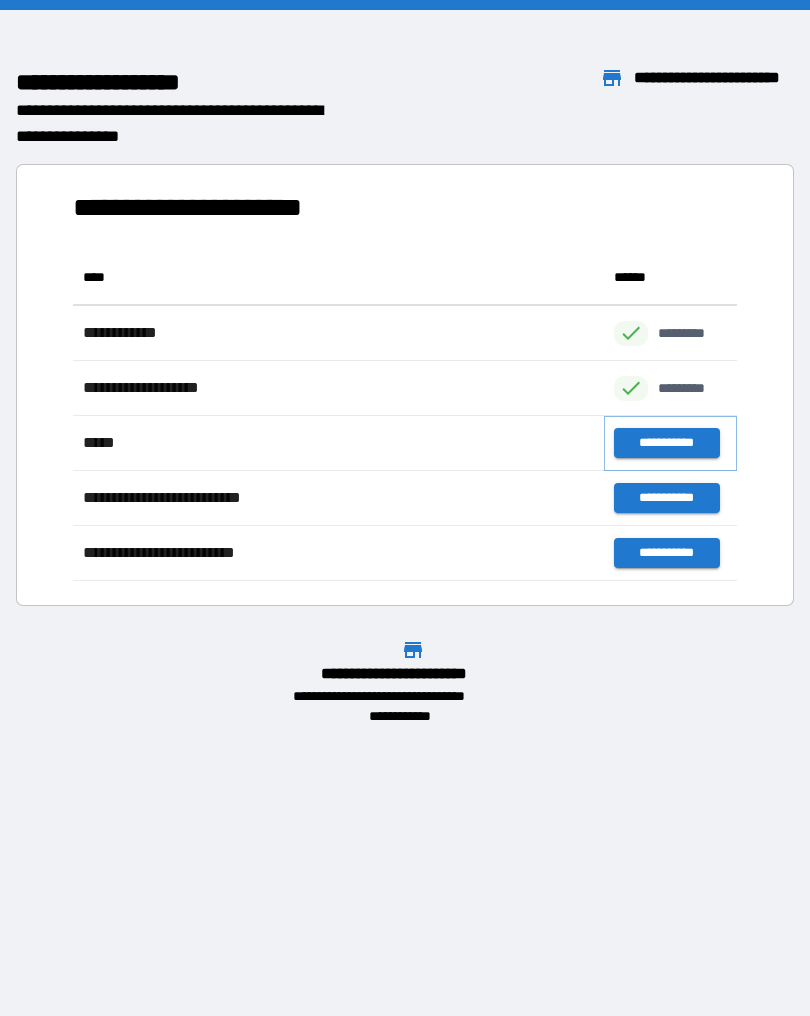 click on "**********" at bounding box center [666, 443] 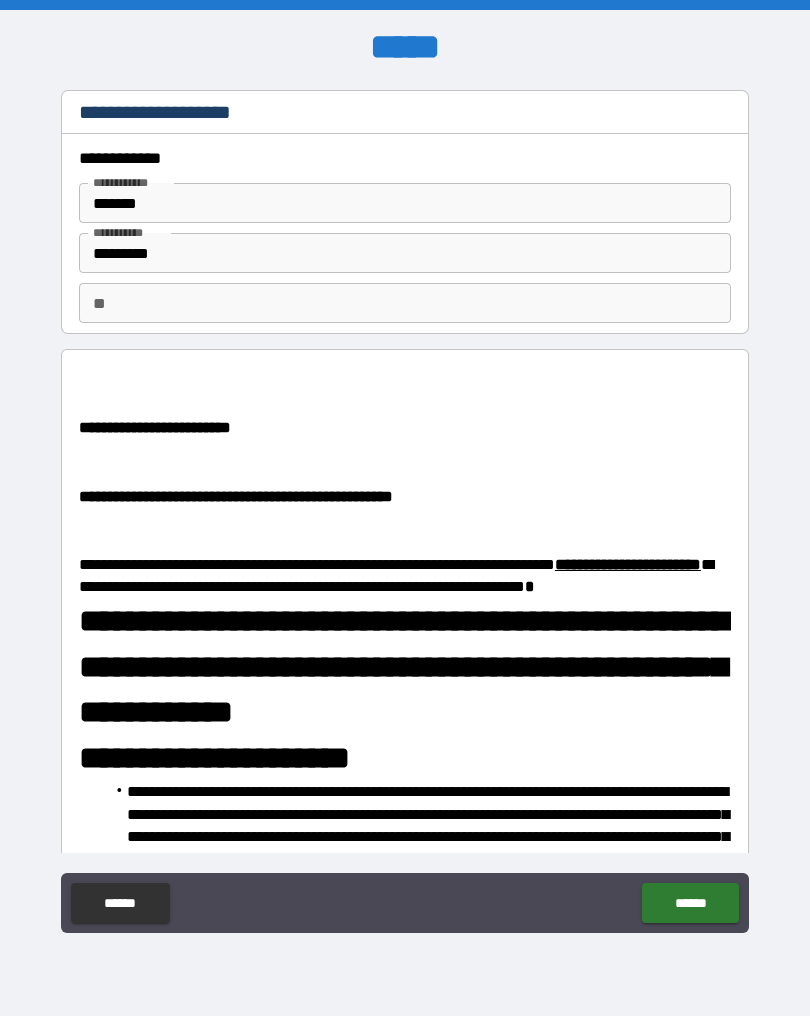 click on "**" at bounding box center (405, 303) 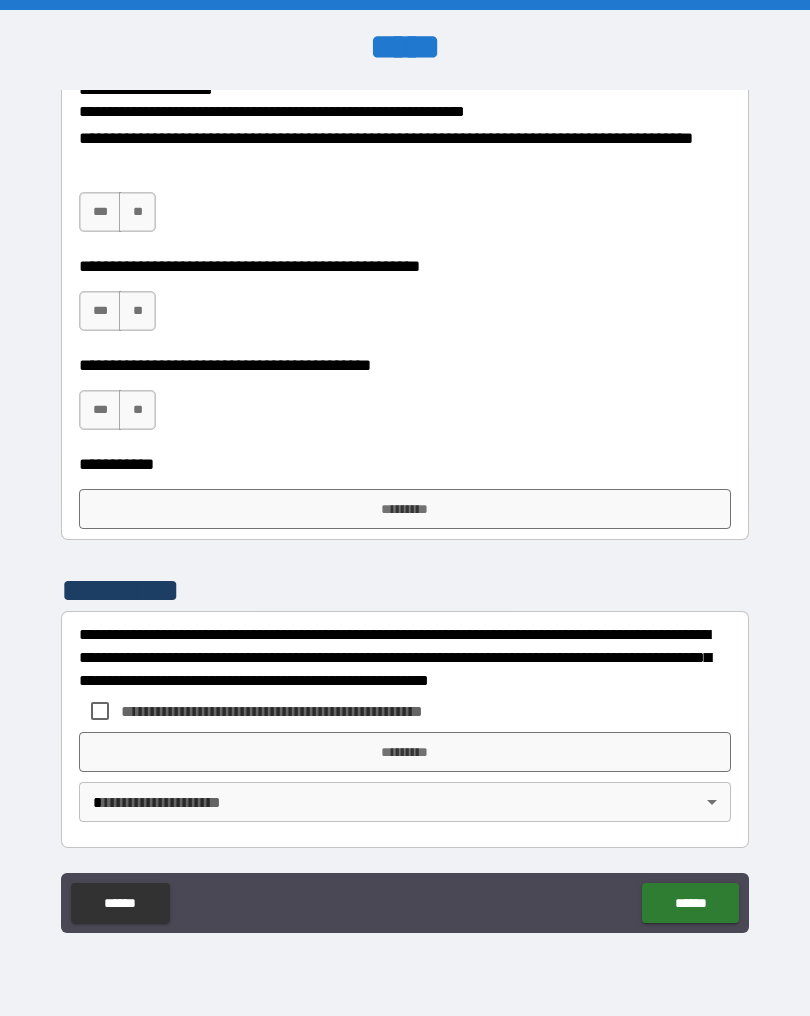 scroll, scrollTop: 3185, scrollLeft: 0, axis: vertical 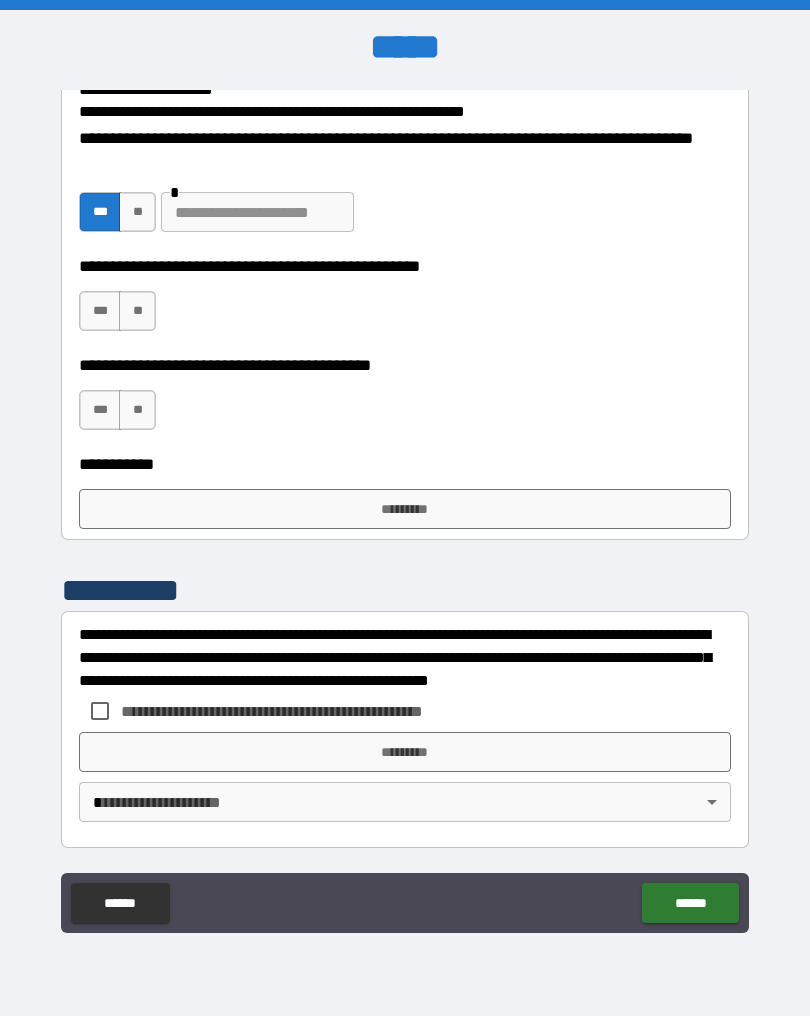 click on "***" at bounding box center [100, 311] 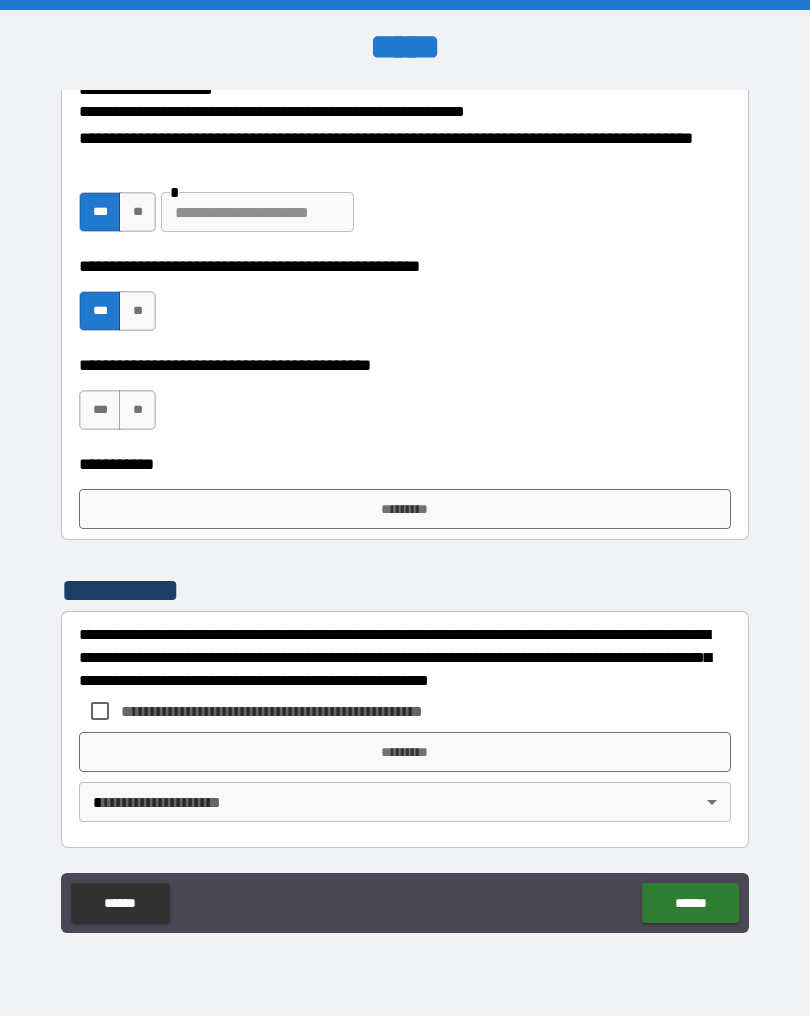 click on "**" at bounding box center (137, 410) 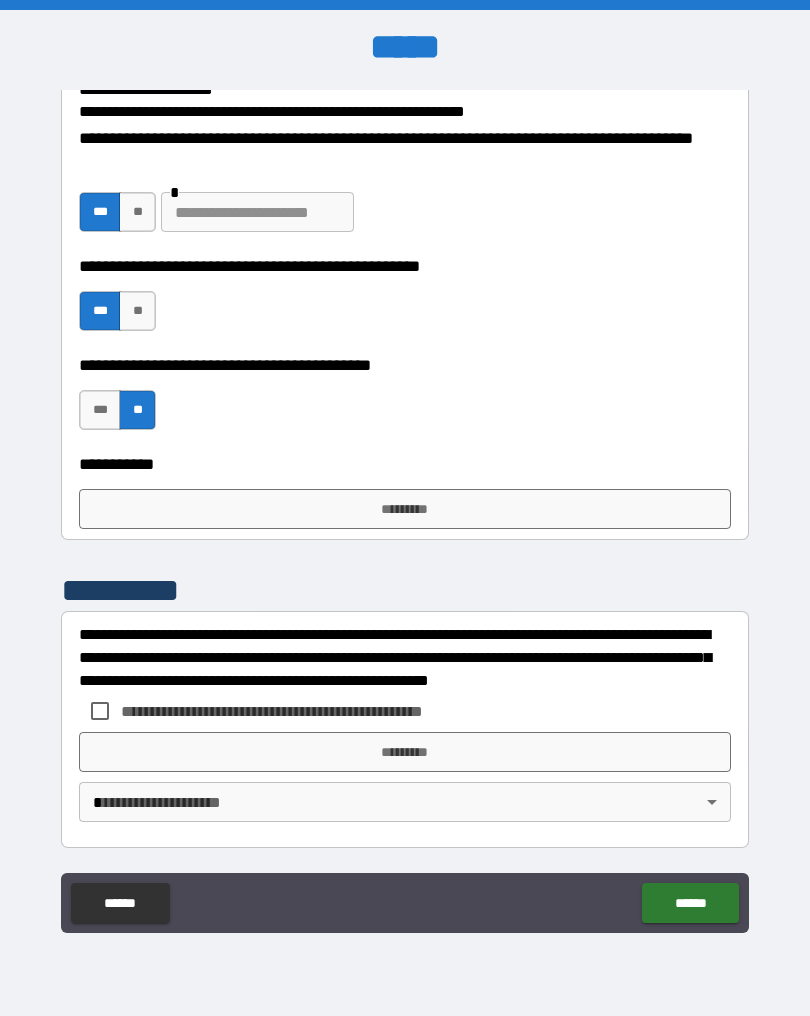 click on "*********" at bounding box center [405, 509] 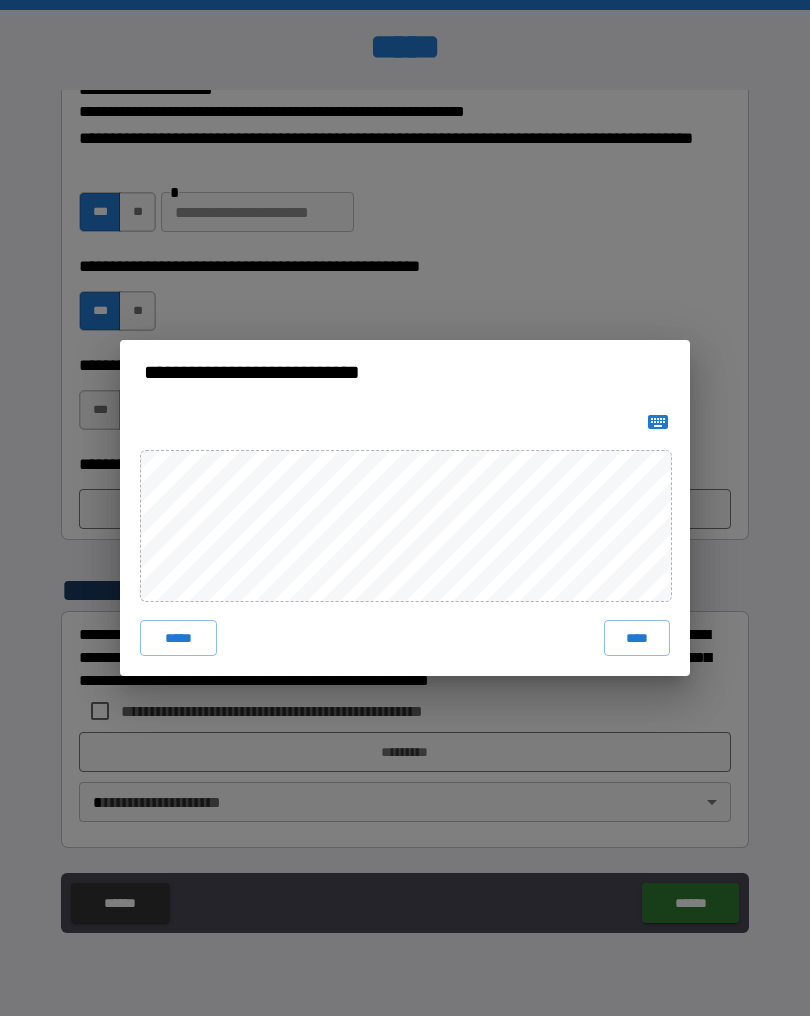 click on "****" at bounding box center [637, 638] 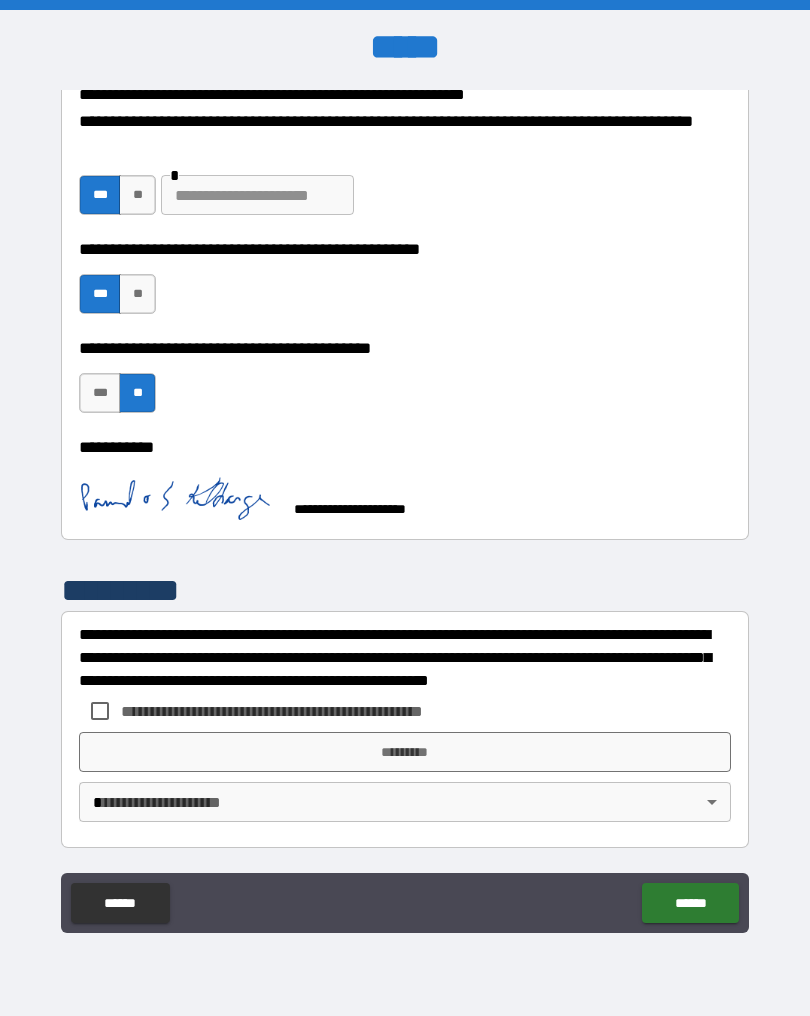 scroll, scrollTop: 3373, scrollLeft: 0, axis: vertical 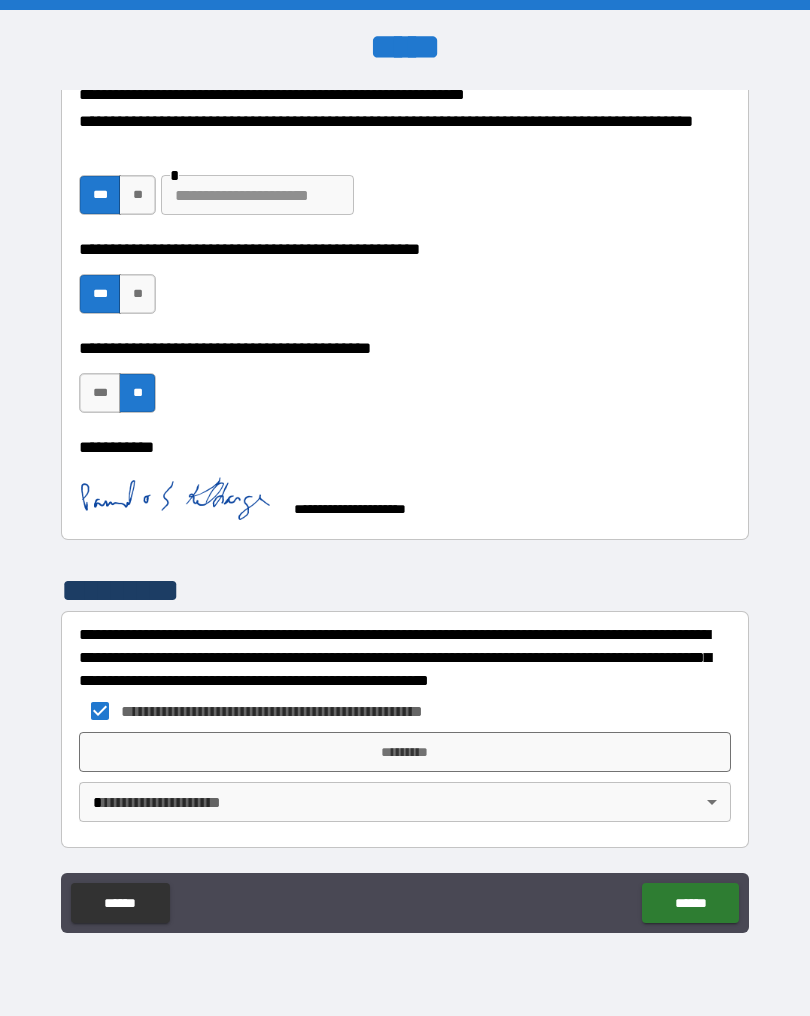 click on "*********" at bounding box center (405, 752) 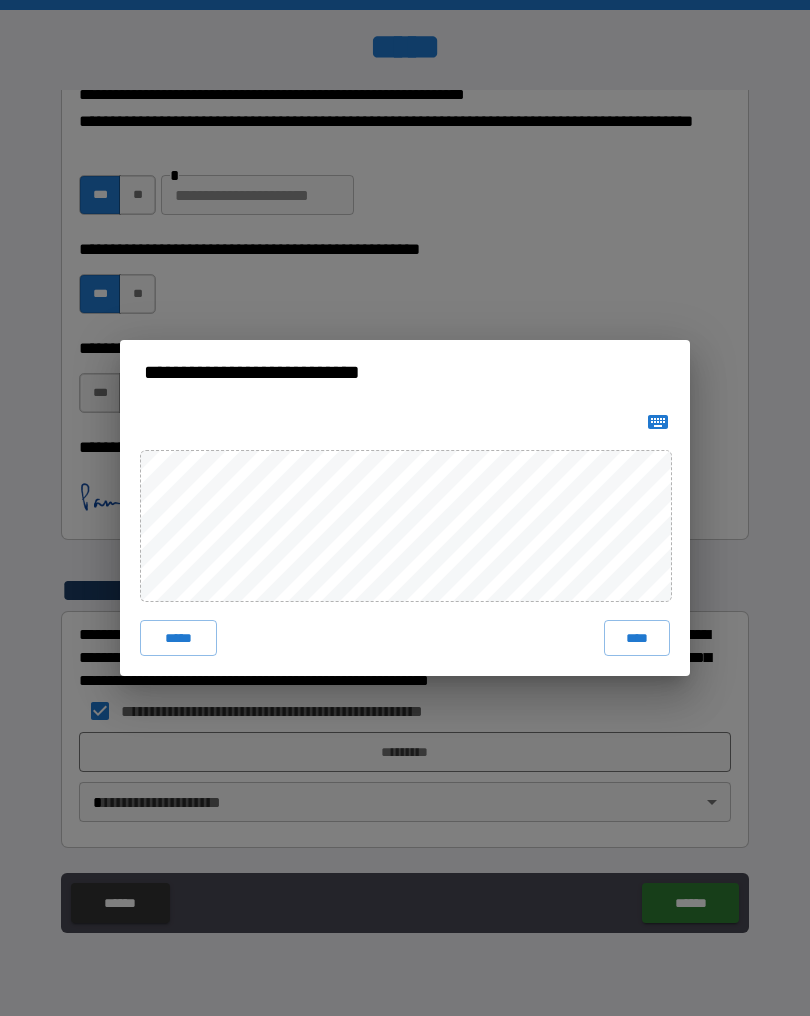 click on "****" at bounding box center [637, 638] 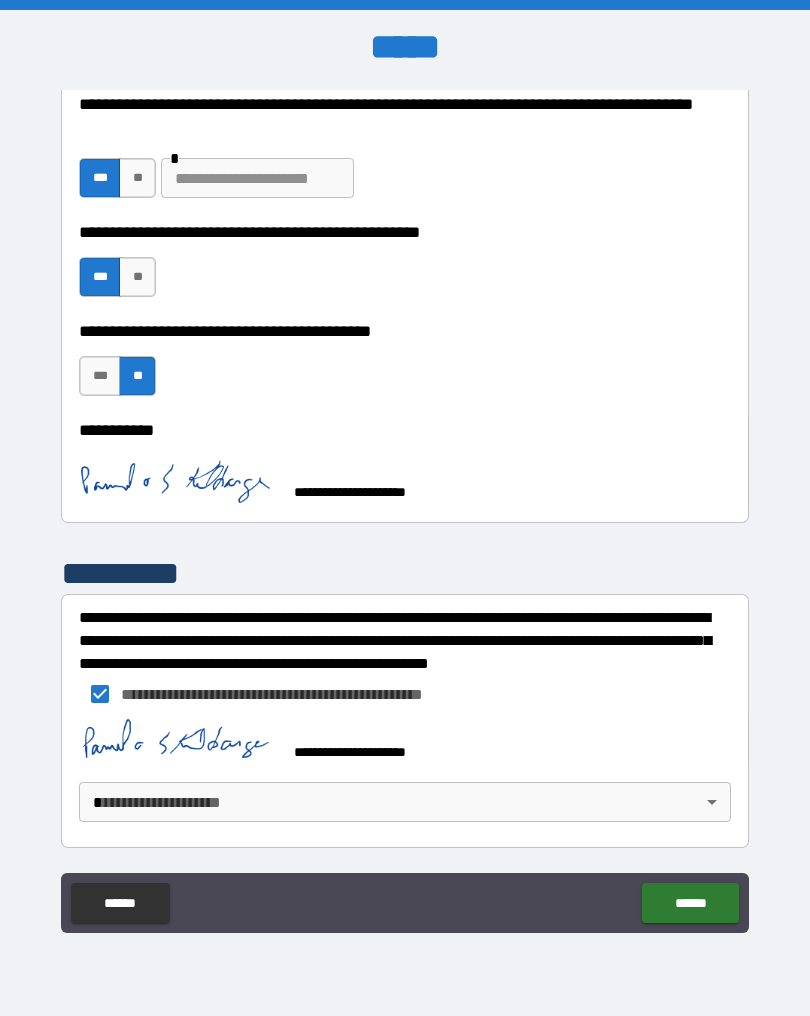 scroll, scrollTop: 3363, scrollLeft: 0, axis: vertical 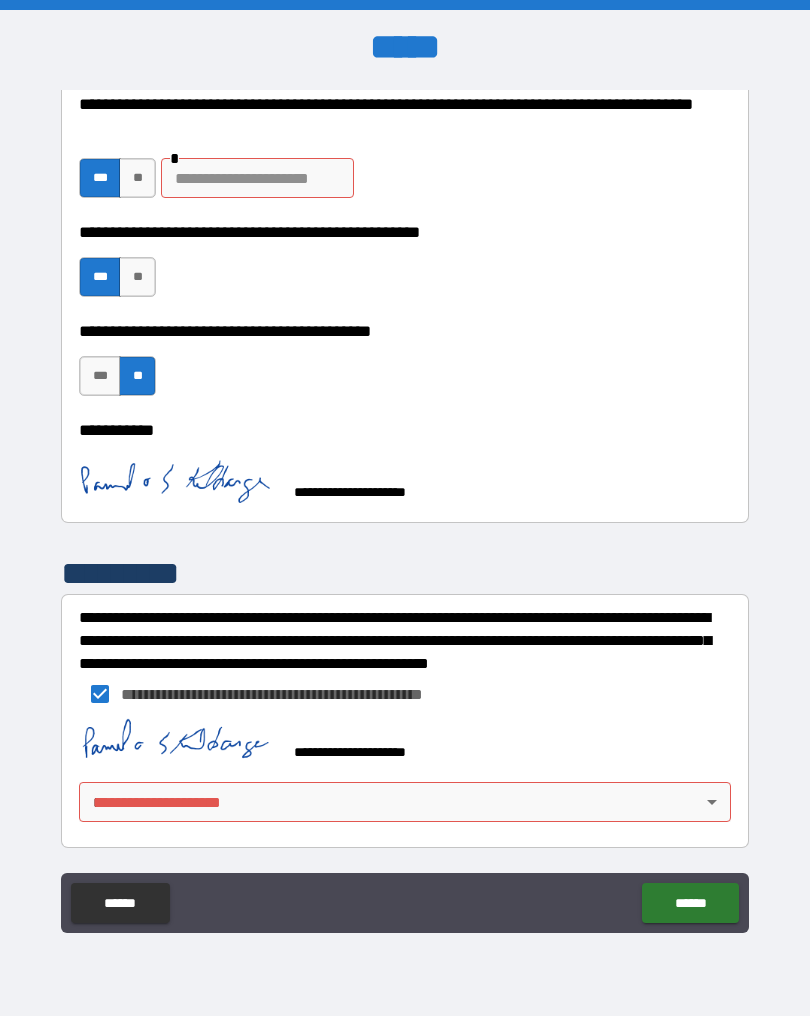 click at bounding box center [257, 178] 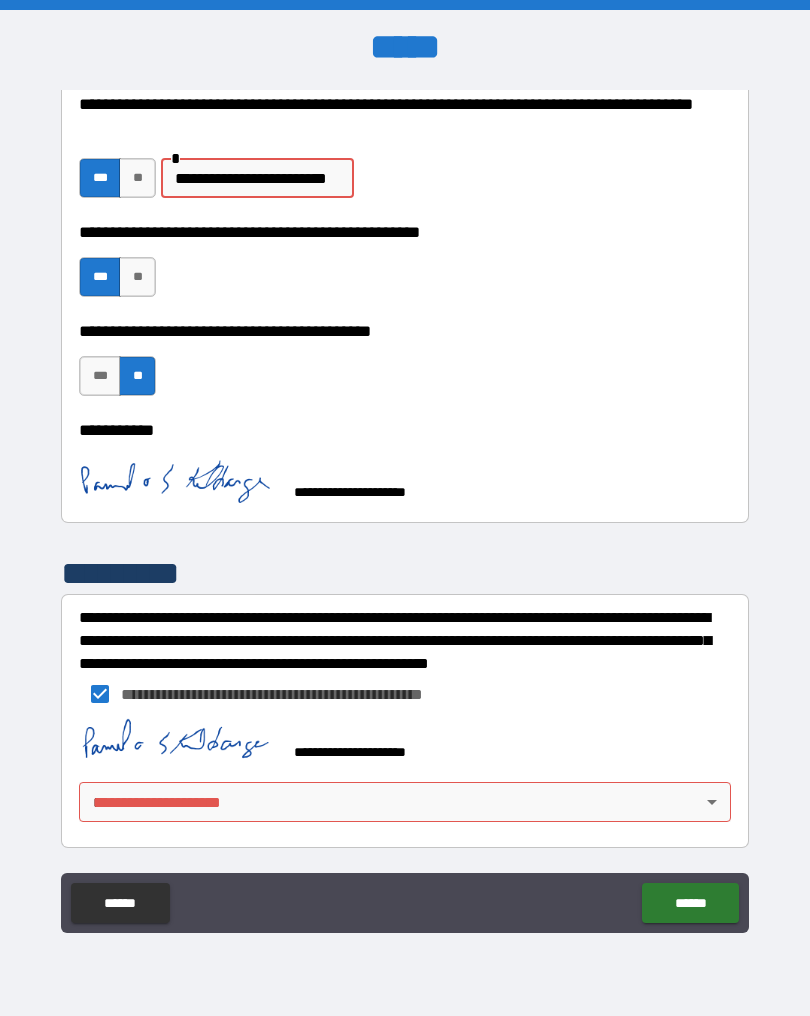 scroll, scrollTop: 3390, scrollLeft: 0, axis: vertical 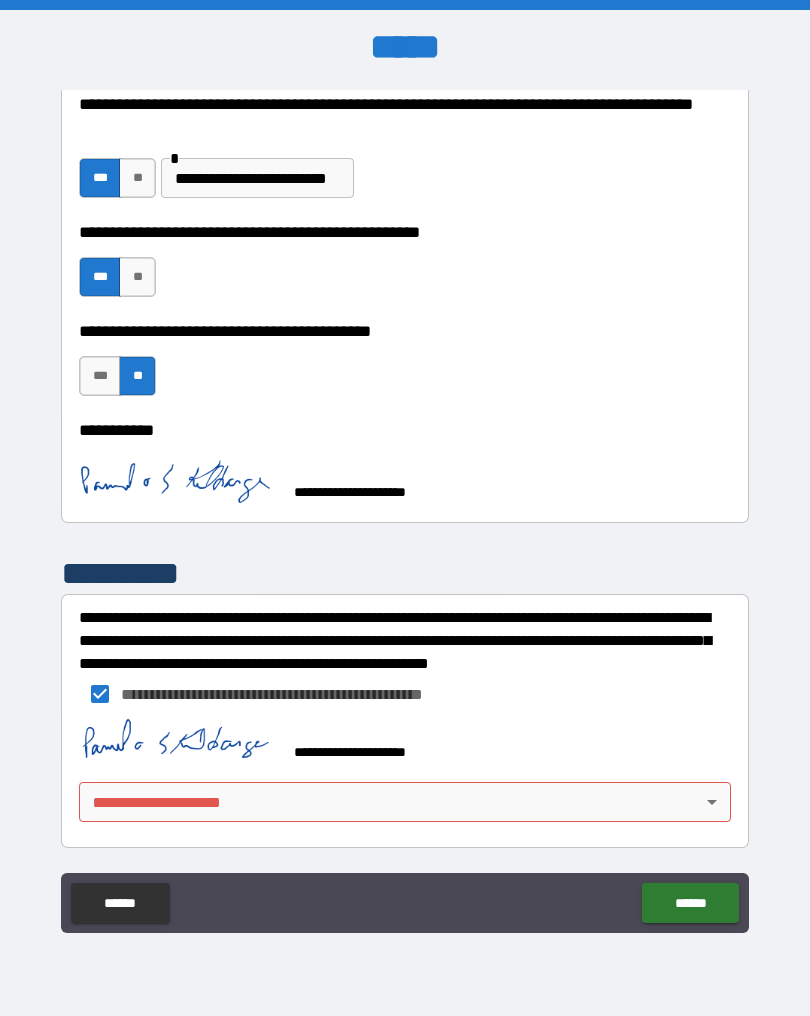 click on "******" at bounding box center (690, 903) 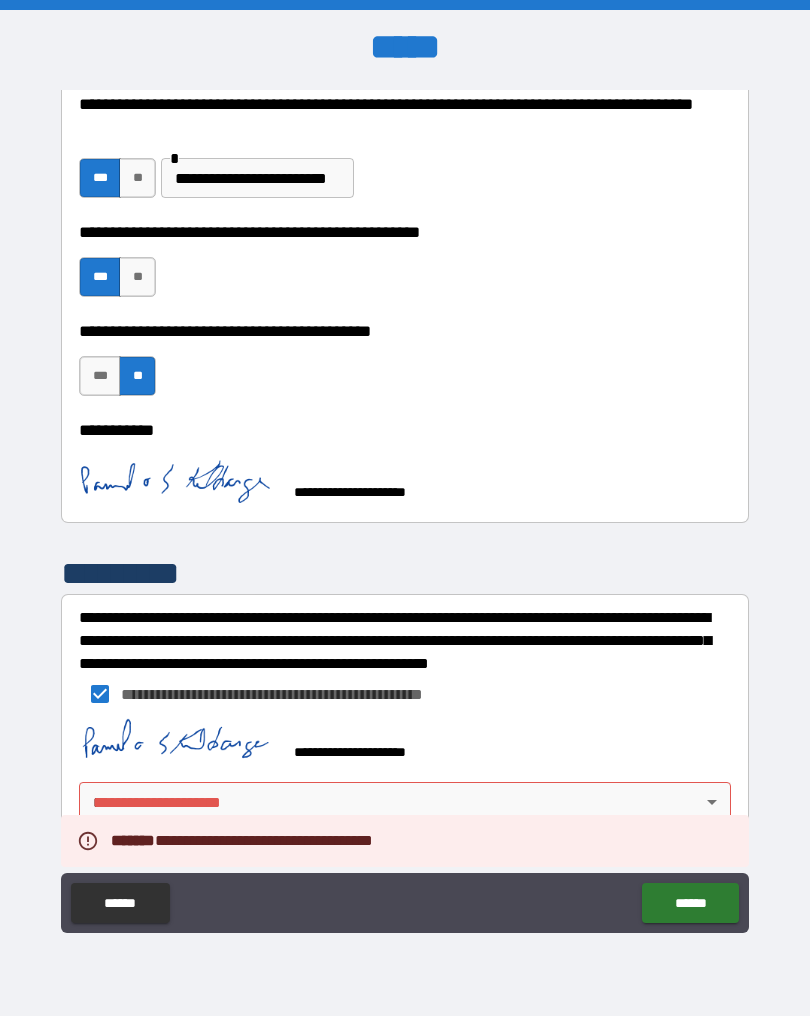 click on "**********" at bounding box center [405, 508] 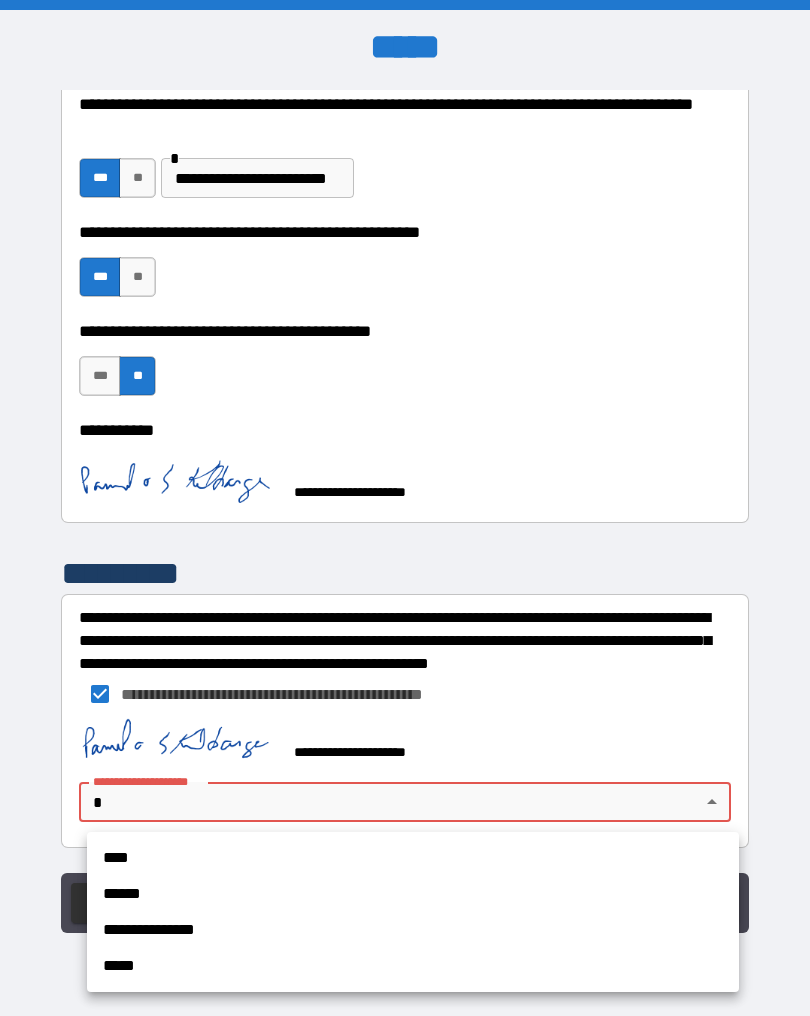 click on "****" at bounding box center [413, 858] 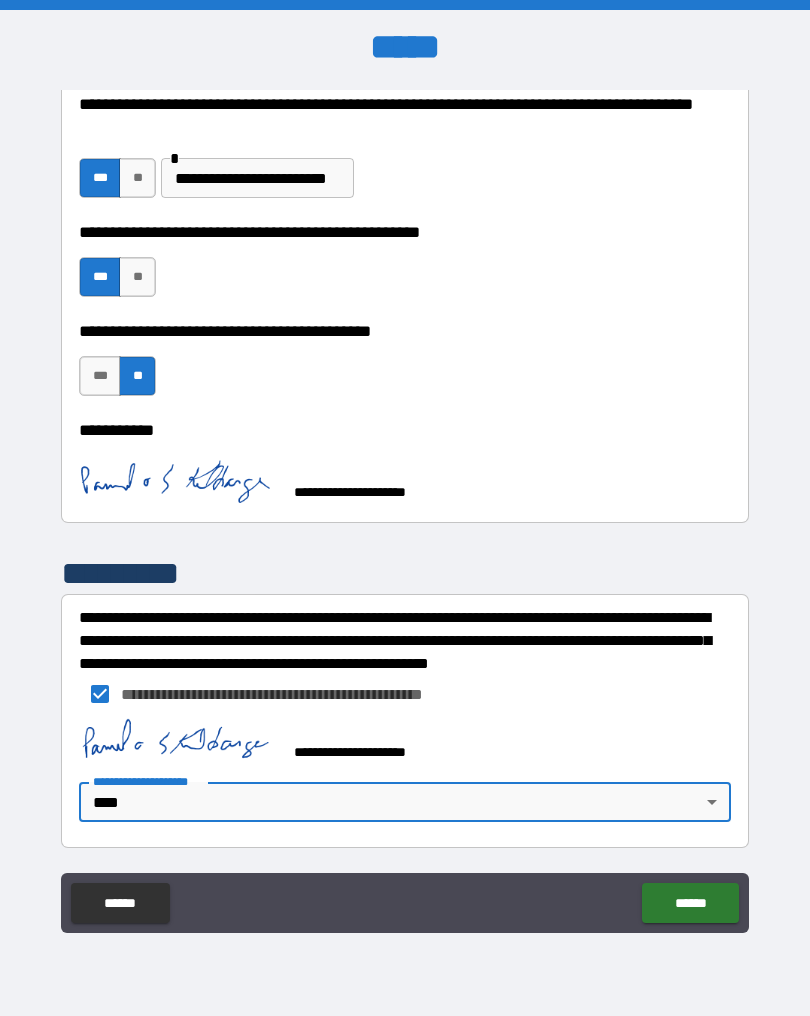 click on "******" at bounding box center (690, 903) 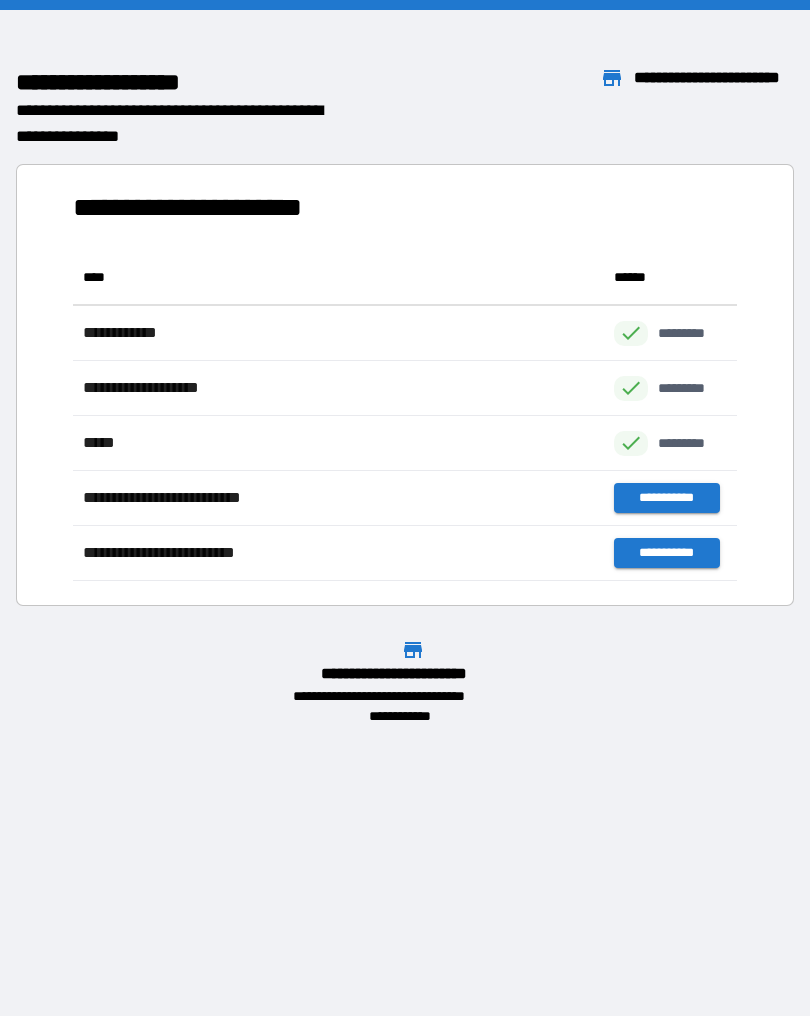 scroll, scrollTop: 1, scrollLeft: 1, axis: both 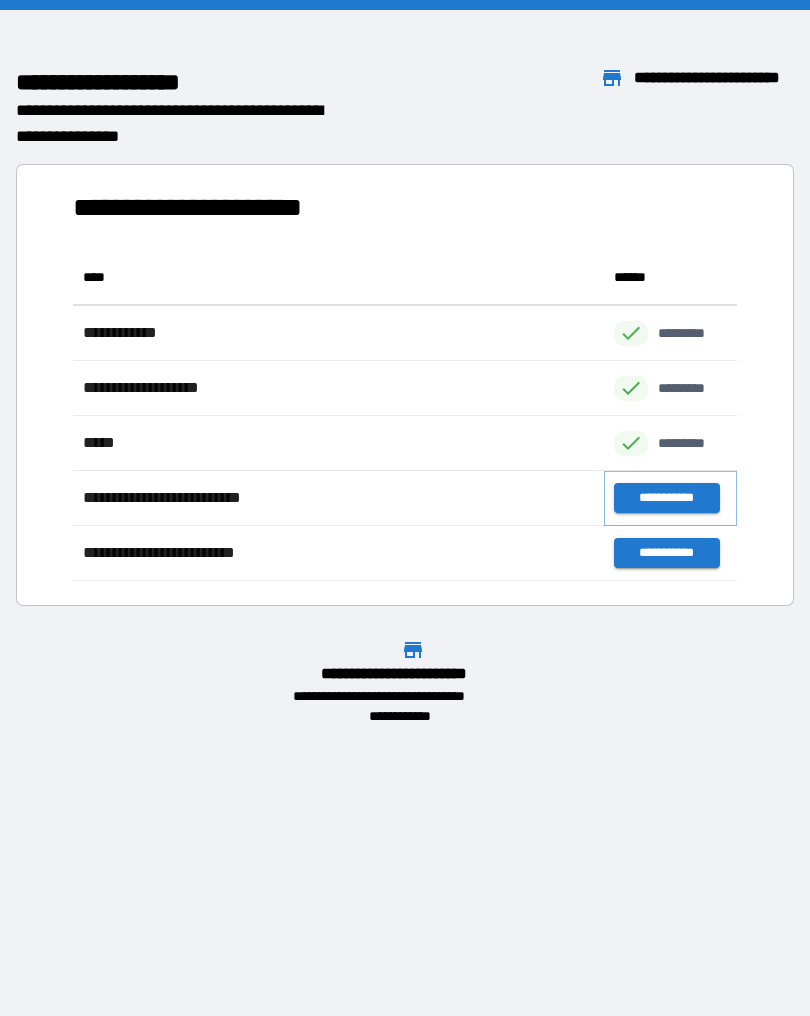 click on "**********" at bounding box center (666, 498) 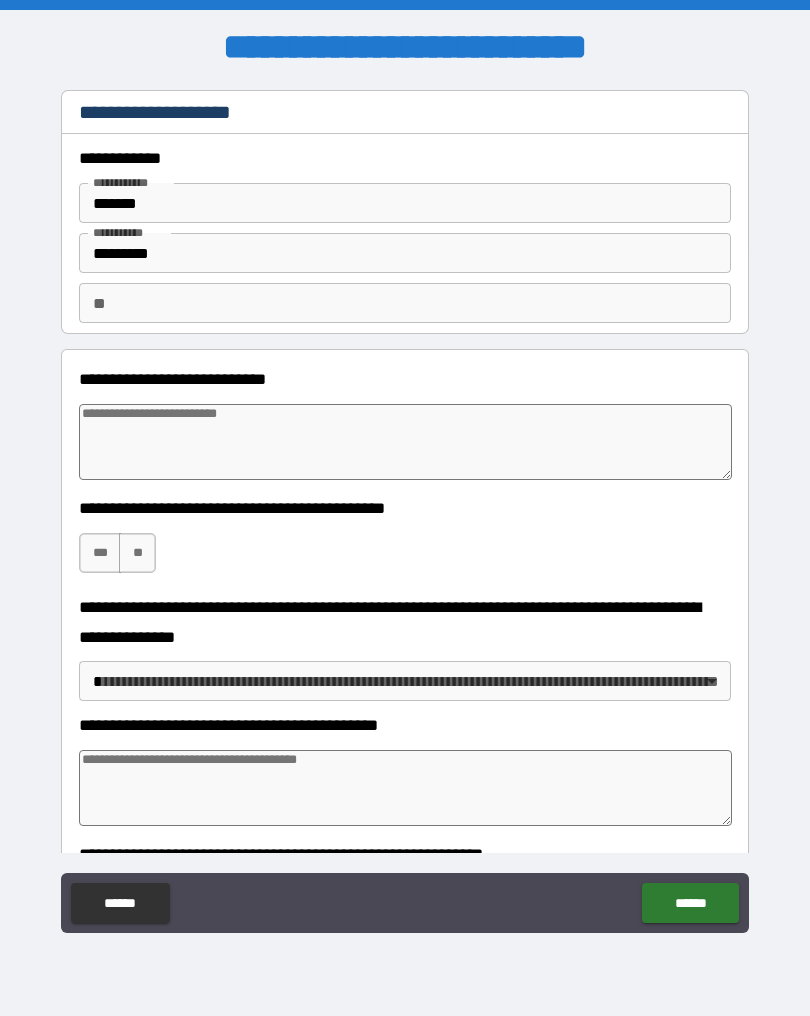 type on "*" 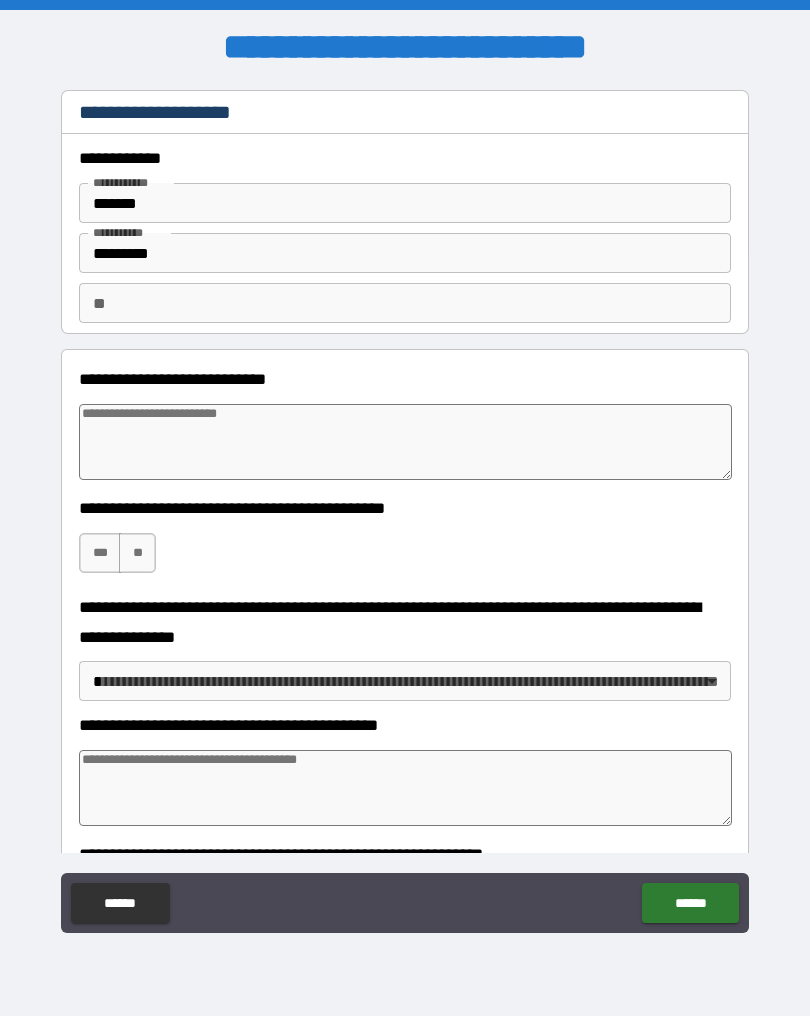 type on "*" 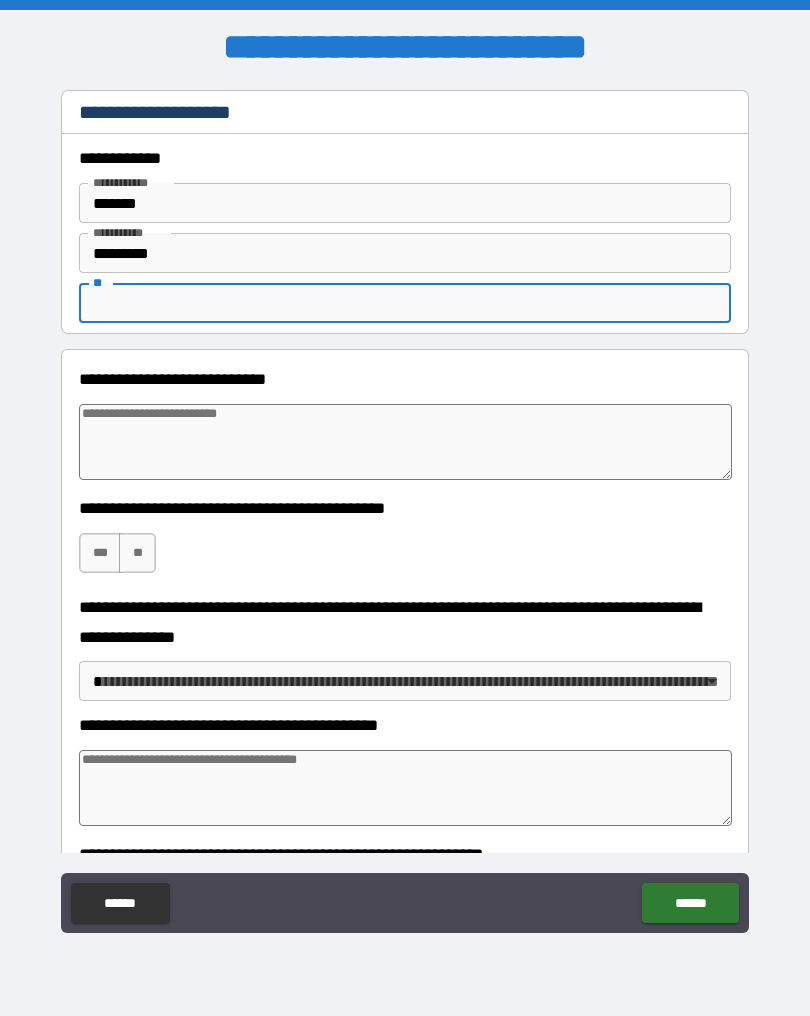 type on "*" 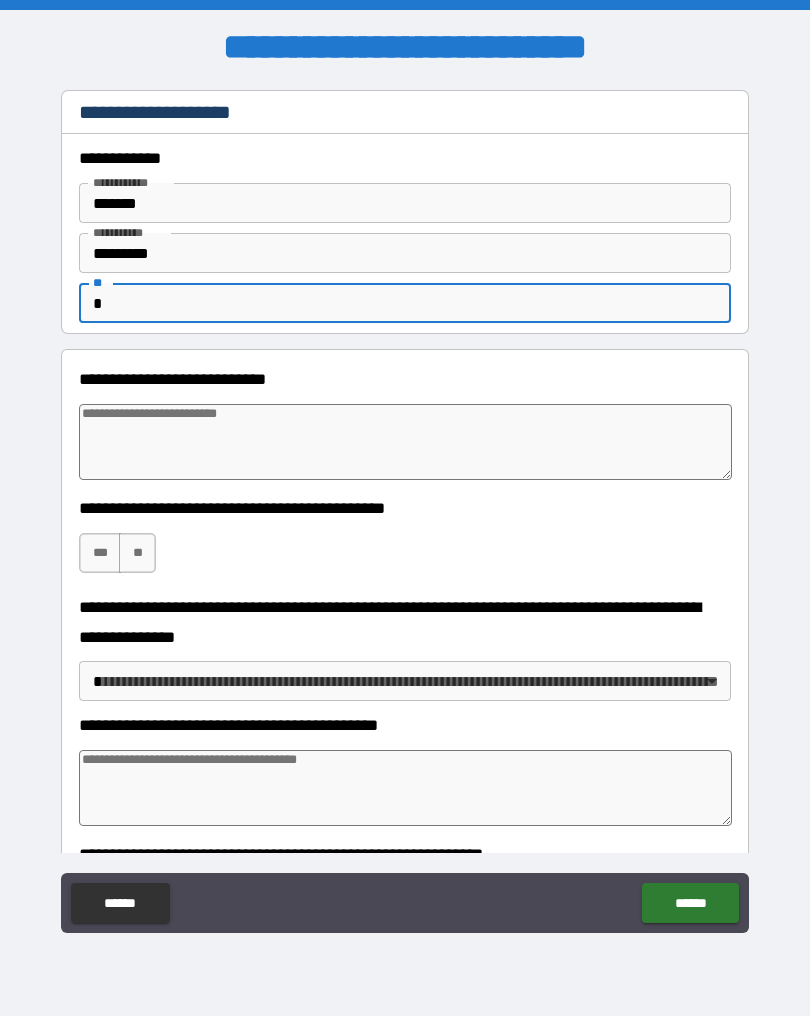 type on "*" 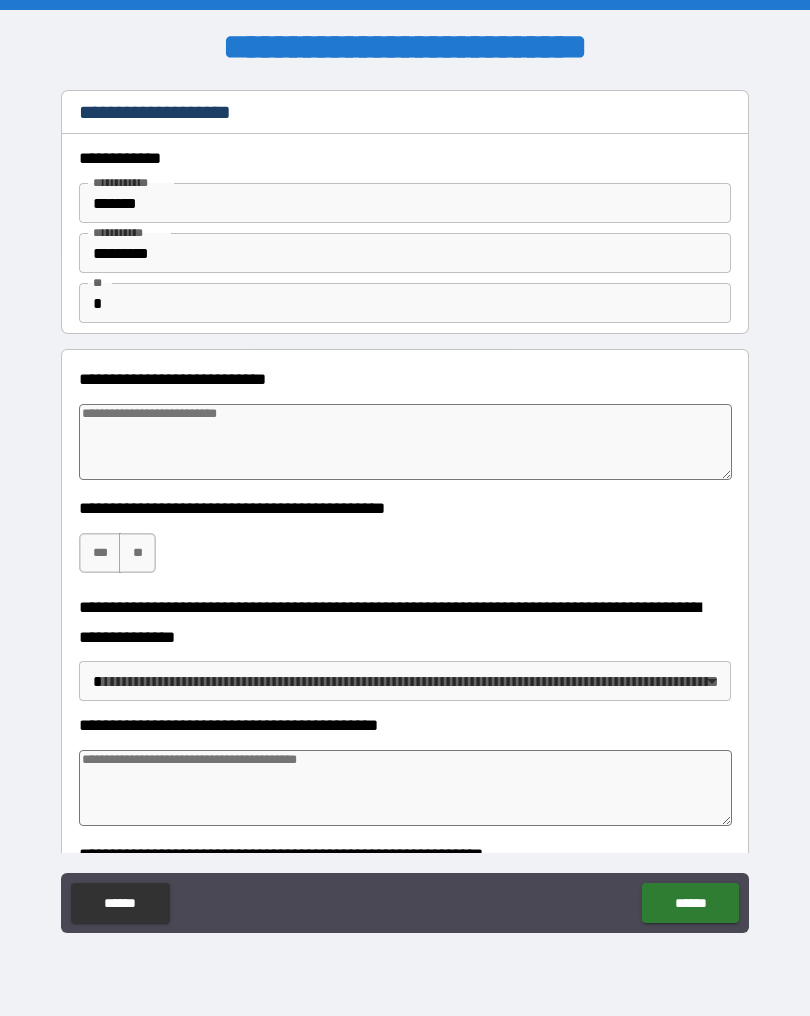 type on "*" 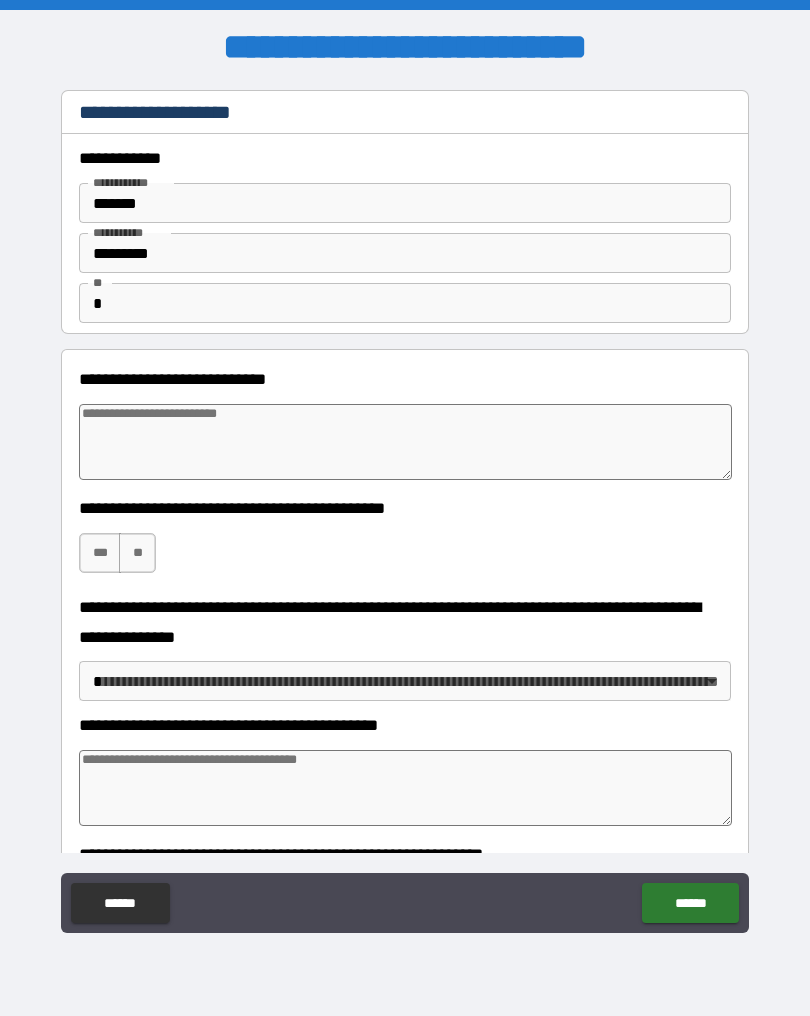 type on "*" 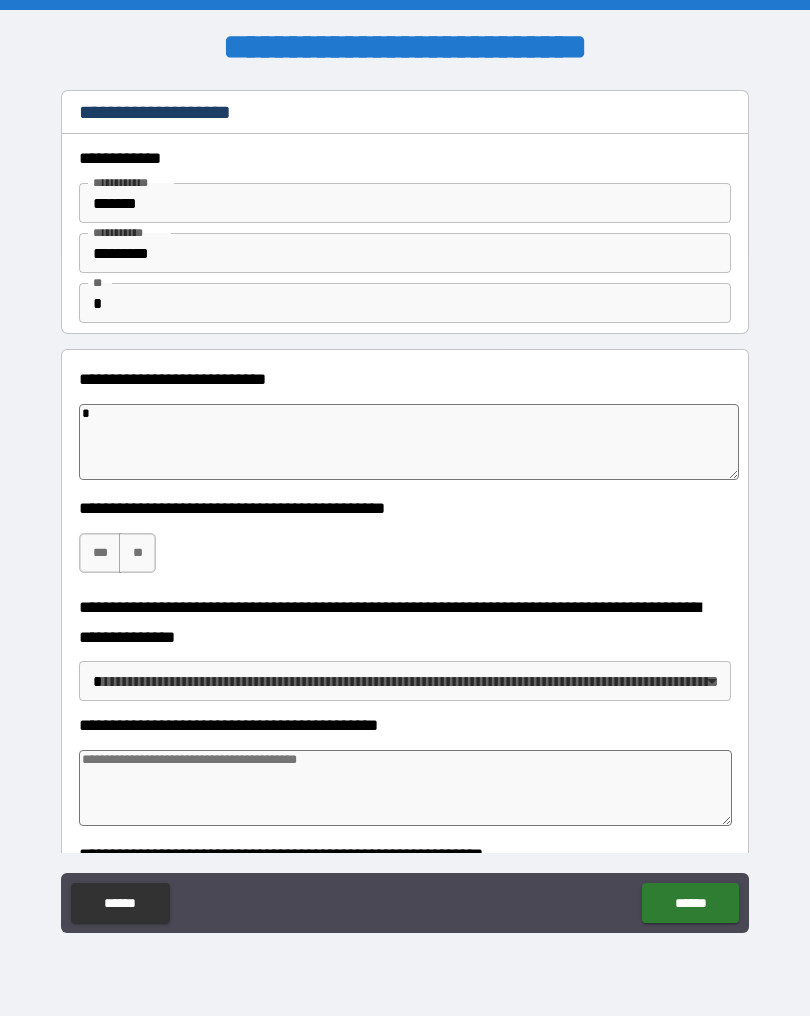 type on "*" 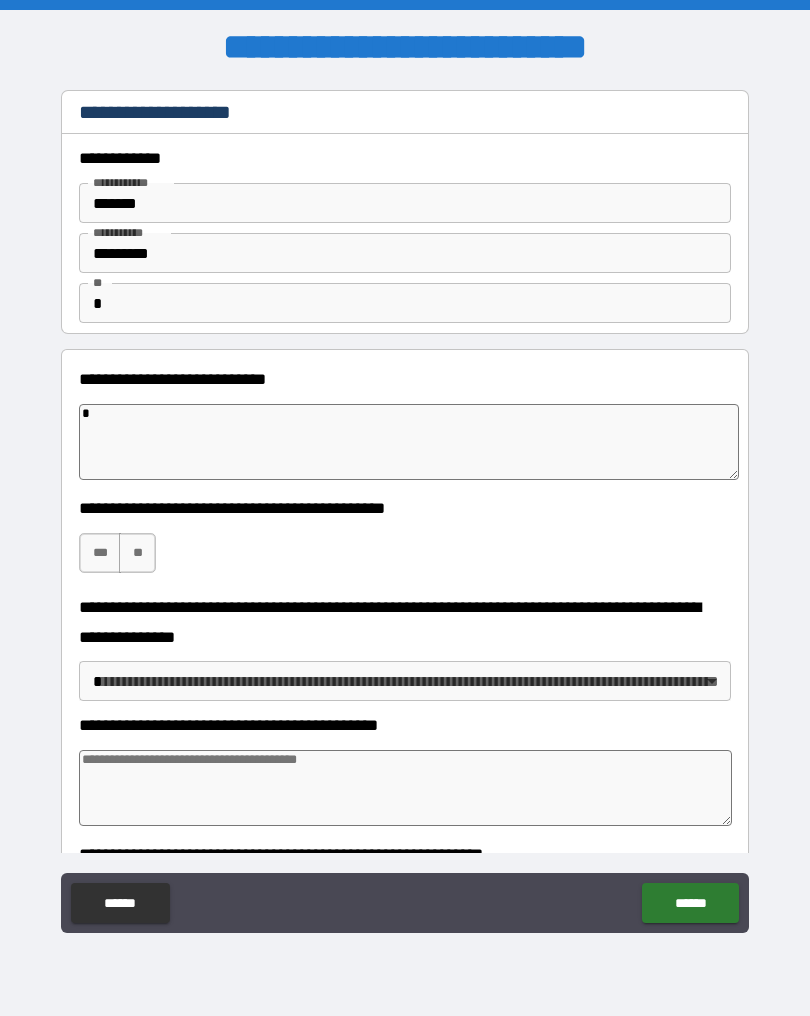 type on "*" 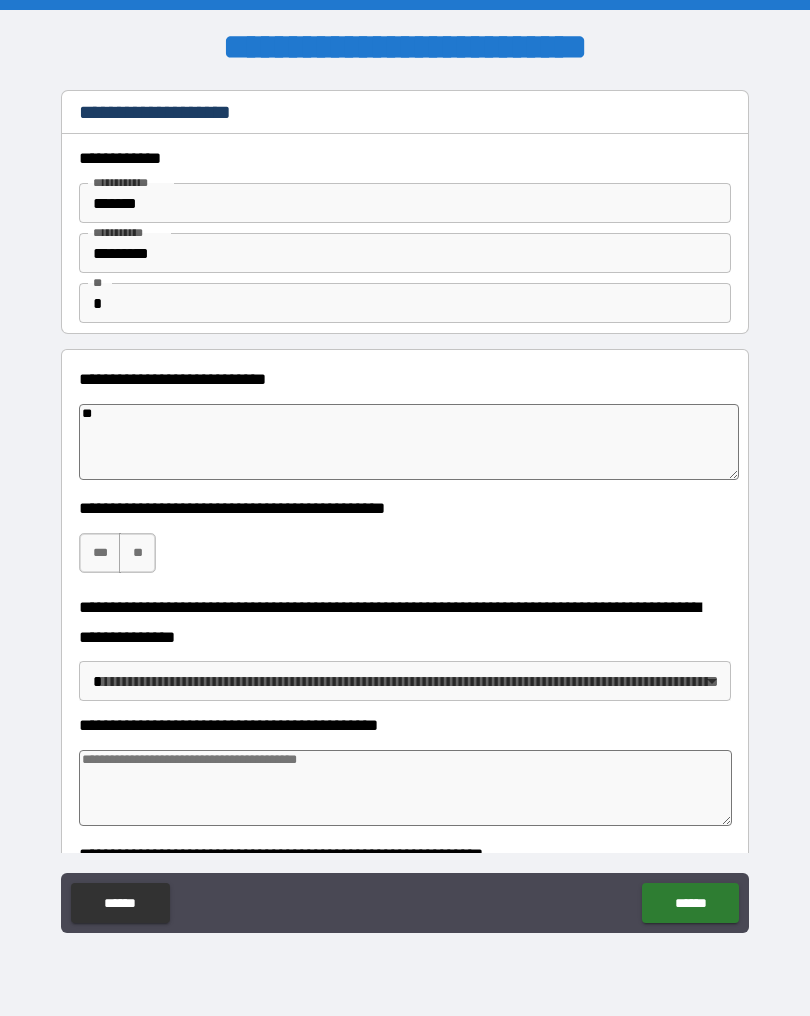type on "*" 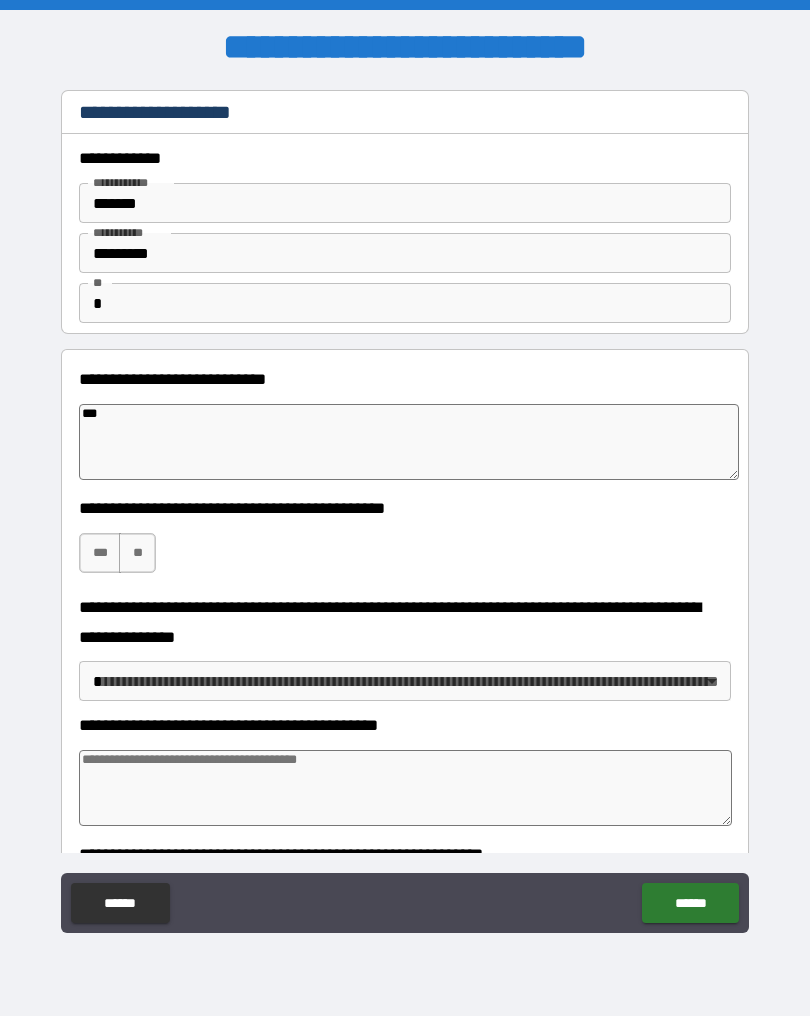 type on "*" 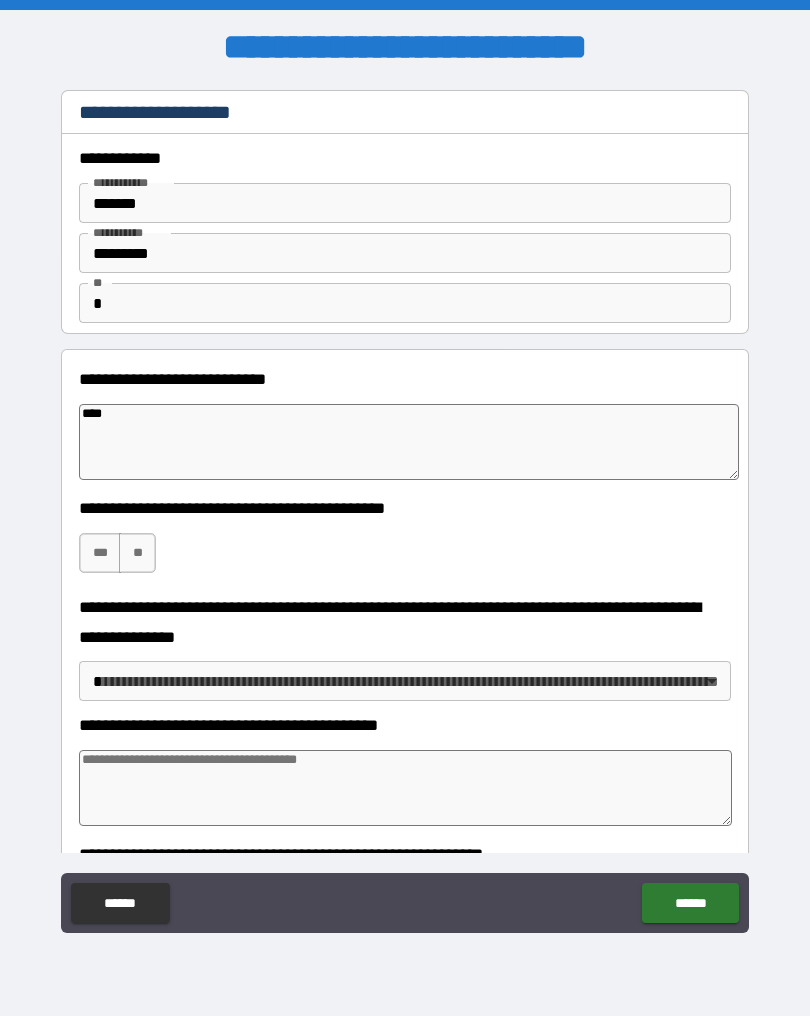 type on "*" 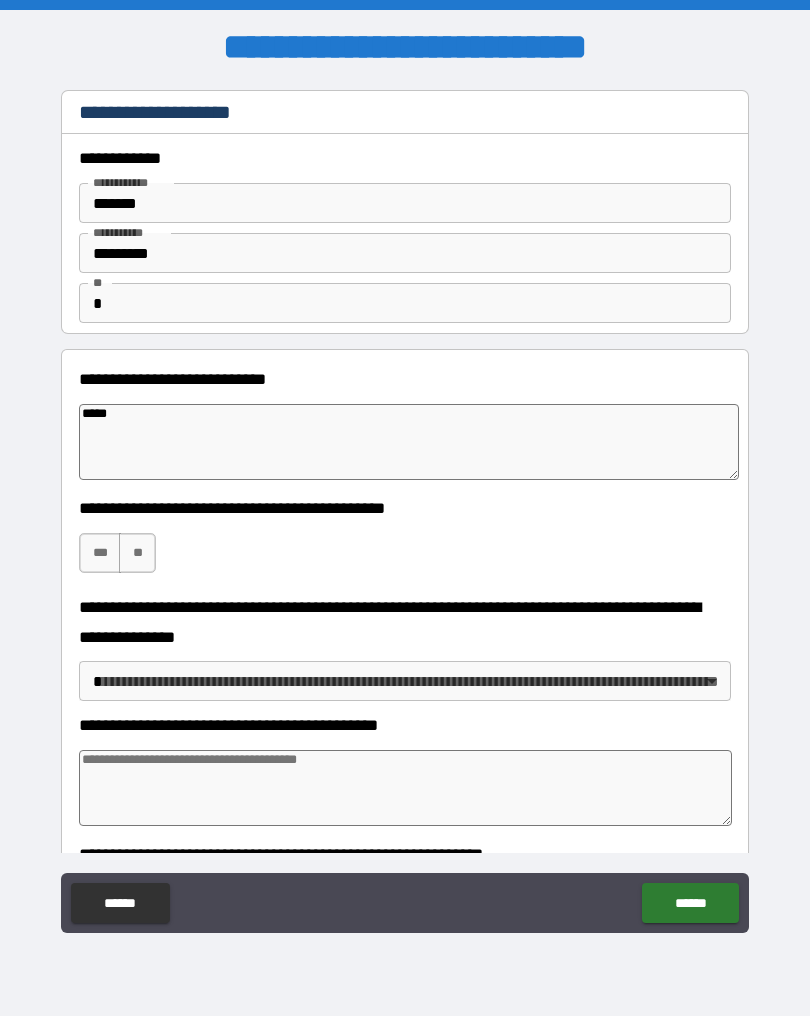 type on "*" 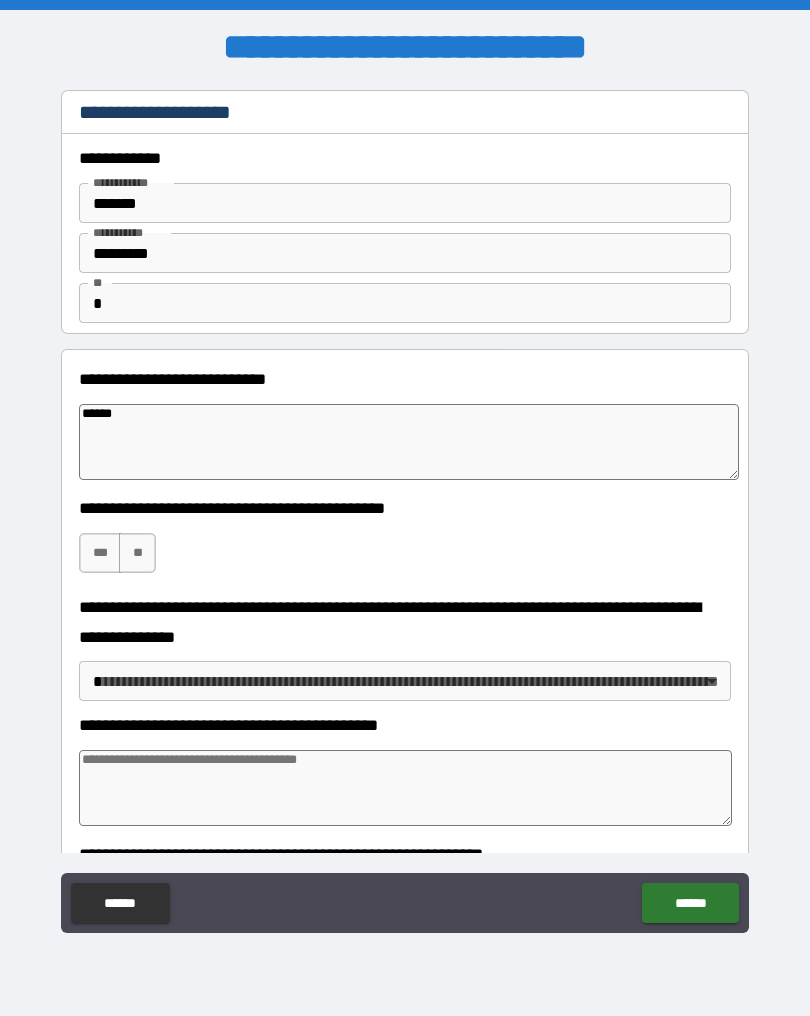 type on "*" 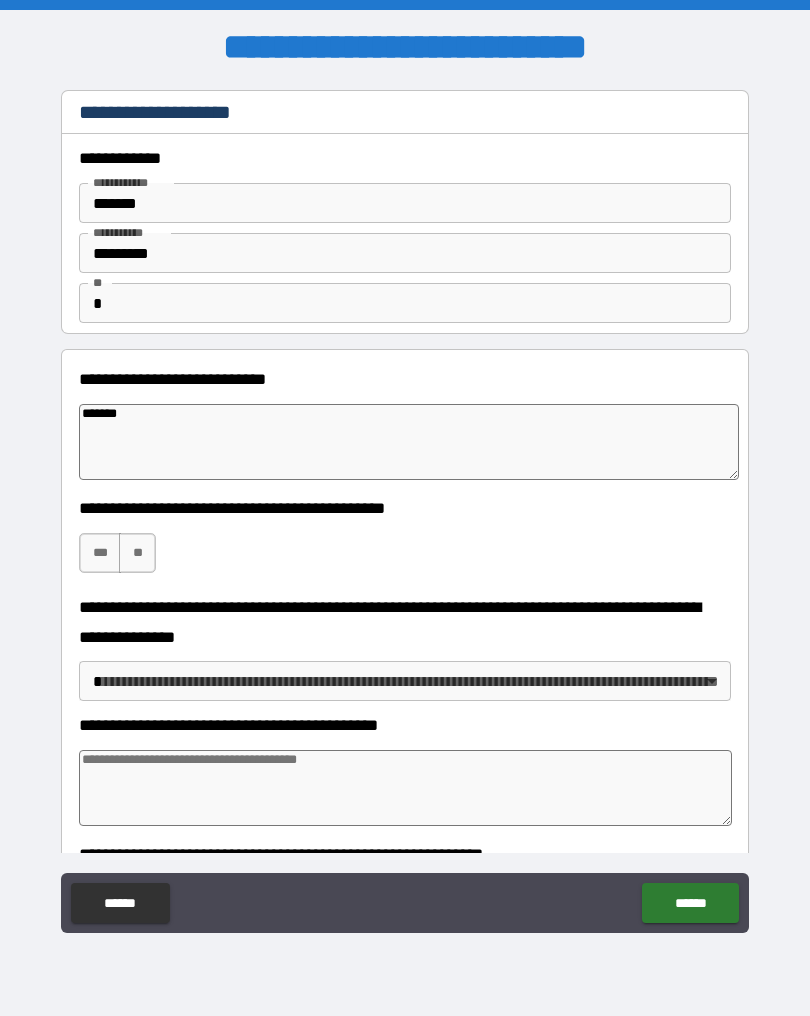 type on "*" 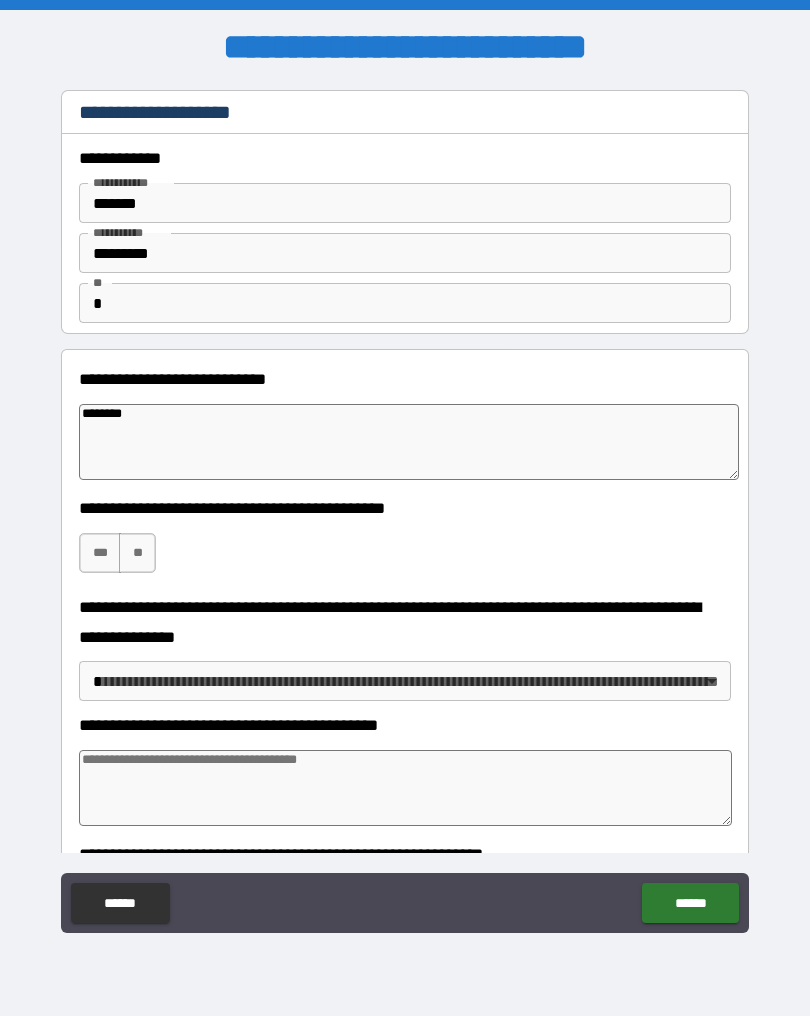 type on "*" 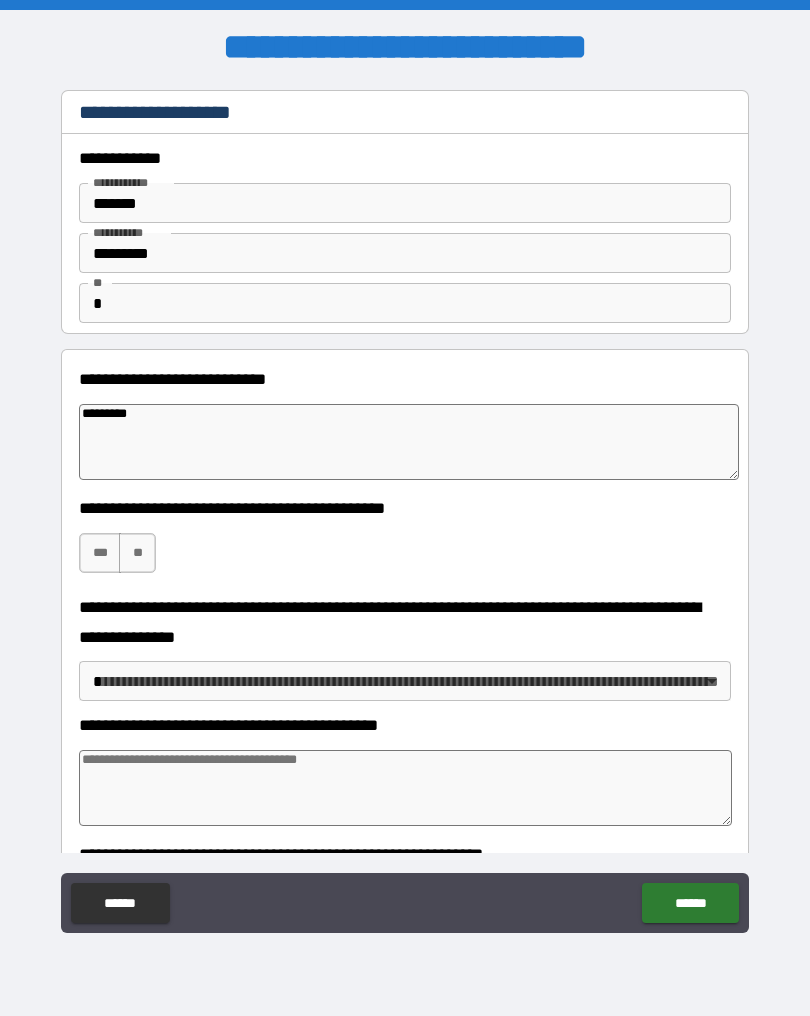 type on "*" 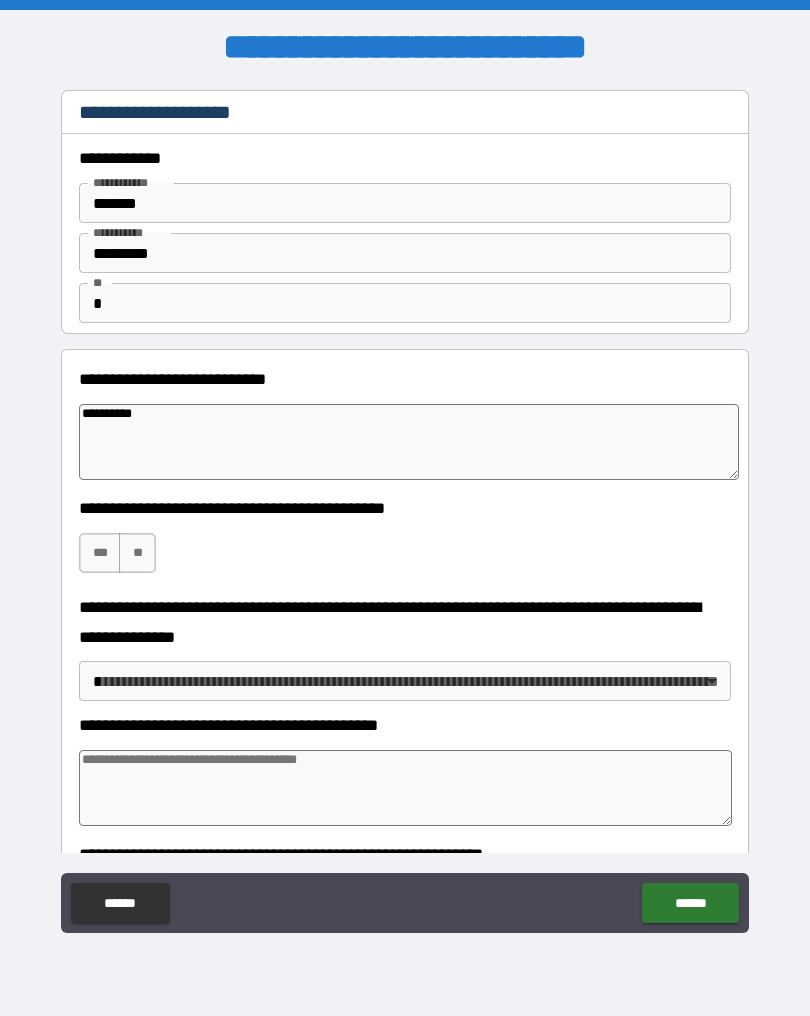 type on "*" 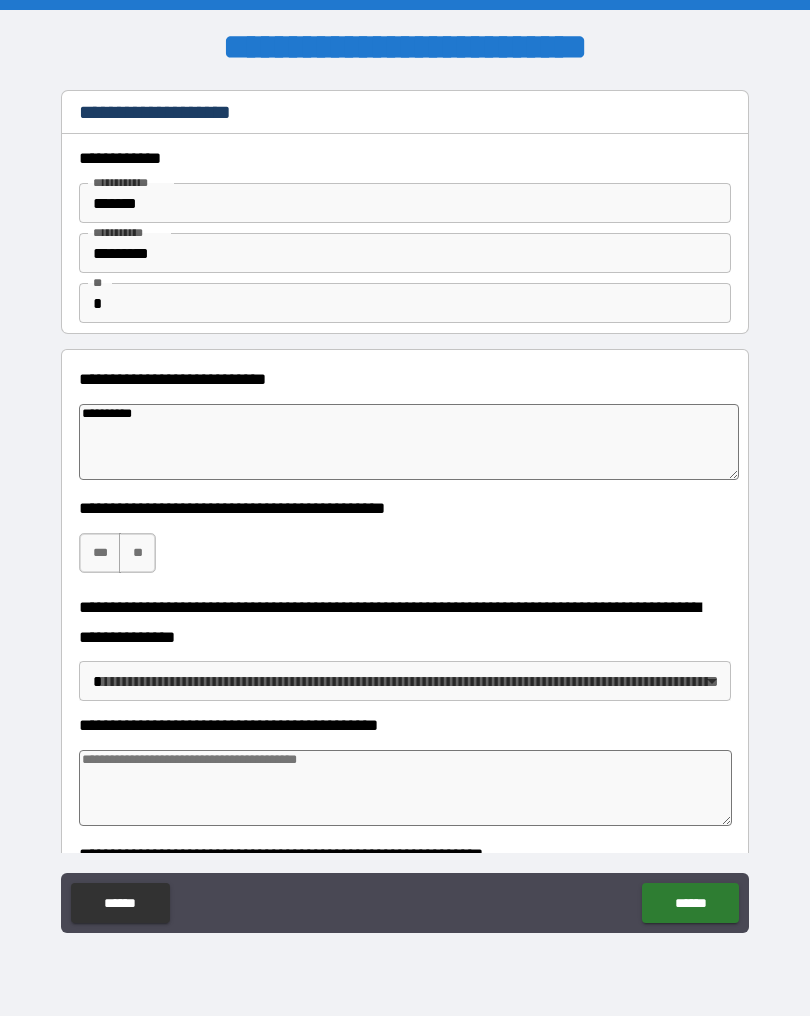 click on "***" at bounding box center [100, 553] 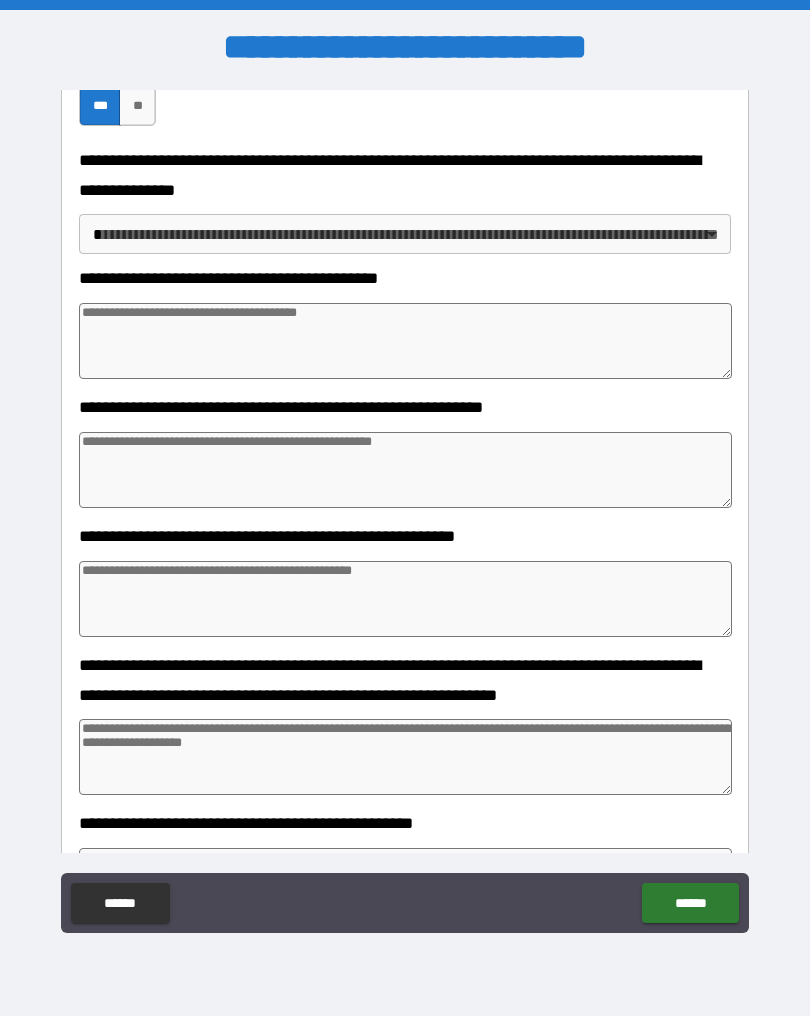scroll, scrollTop: 448, scrollLeft: 0, axis: vertical 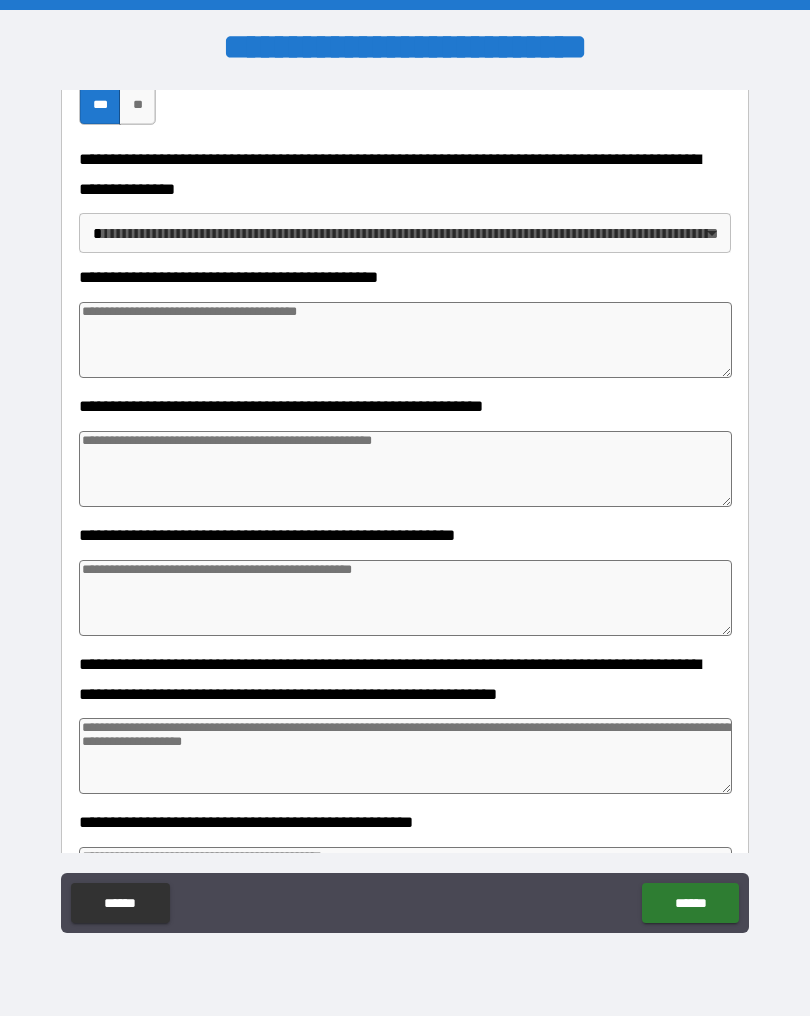 click at bounding box center [405, 340] 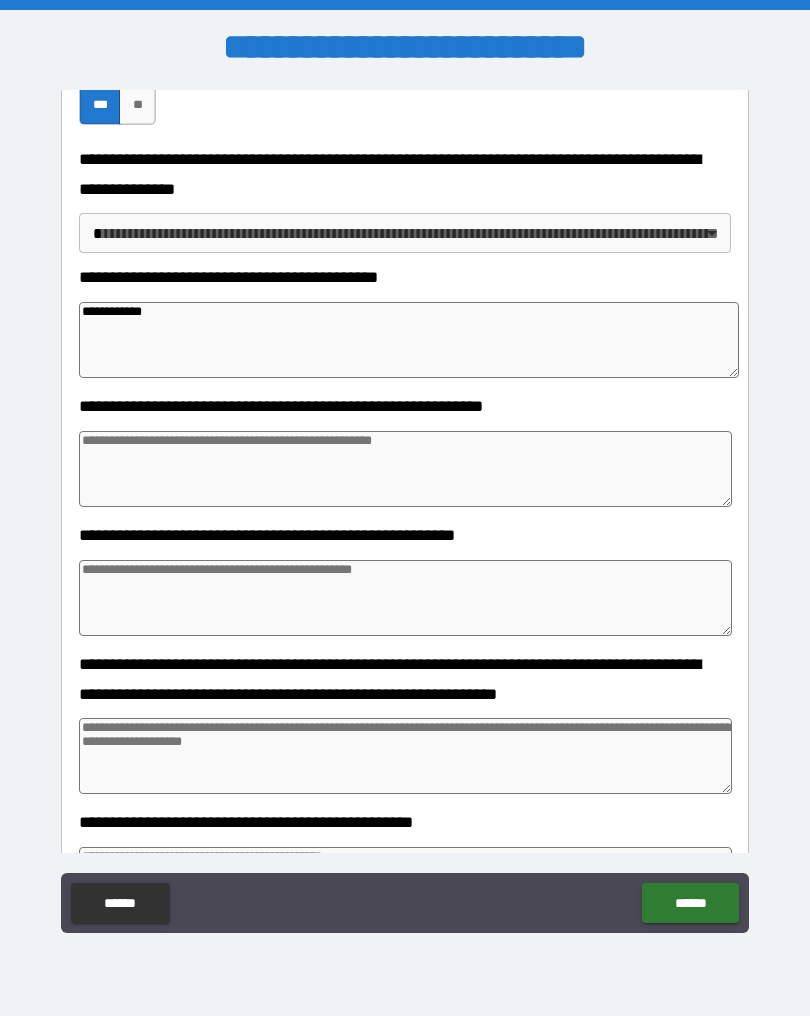 click at bounding box center (405, 469) 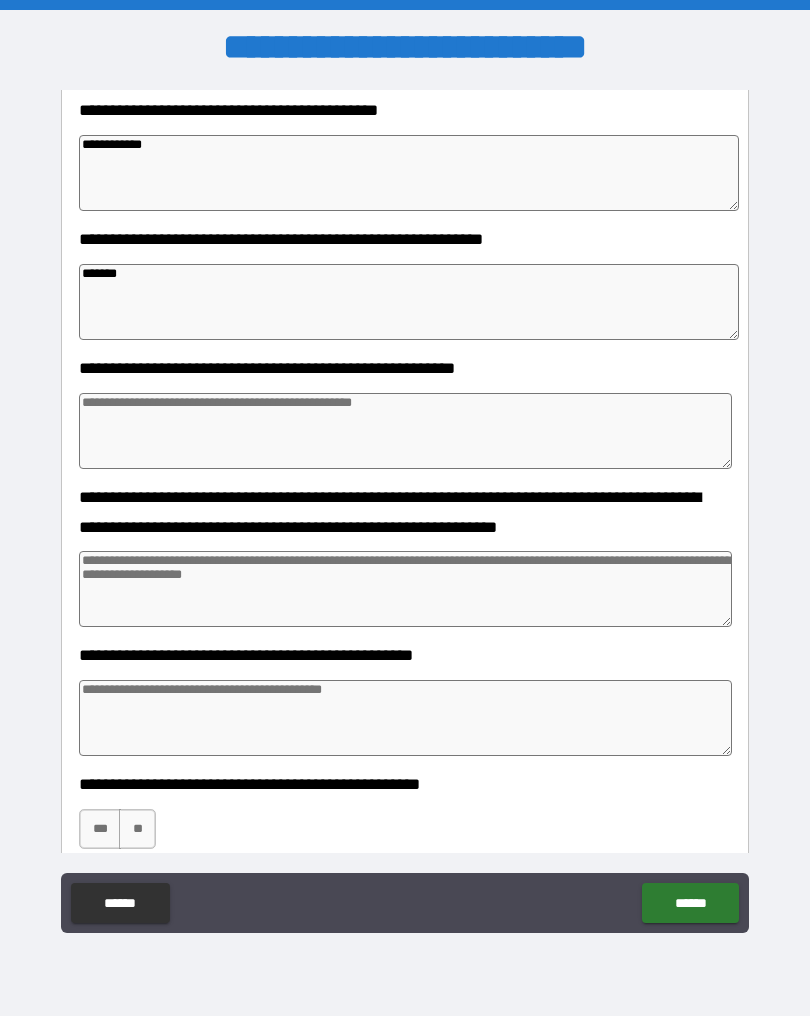 scroll, scrollTop: 614, scrollLeft: 0, axis: vertical 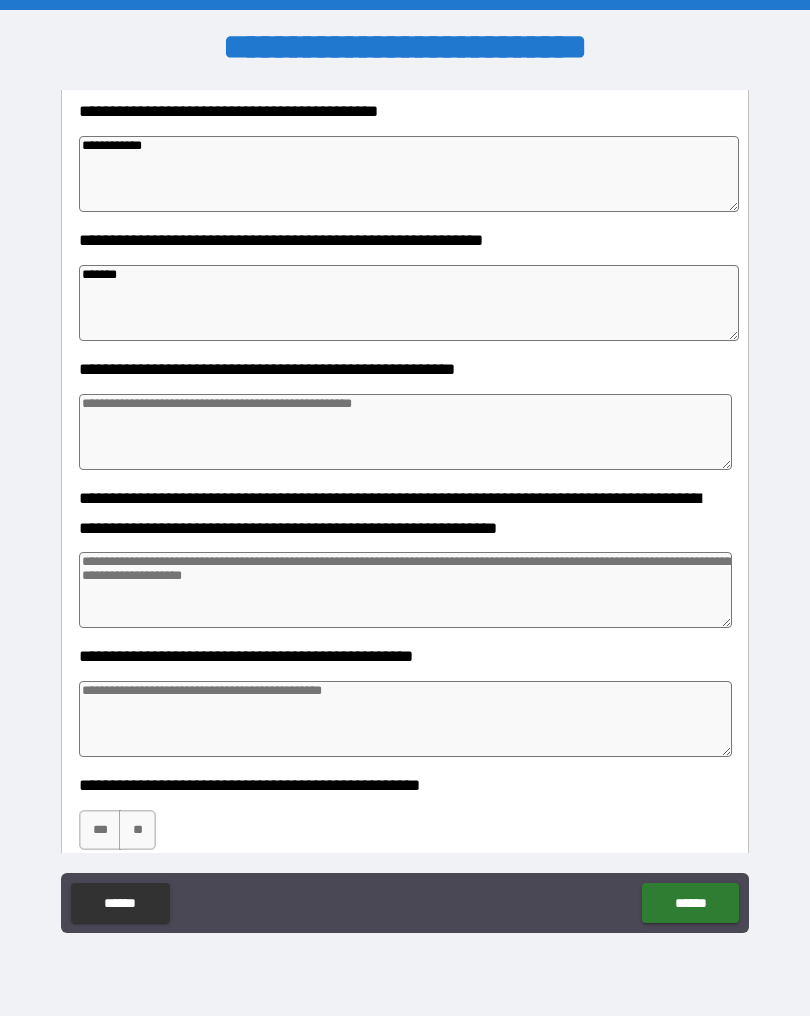 click at bounding box center (405, 590) 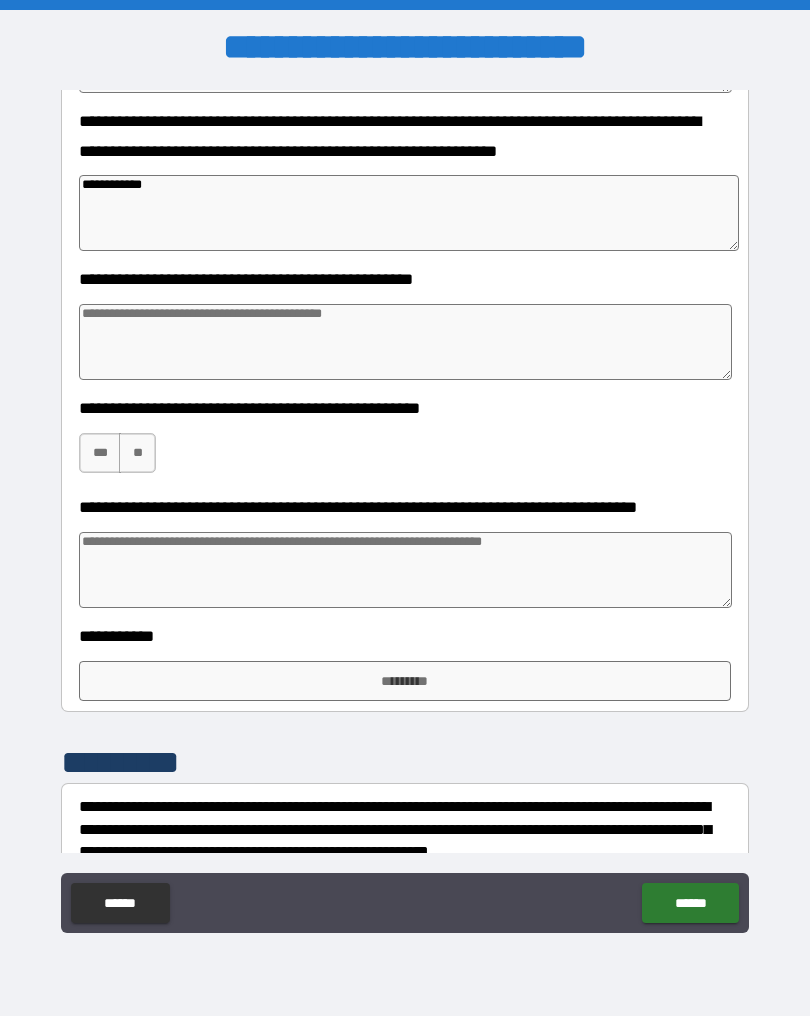 scroll, scrollTop: 994, scrollLeft: 0, axis: vertical 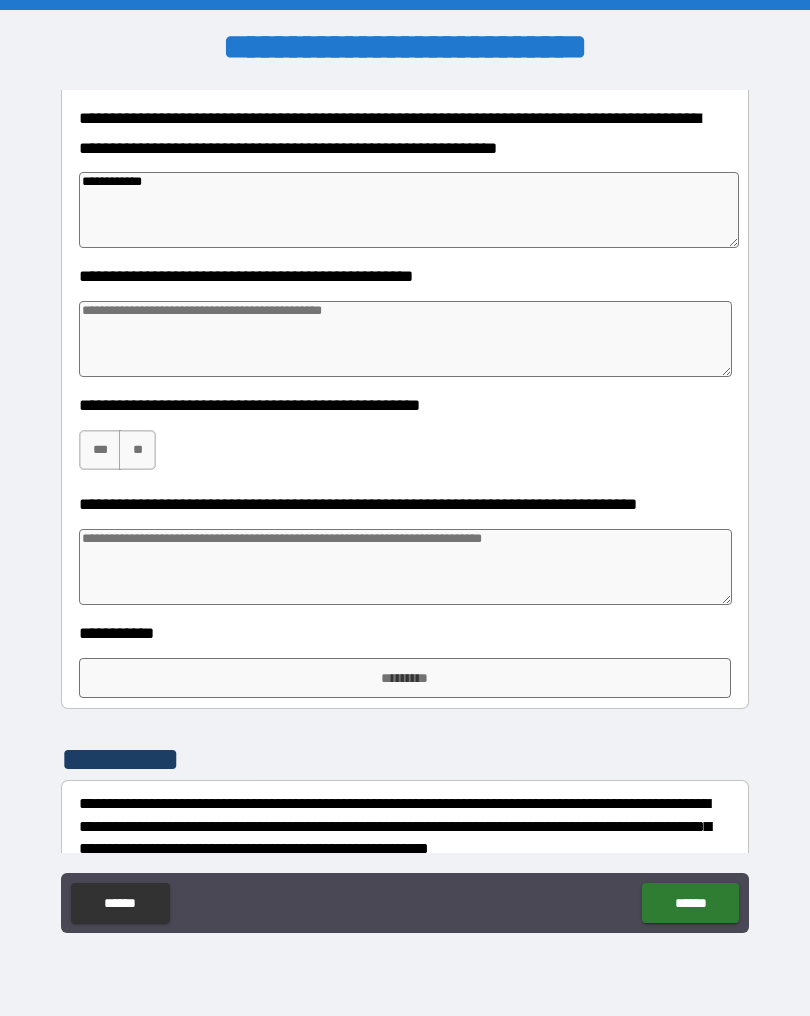 click at bounding box center [405, 339] 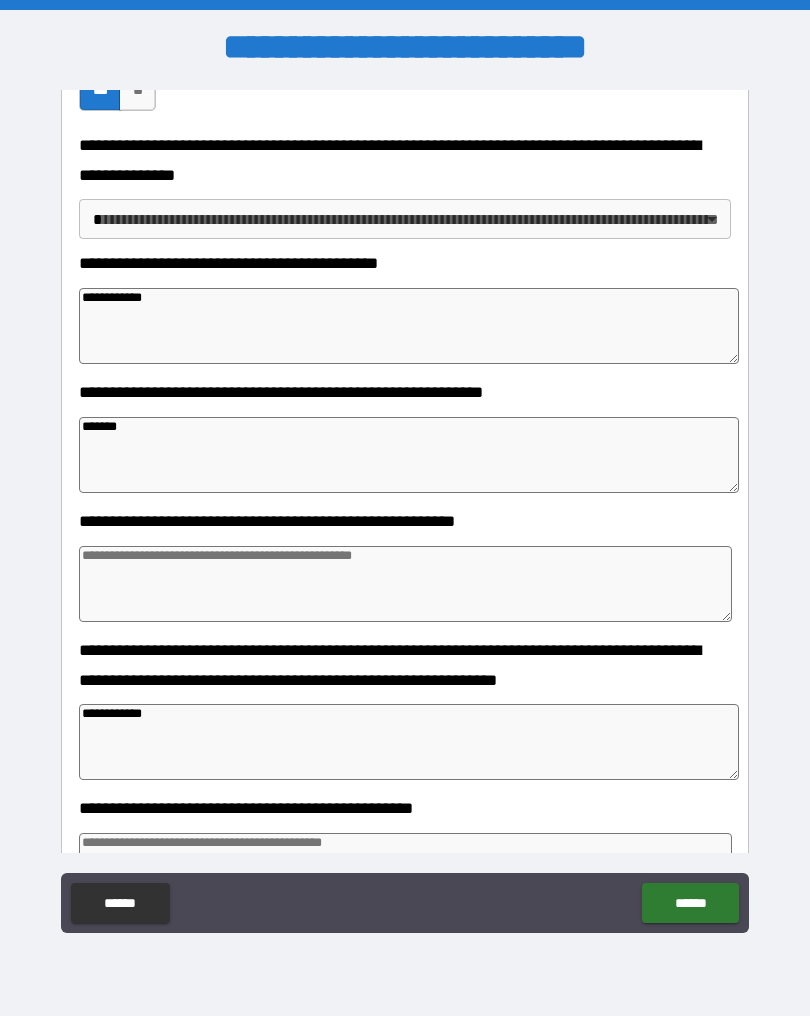 scroll, scrollTop: 461, scrollLeft: 0, axis: vertical 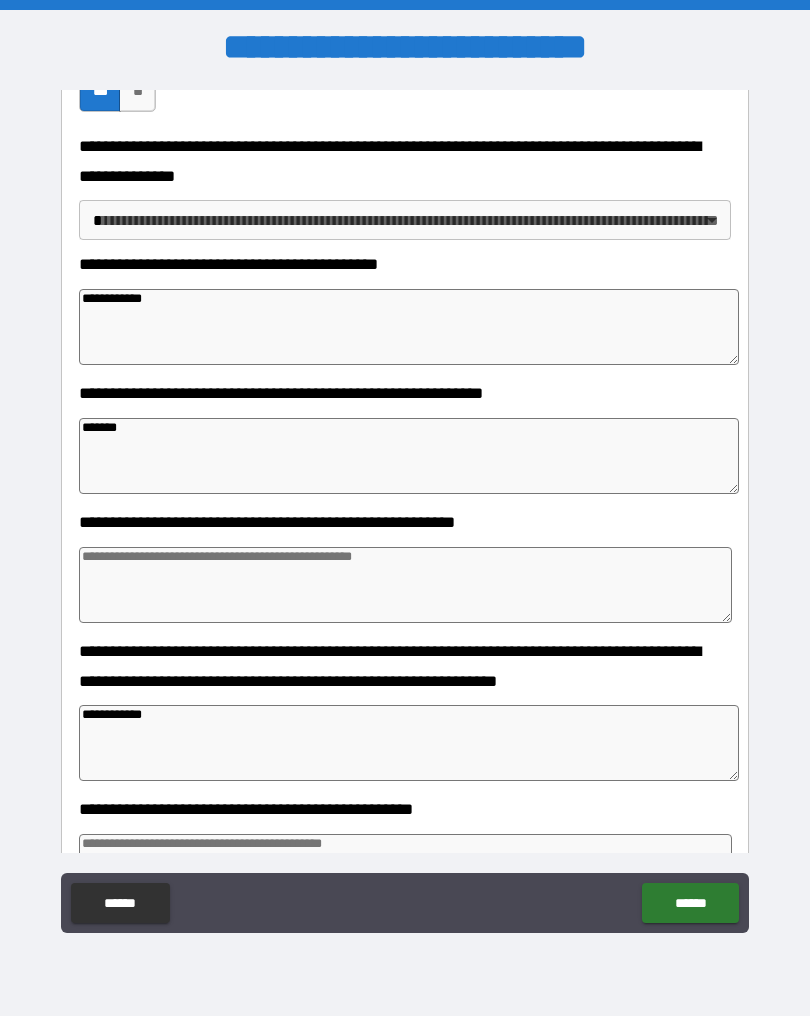 click at bounding box center (405, 585) 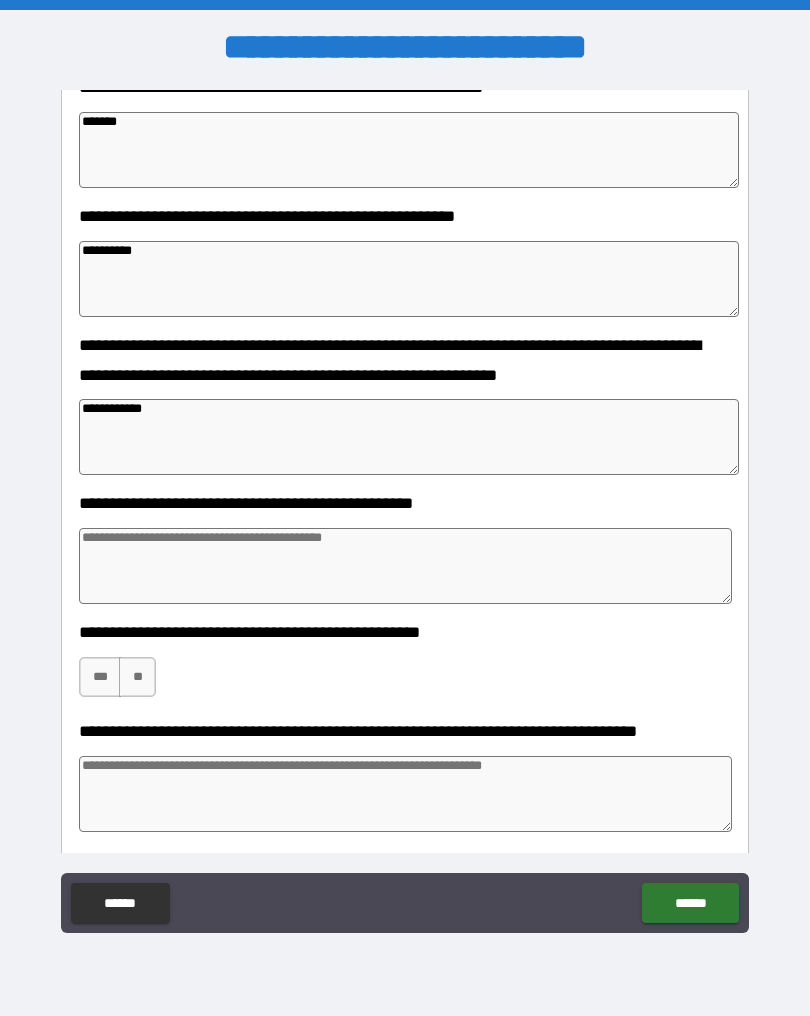 click on "**********" at bounding box center (405, 510) 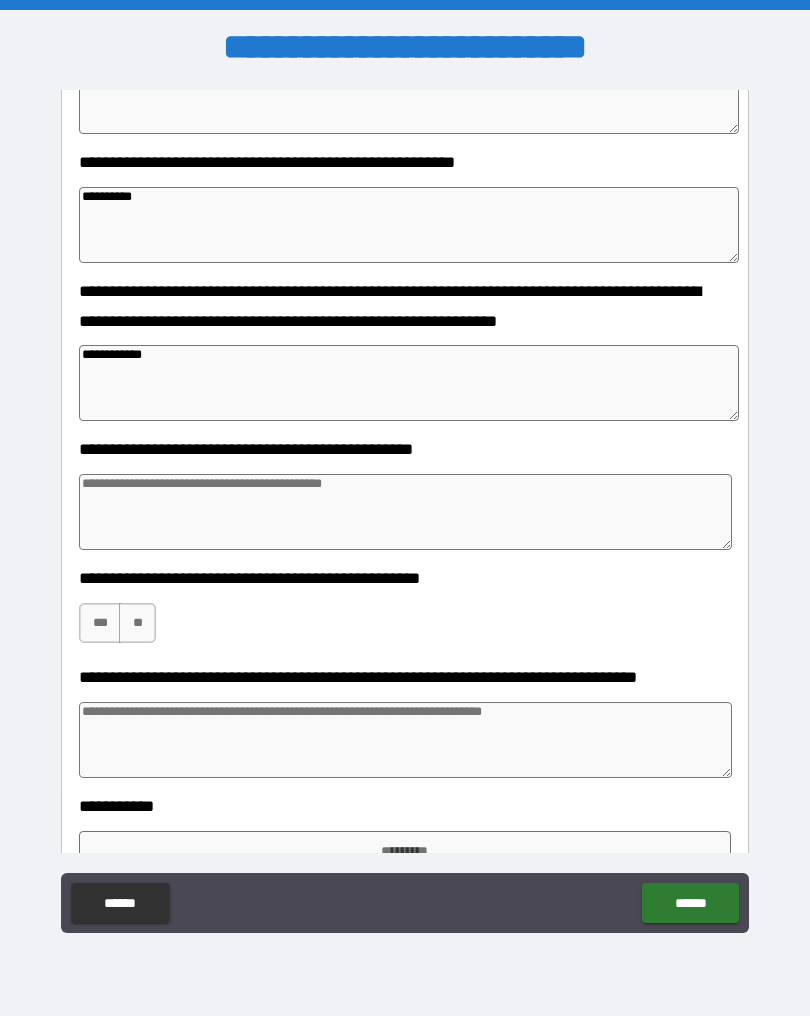 scroll, scrollTop: 822, scrollLeft: 0, axis: vertical 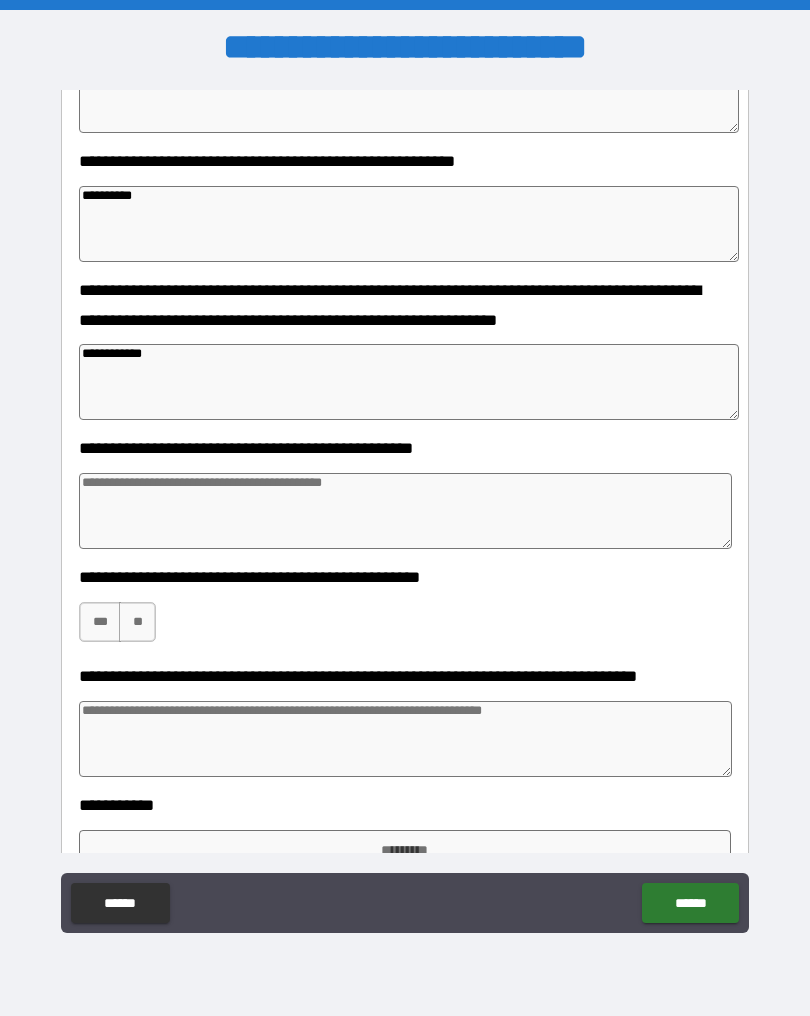 click on "***" at bounding box center (100, 622) 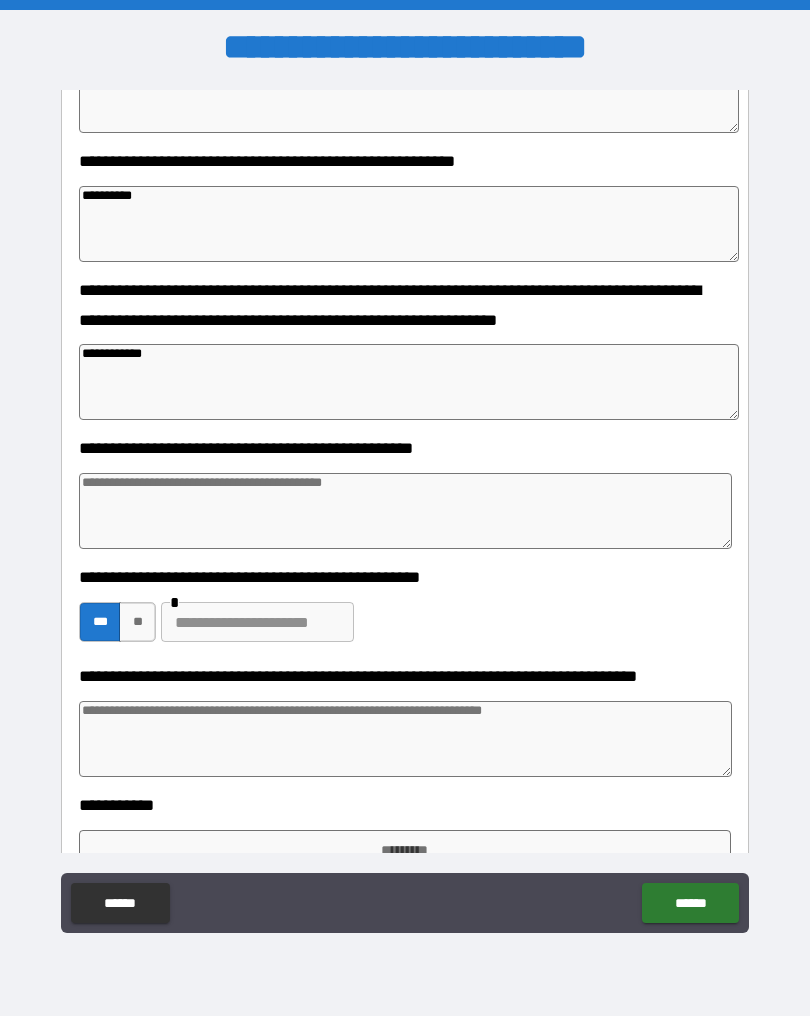 click at bounding box center [405, 739] 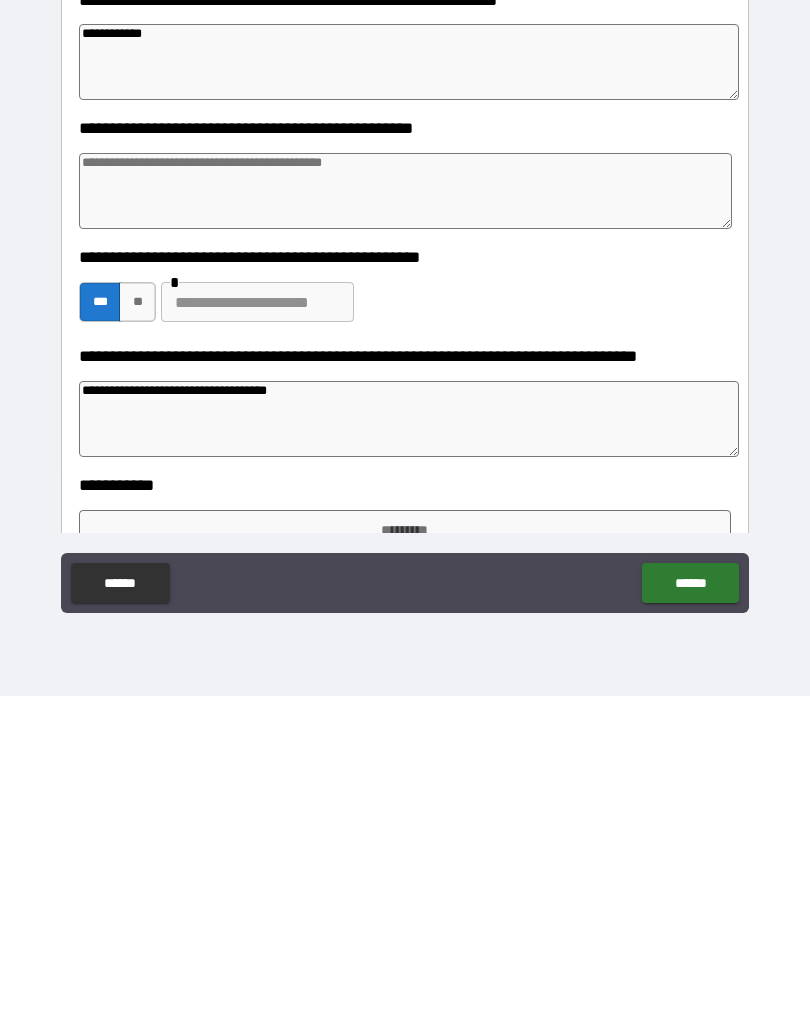 click at bounding box center [257, 622] 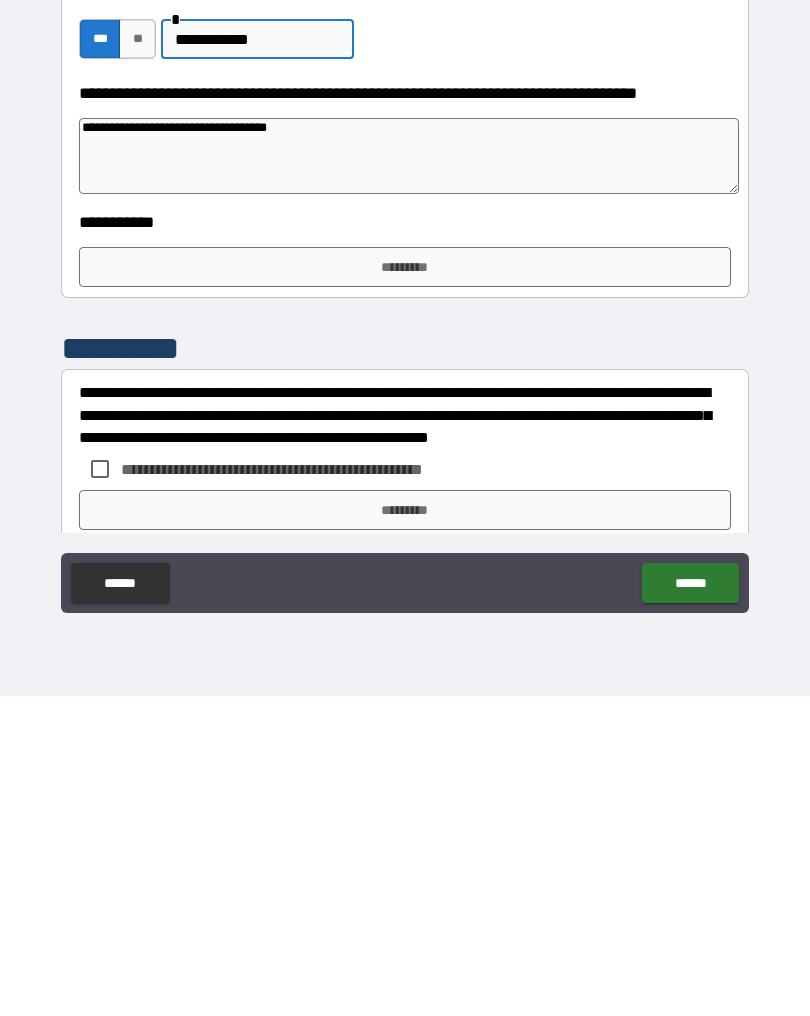 scroll, scrollTop: 1079, scrollLeft: 0, axis: vertical 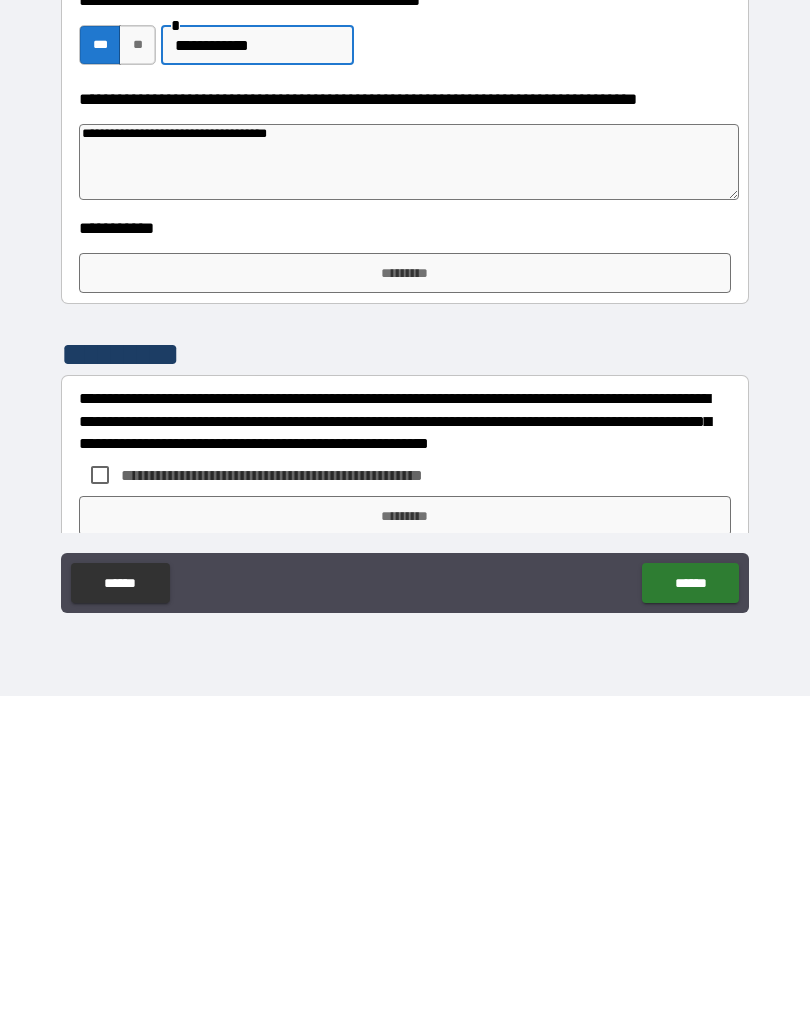 click on "*********" at bounding box center [405, 593] 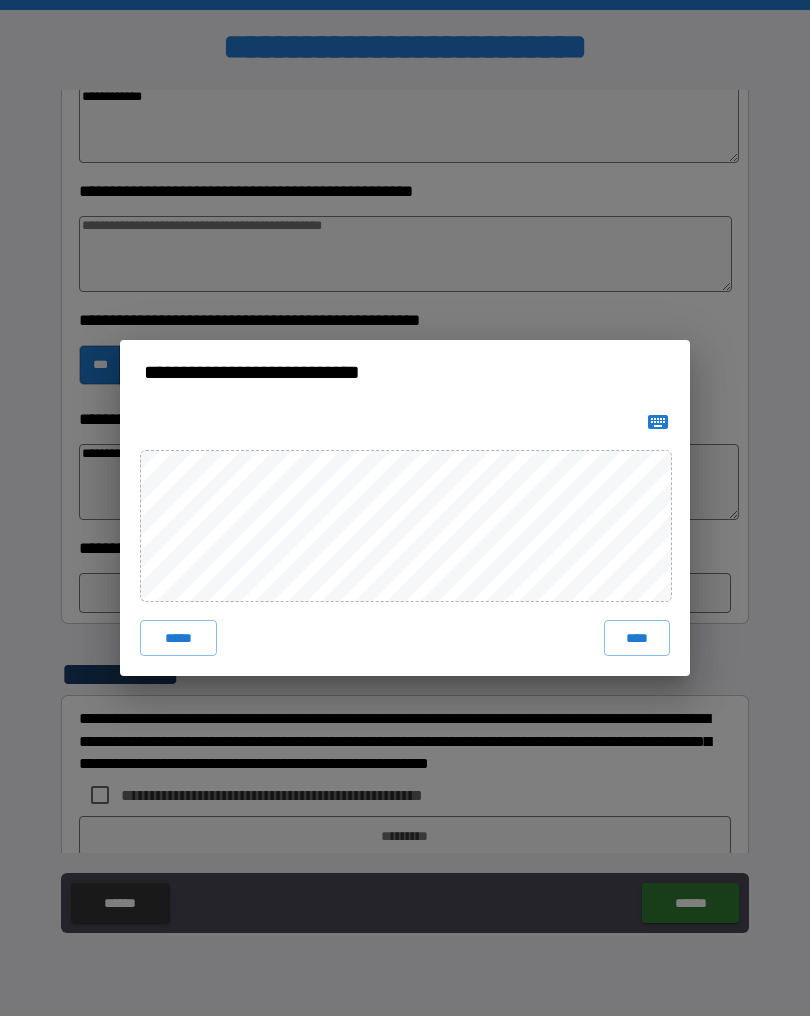 click on "****" at bounding box center [637, 638] 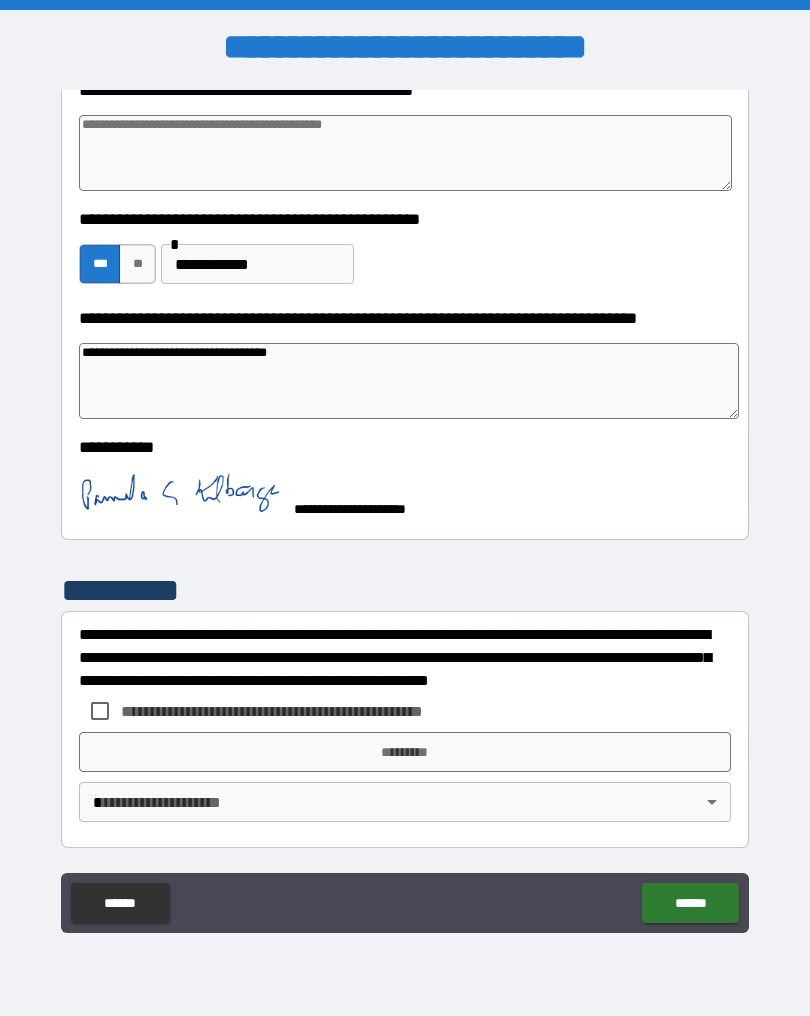 scroll, scrollTop: 1180, scrollLeft: 0, axis: vertical 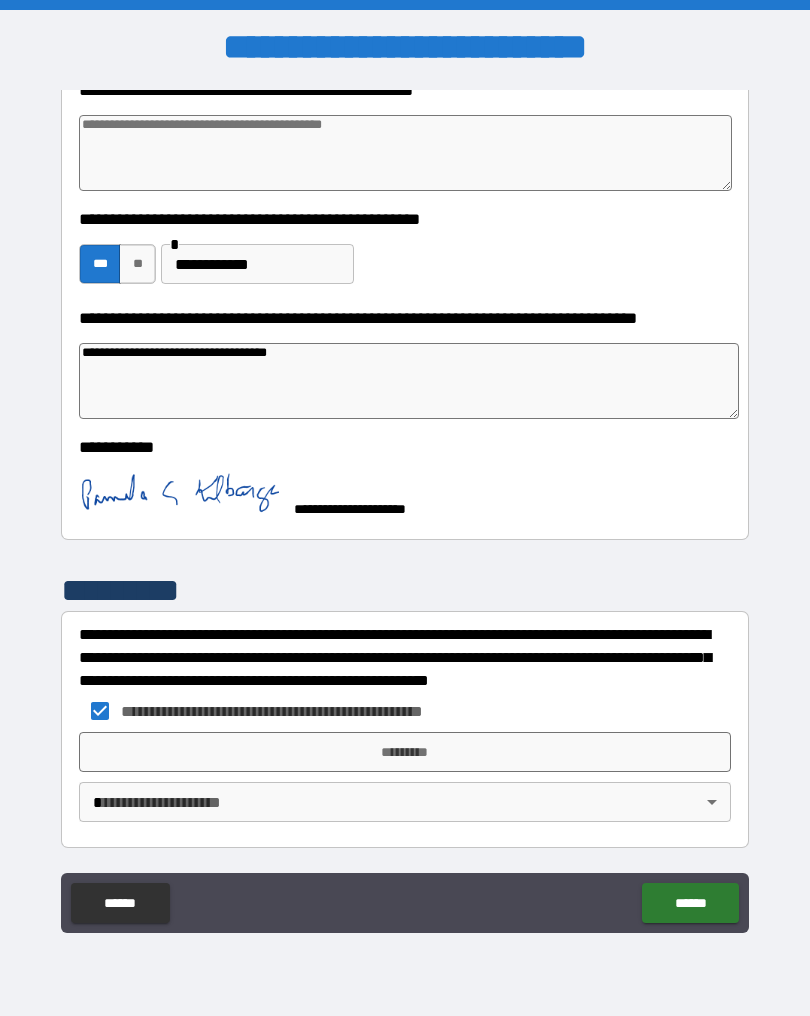 click on "*********" at bounding box center (405, 752) 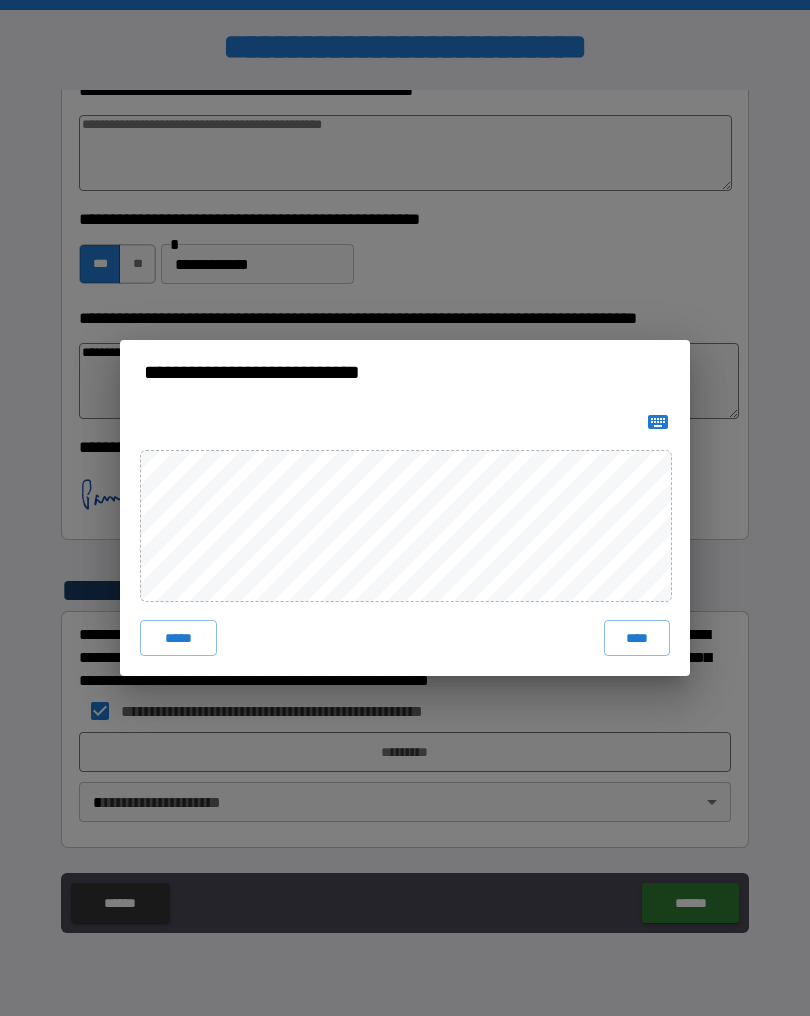 click on "****" at bounding box center (637, 638) 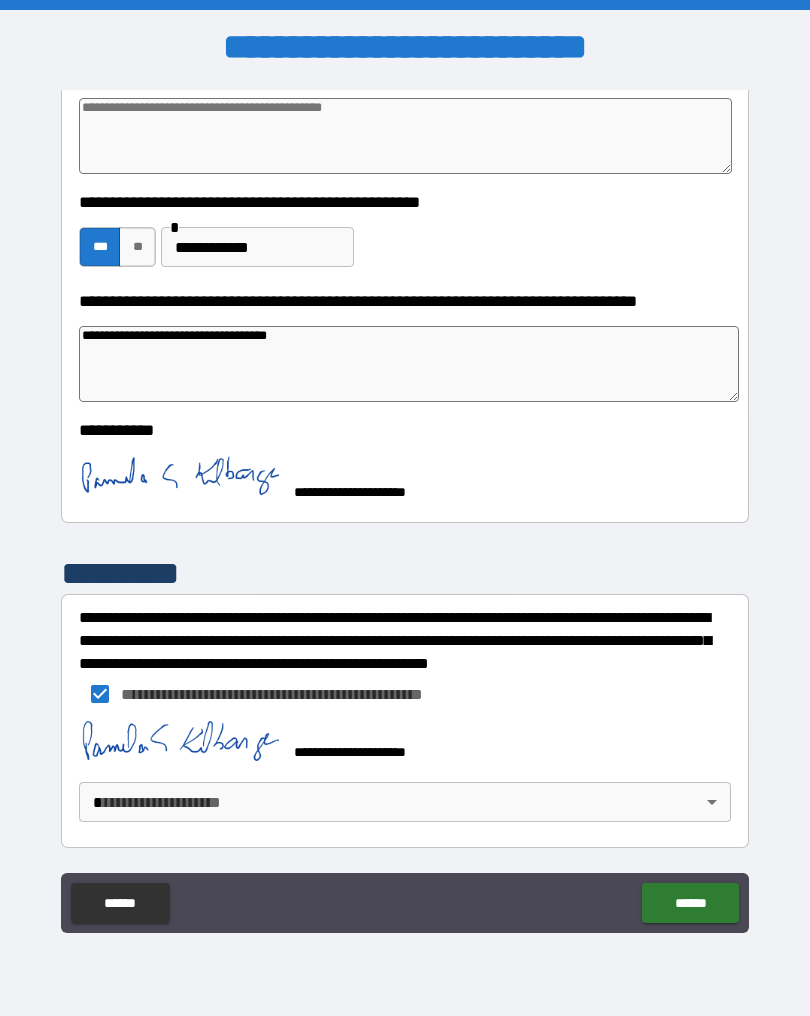 scroll, scrollTop: 1197, scrollLeft: 0, axis: vertical 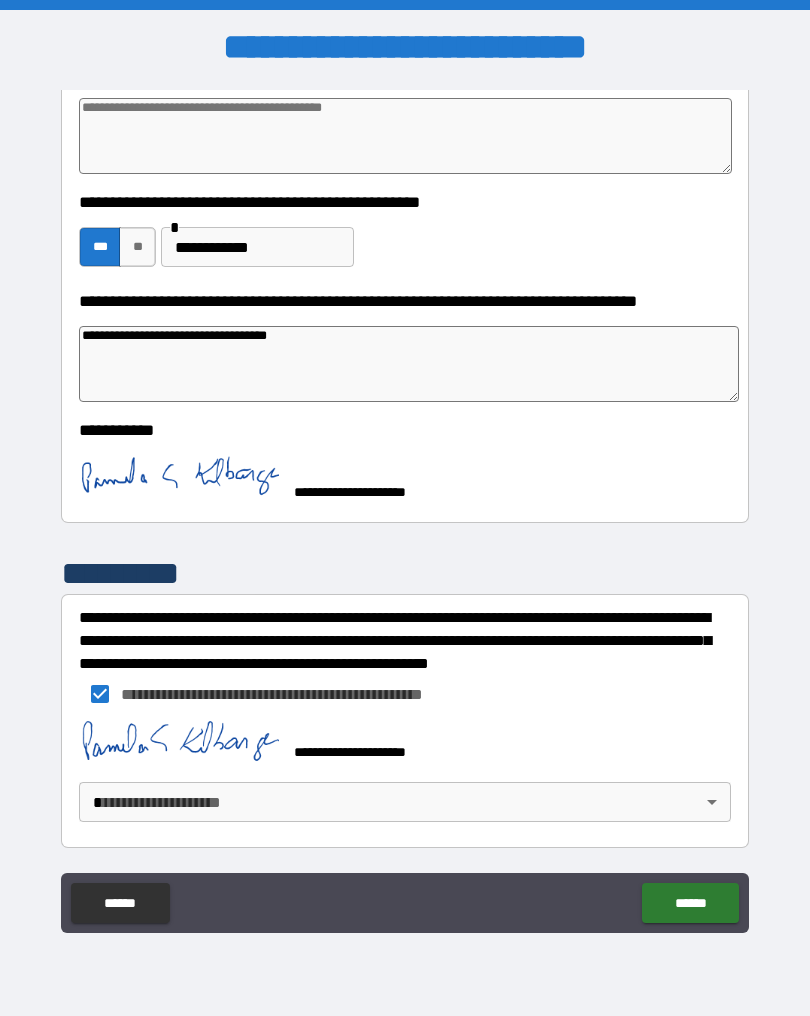 click on "******" at bounding box center [690, 903] 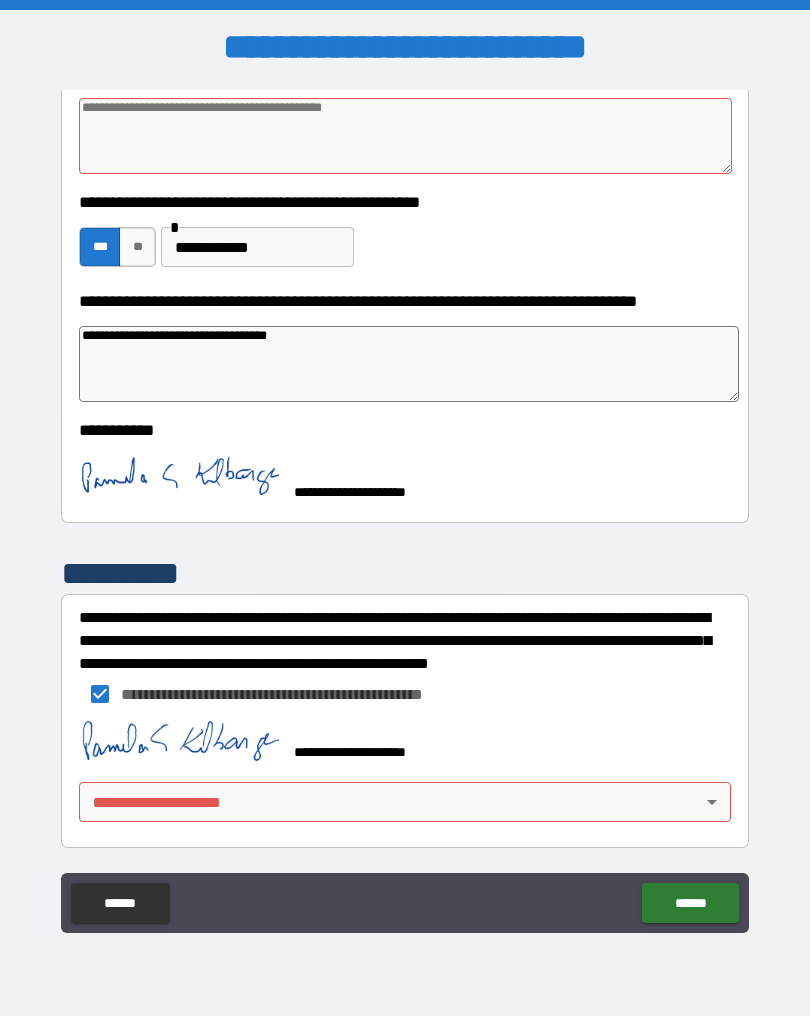 click on "**********" at bounding box center [405, 508] 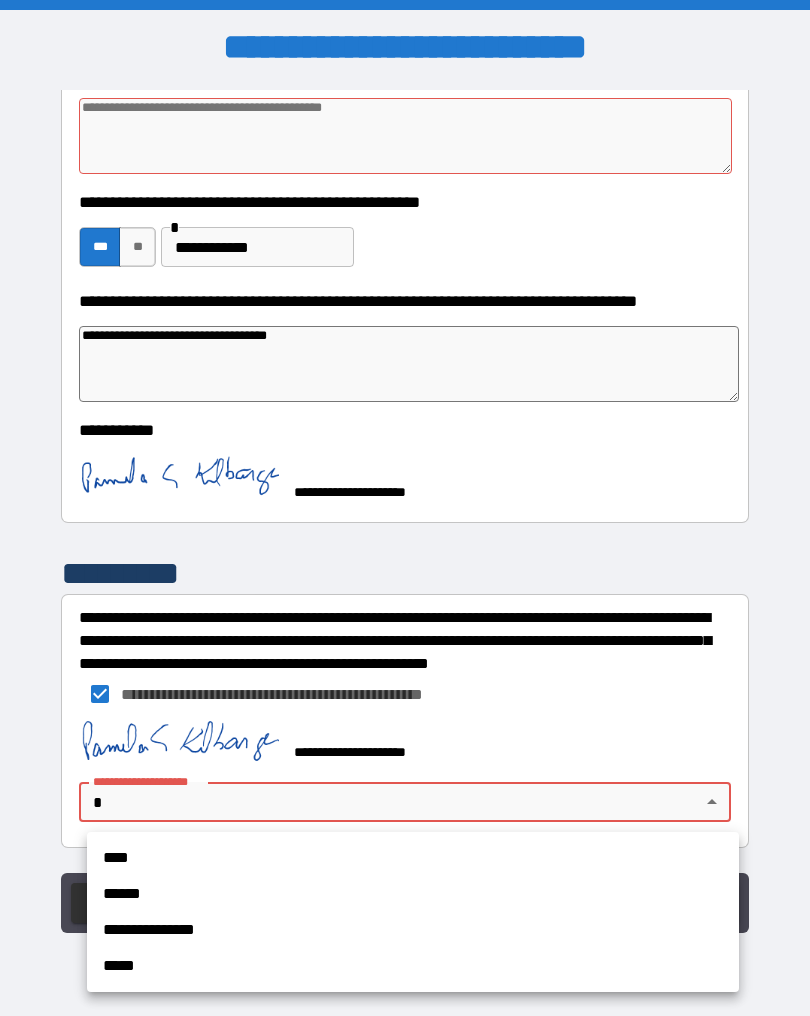 click on "****" at bounding box center (413, 858) 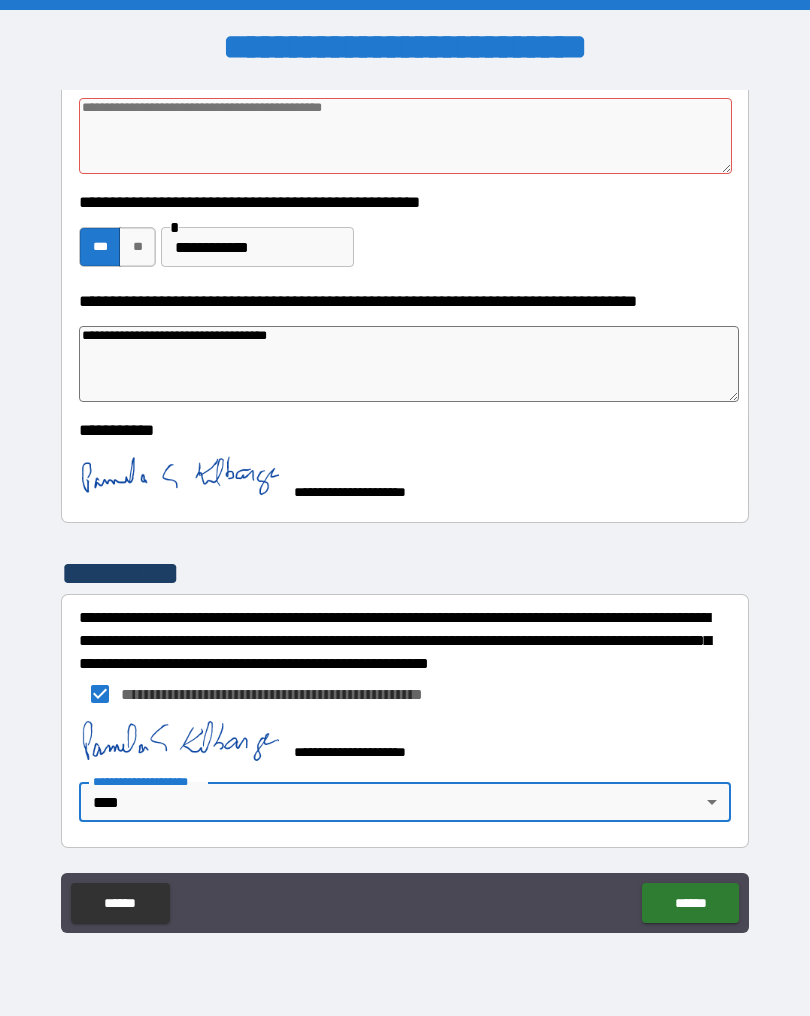 click on "******" at bounding box center [690, 903] 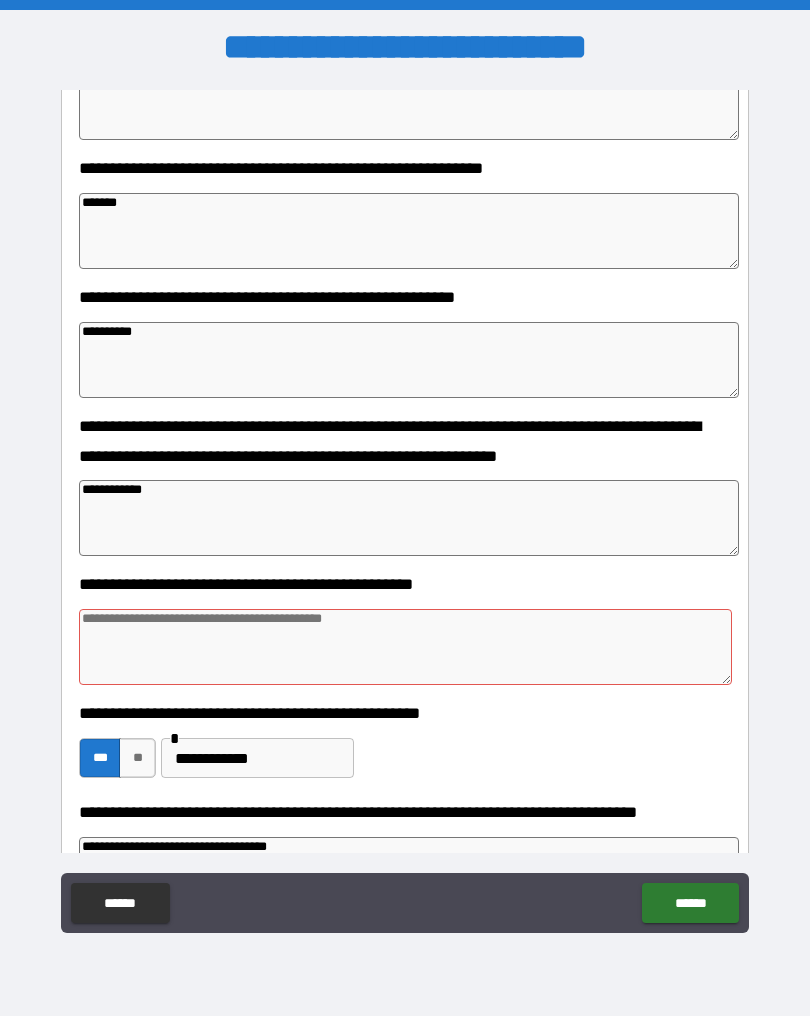 scroll, scrollTop: 686, scrollLeft: 0, axis: vertical 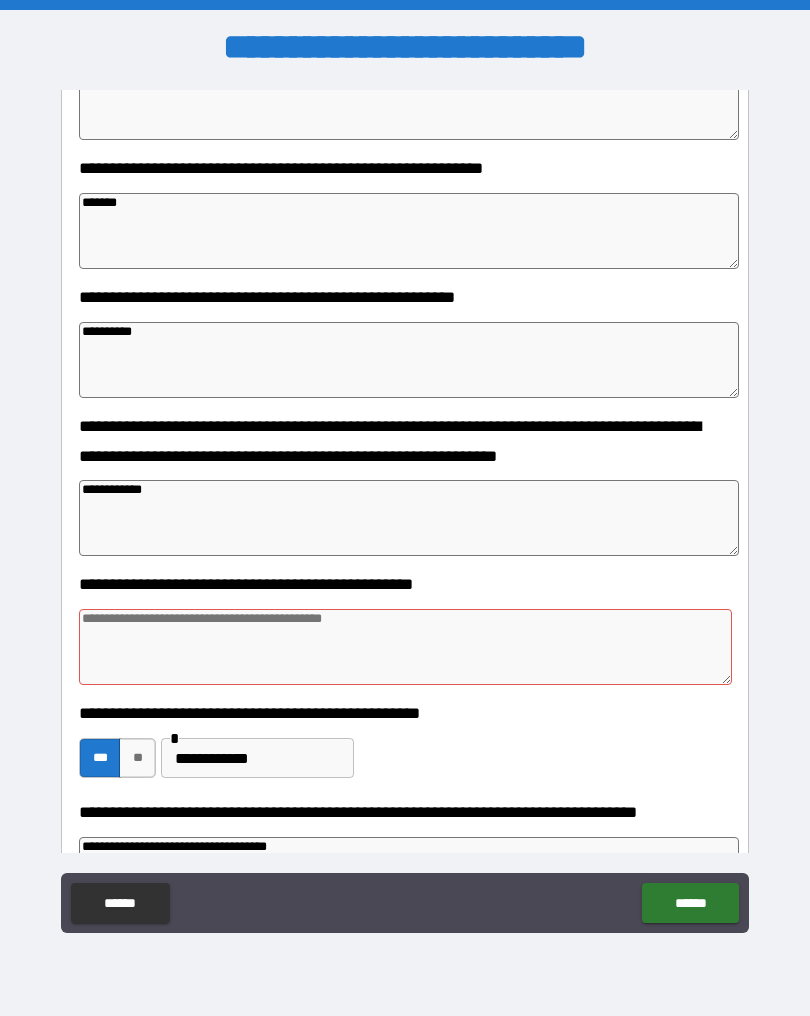 click at bounding box center (405, 647) 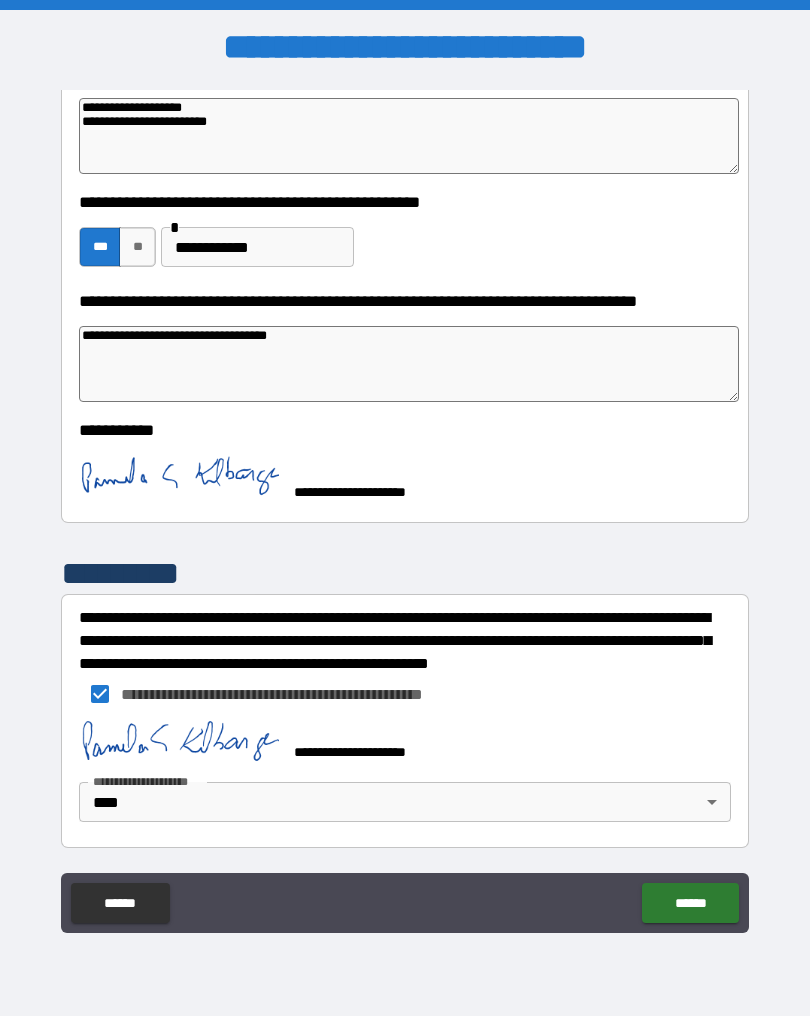 scroll, scrollTop: 1197, scrollLeft: 0, axis: vertical 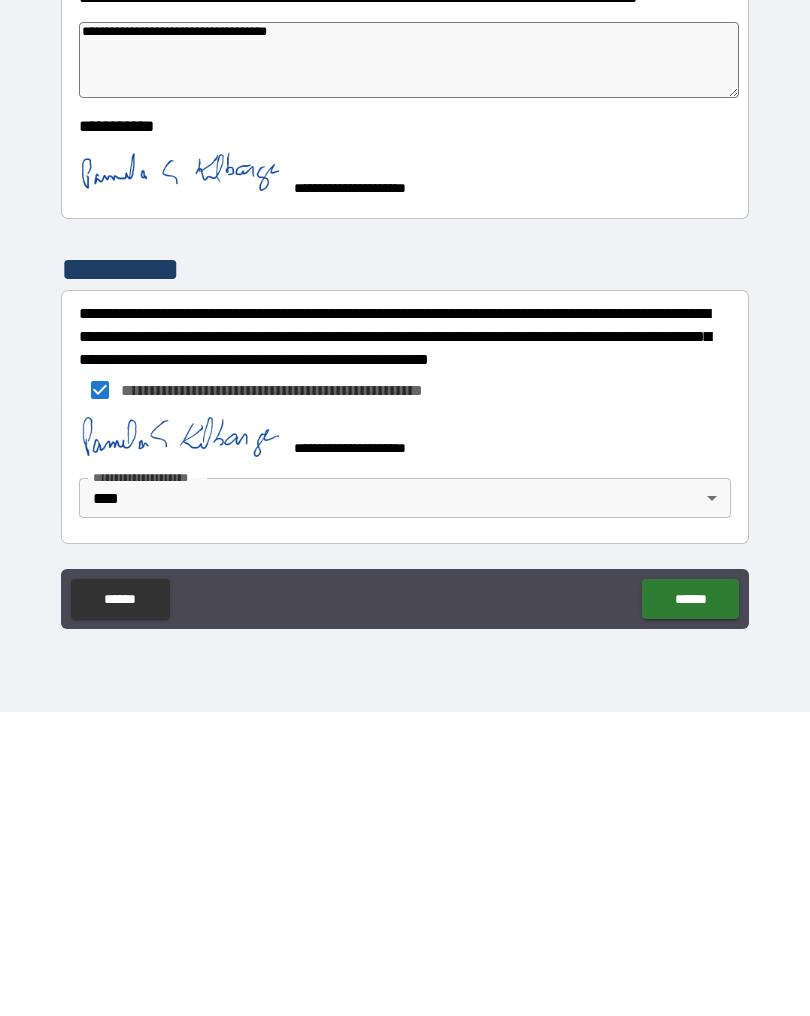click on "******" at bounding box center (690, 903) 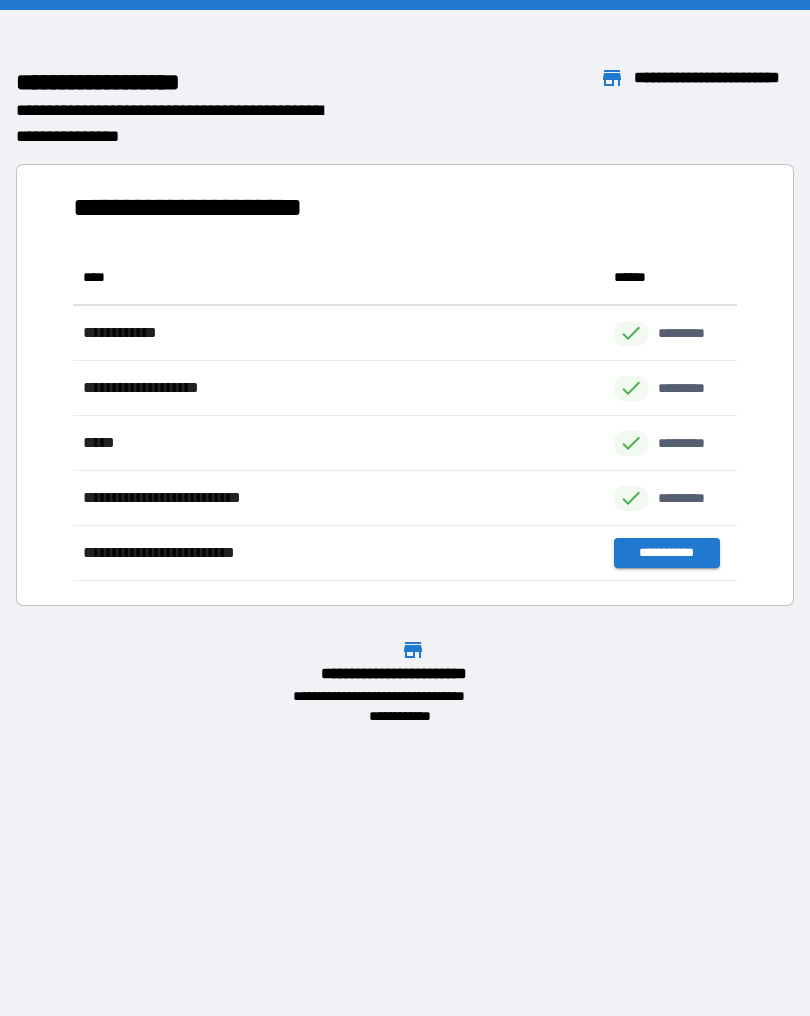 scroll, scrollTop: 1, scrollLeft: 1, axis: both 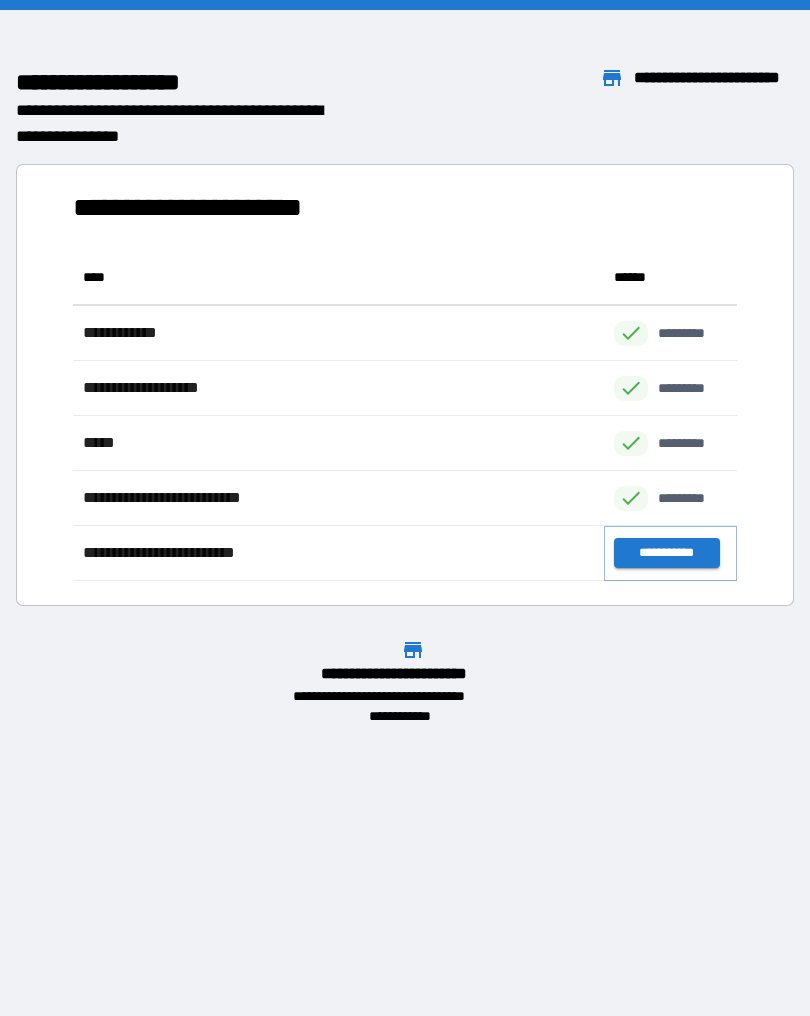 click on "**********" at bounding box center (666, 553) 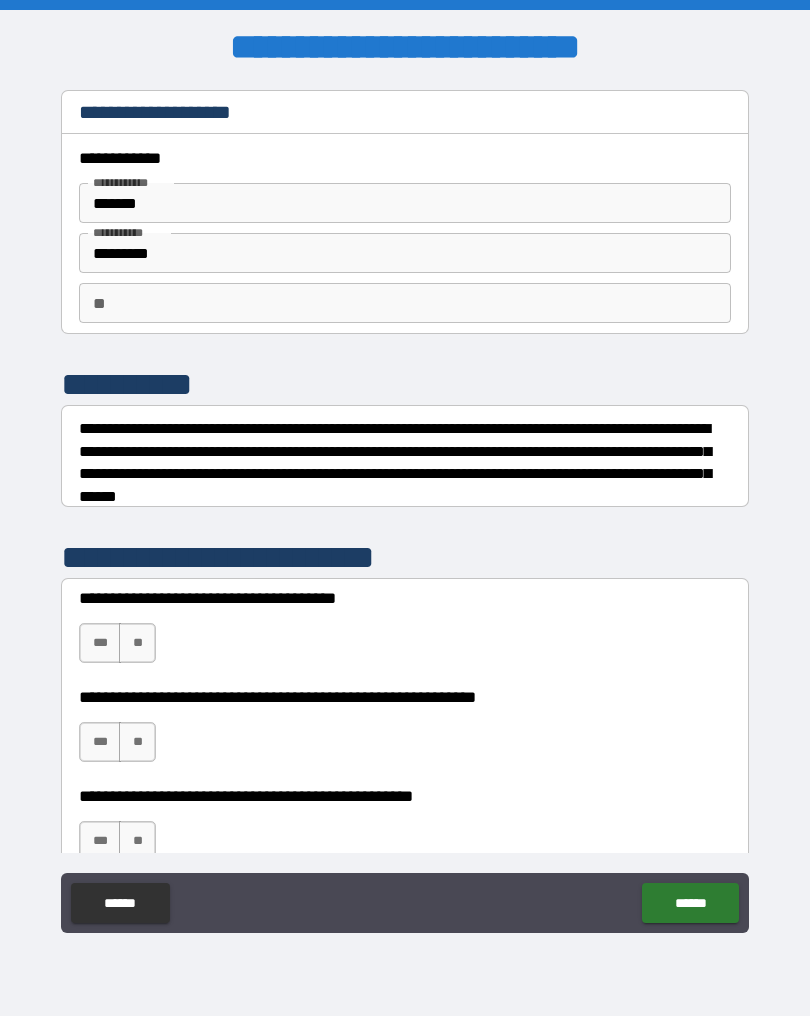 click on "***" at bounding box center (100, 643) 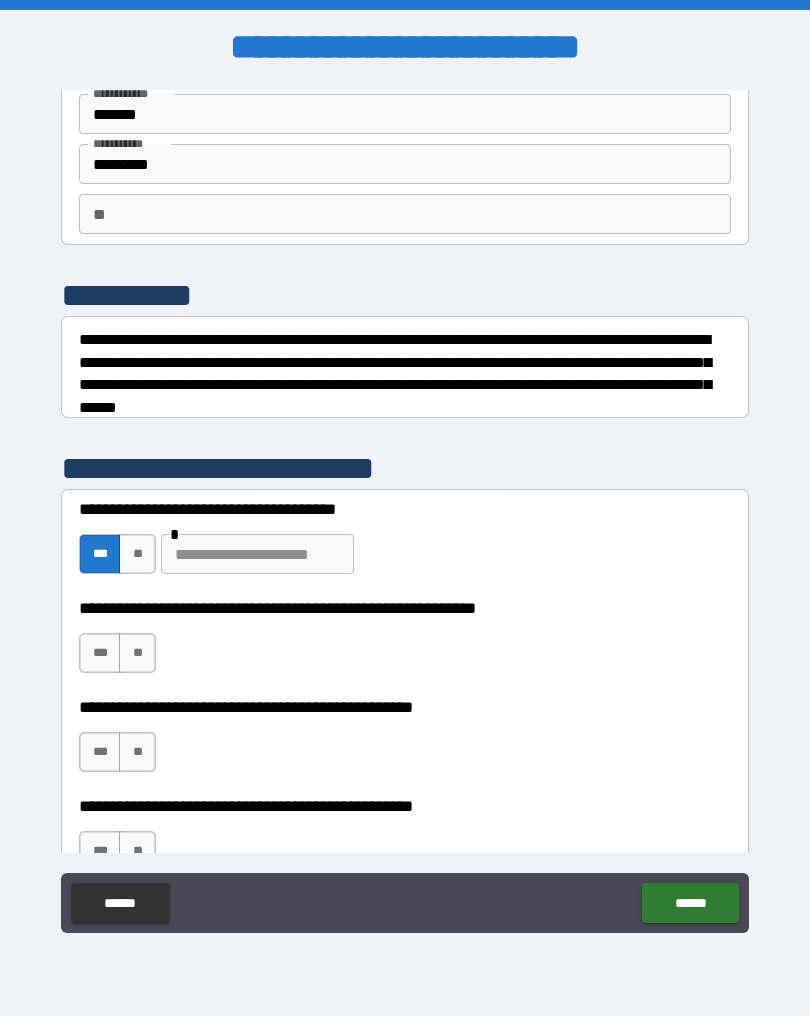 scroll, scrollTop: 93, scrollLeft: 0, axis: vertical 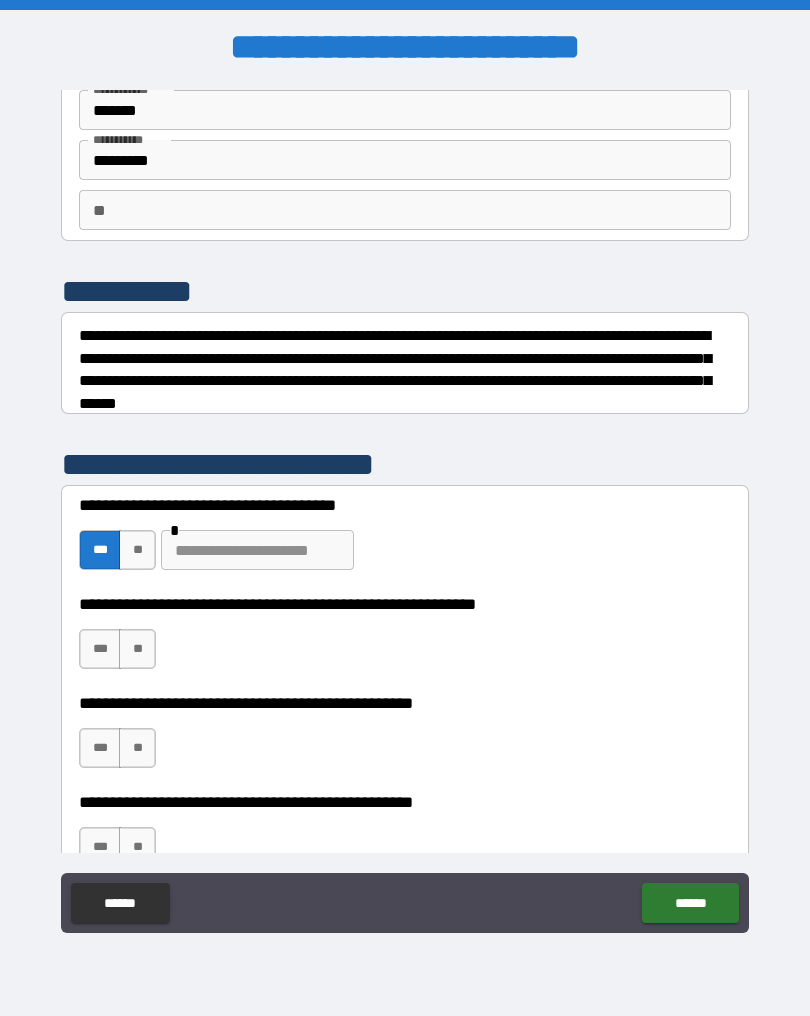 click on "***" at bounding box center [100, 649] 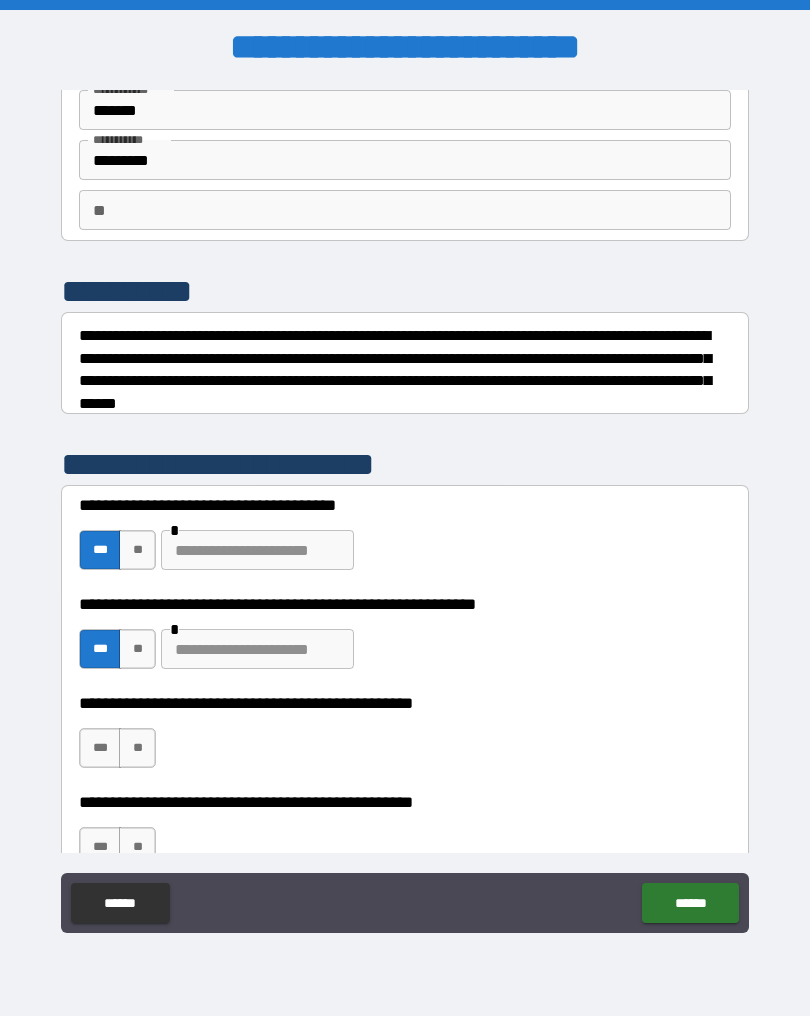 click on "***" at bounding box center (100, 748) 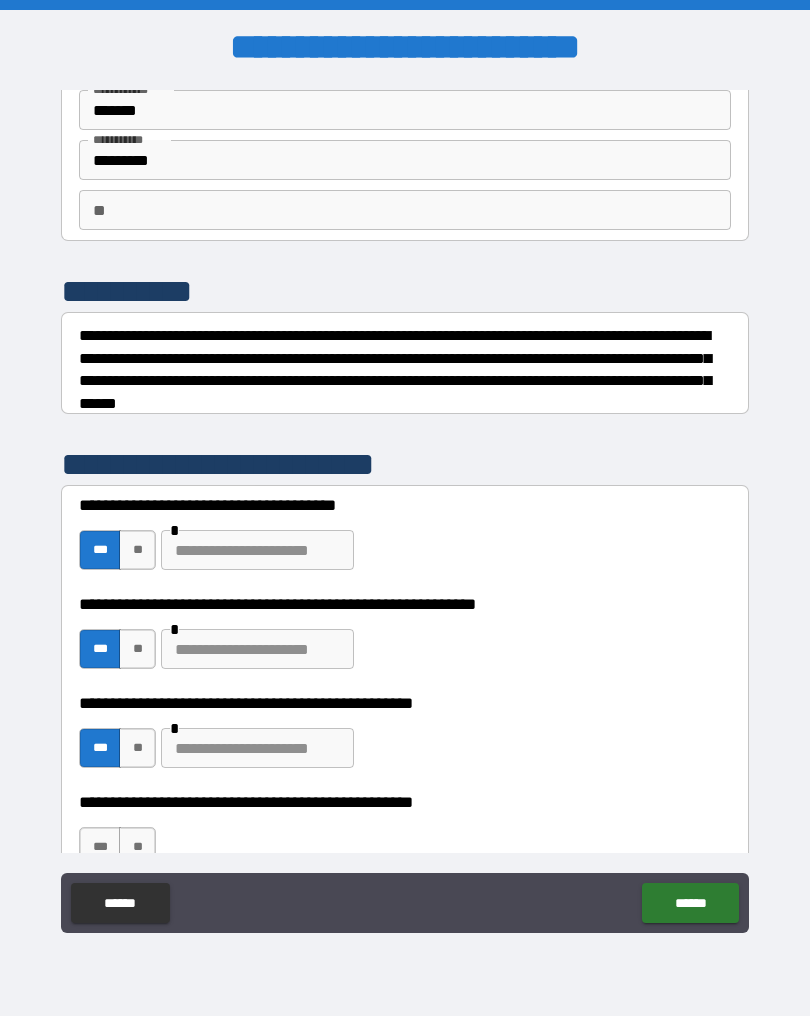 click at bounding box center [257, 649] 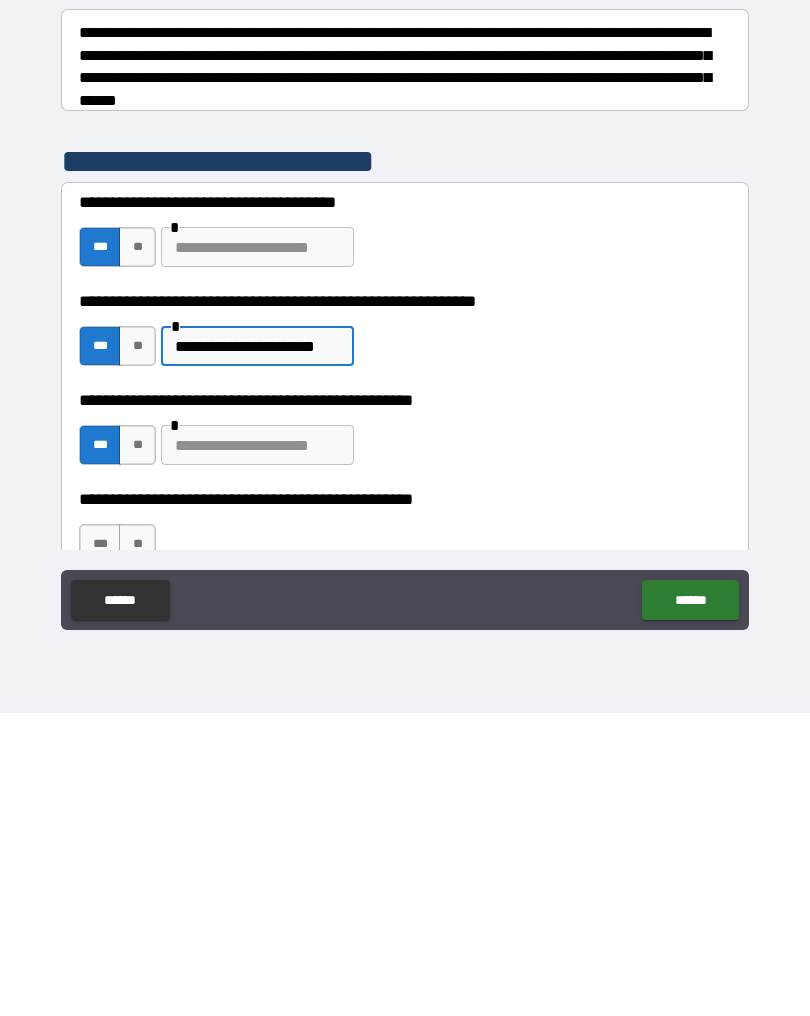 click at bounding box center [257, 748] 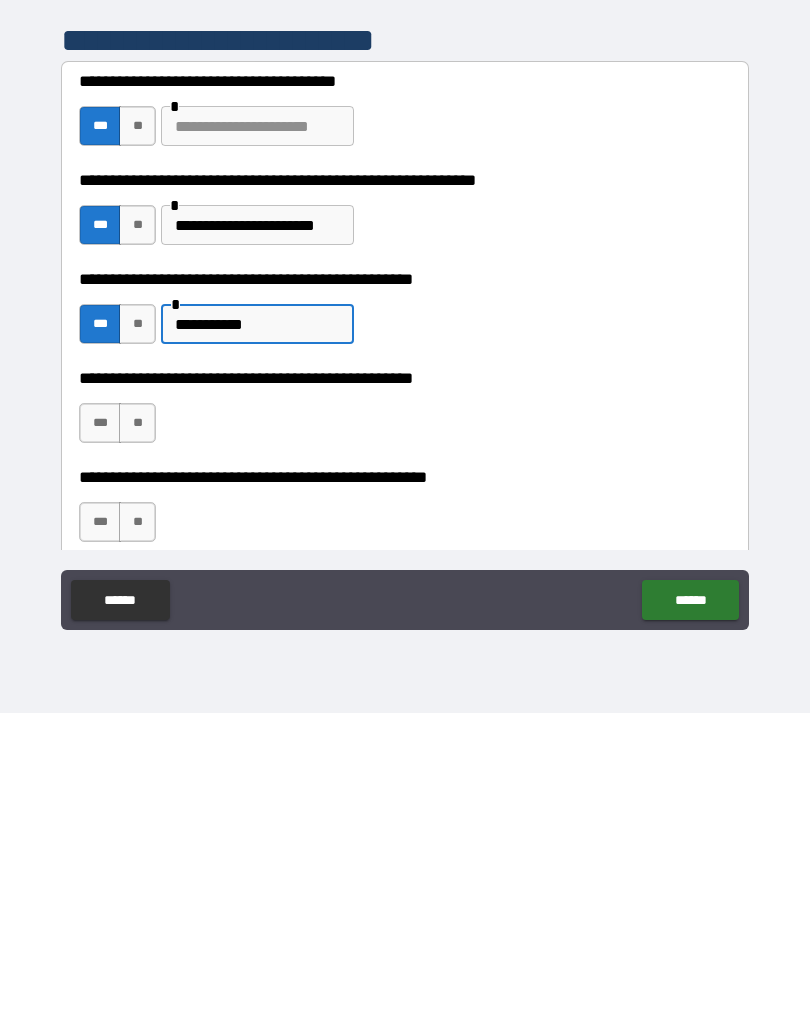 scroll, scrollTop: 227, scrollLeft: 0, axis: vertical 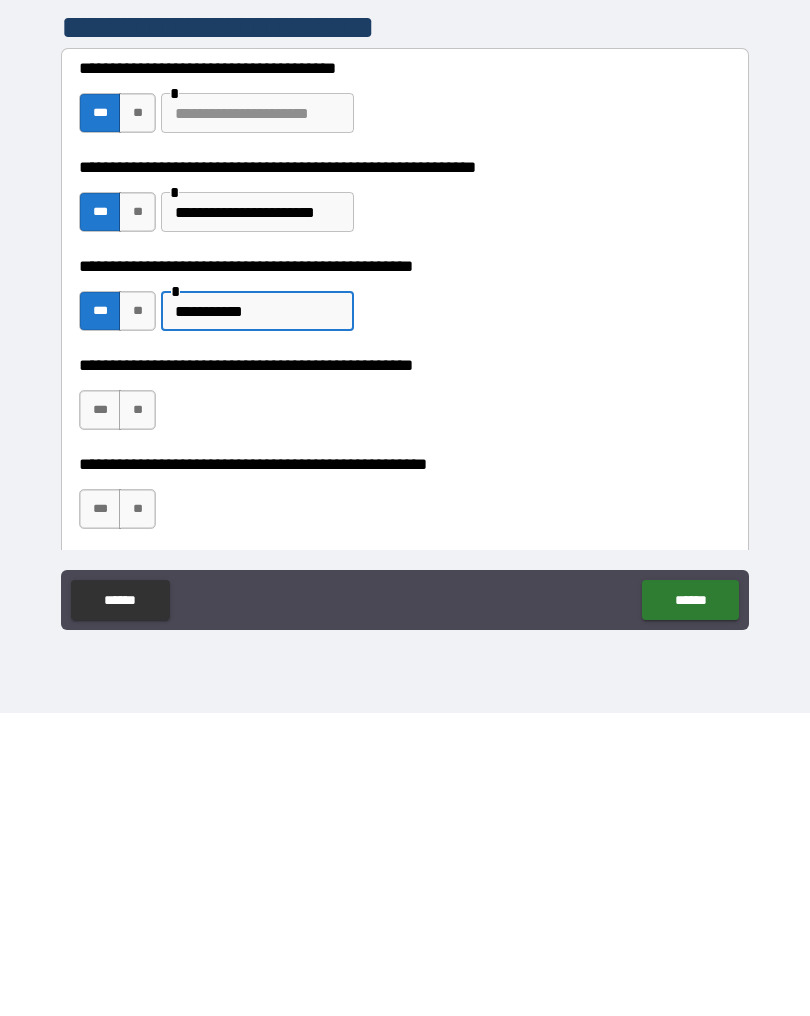 click on "**" at bounding box center (137, 812) 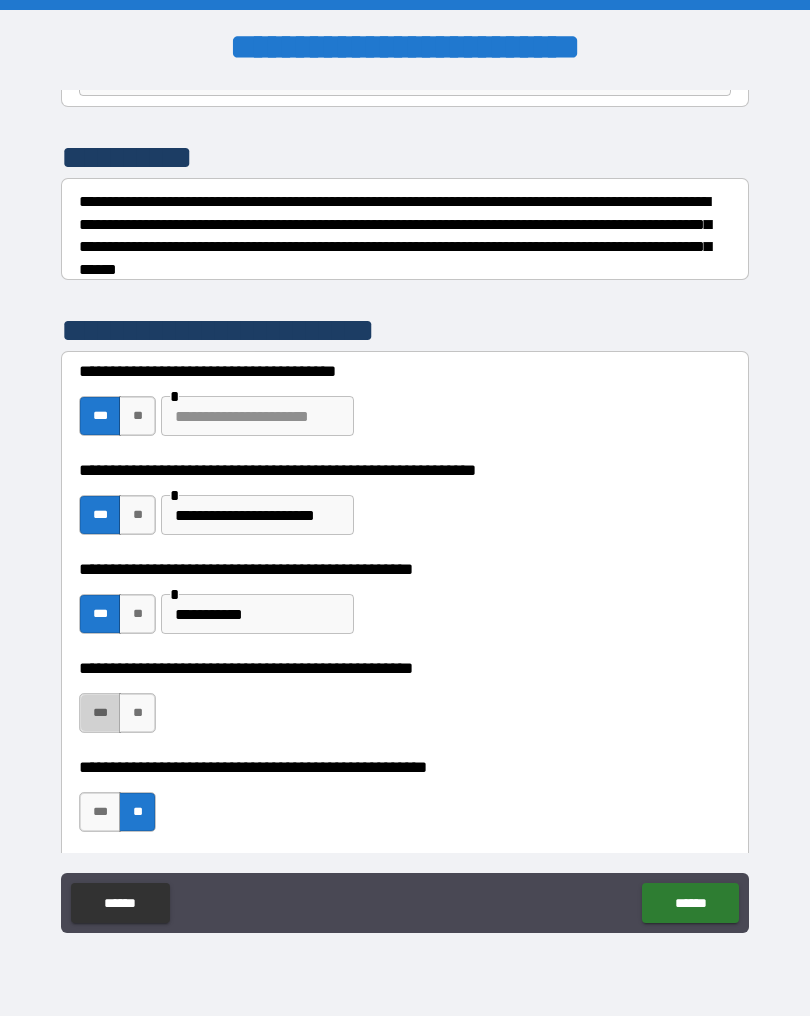 click on "***" at bounding box center (100, 713) 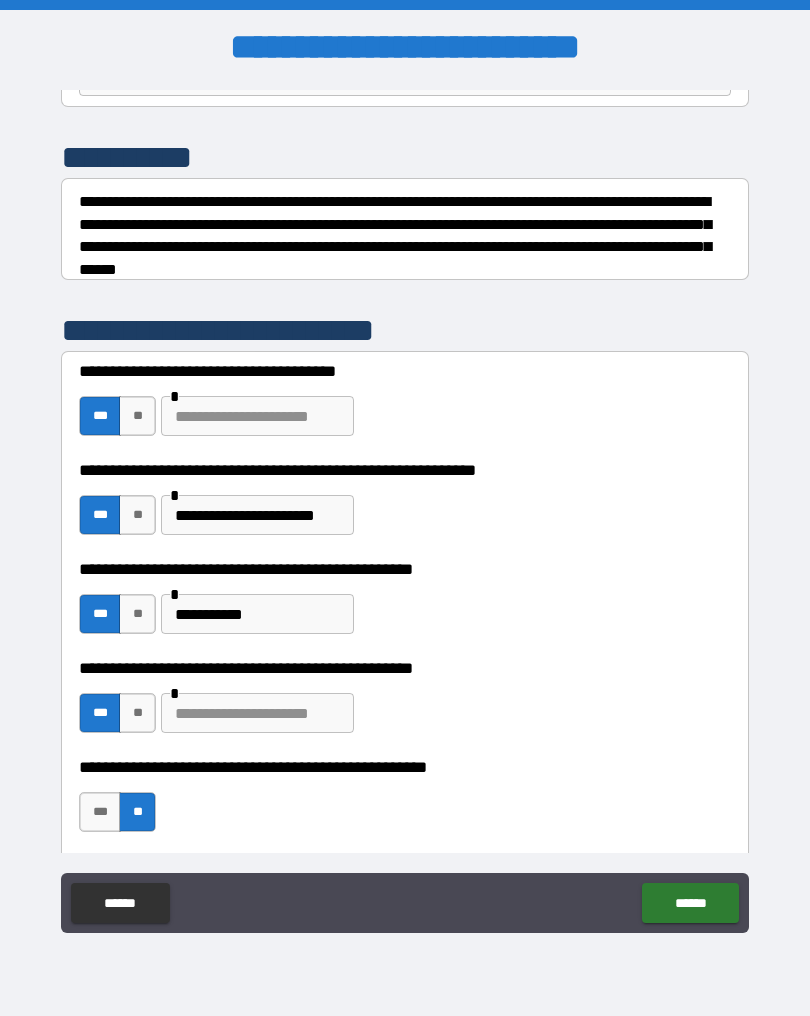 click at bounding box center [257, 713] 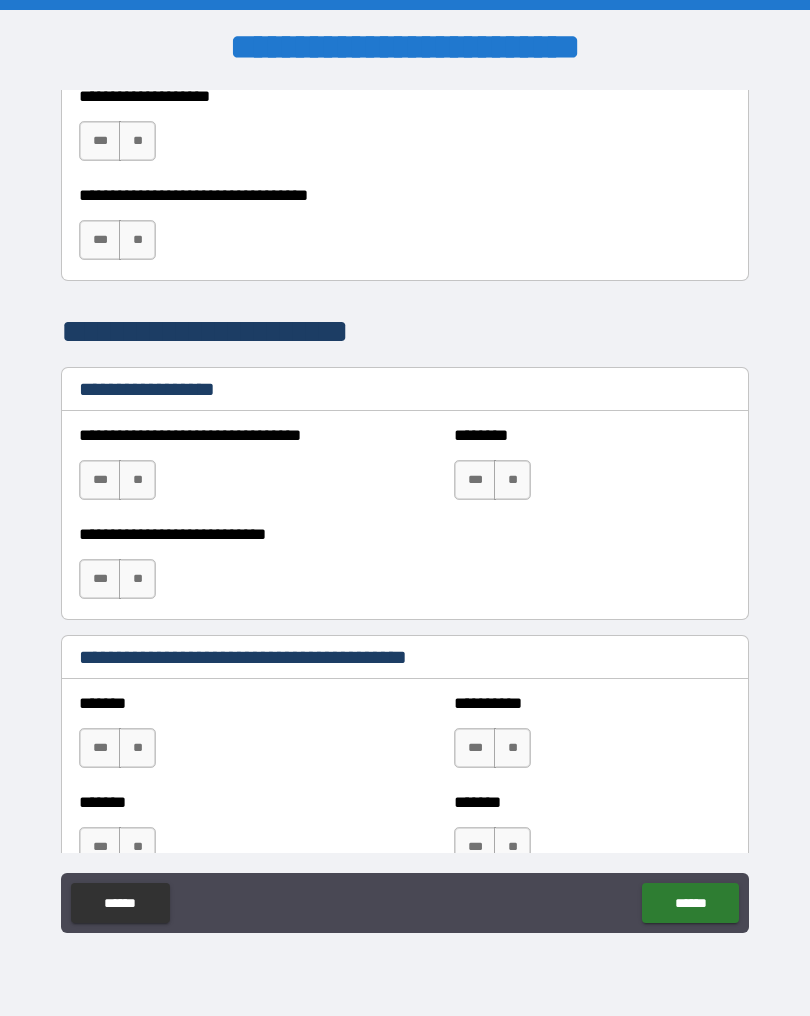 scroll, scrollTop: 1229, scrollLeft: 0, axis: vertical 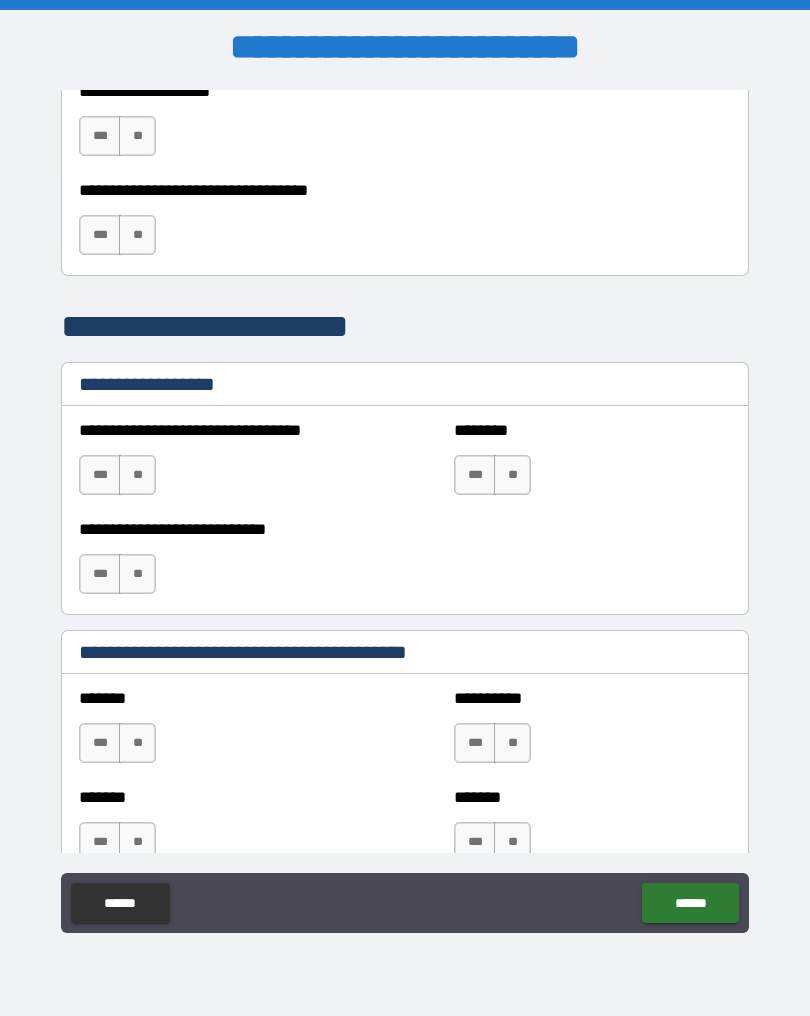 click on "**" at bounding box center (137, 475) 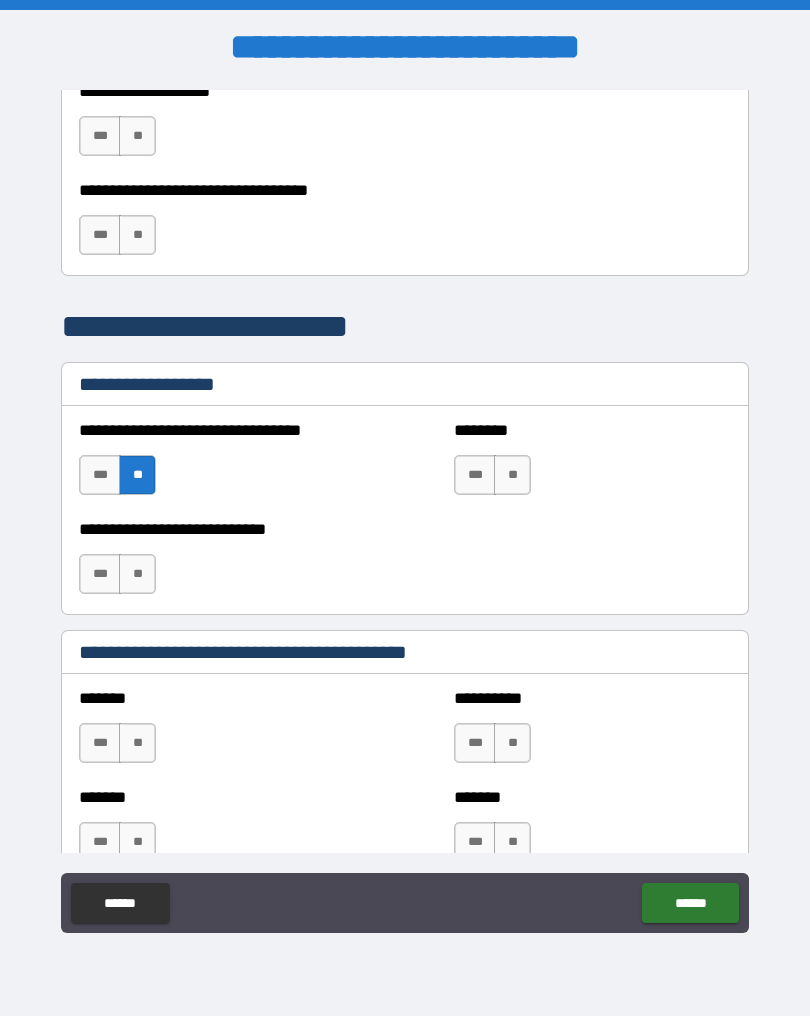 click on "**" at bounding box center [512, 475] 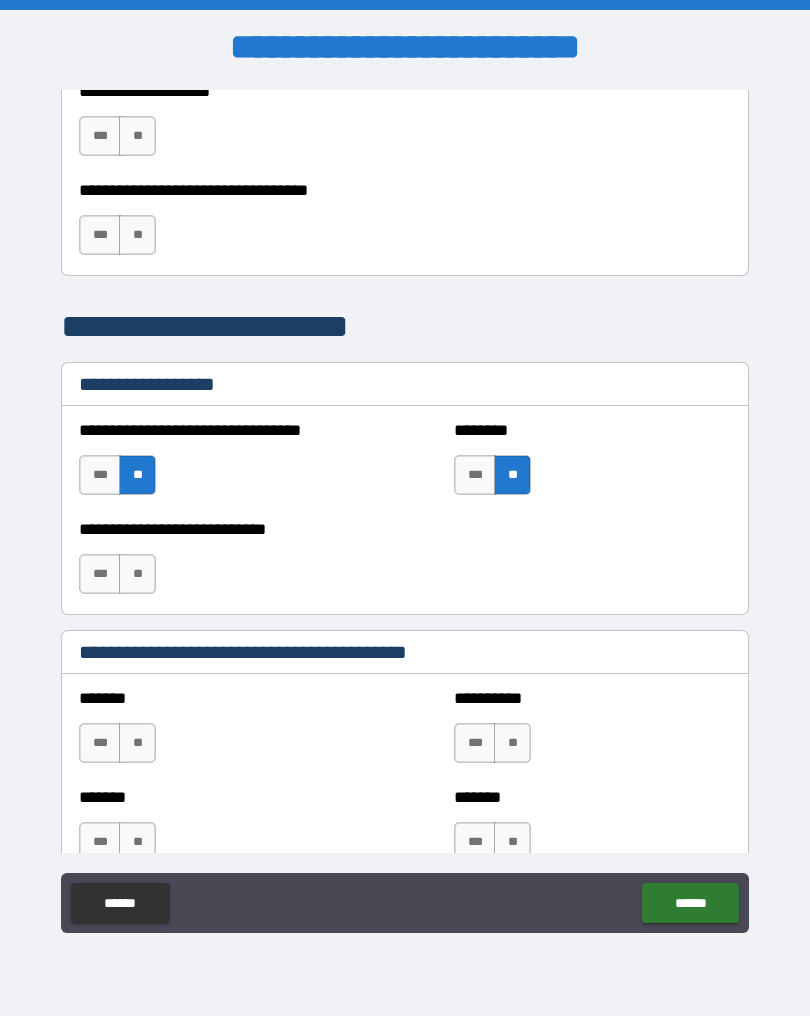 click on "**" at bounding box center (137, 574) 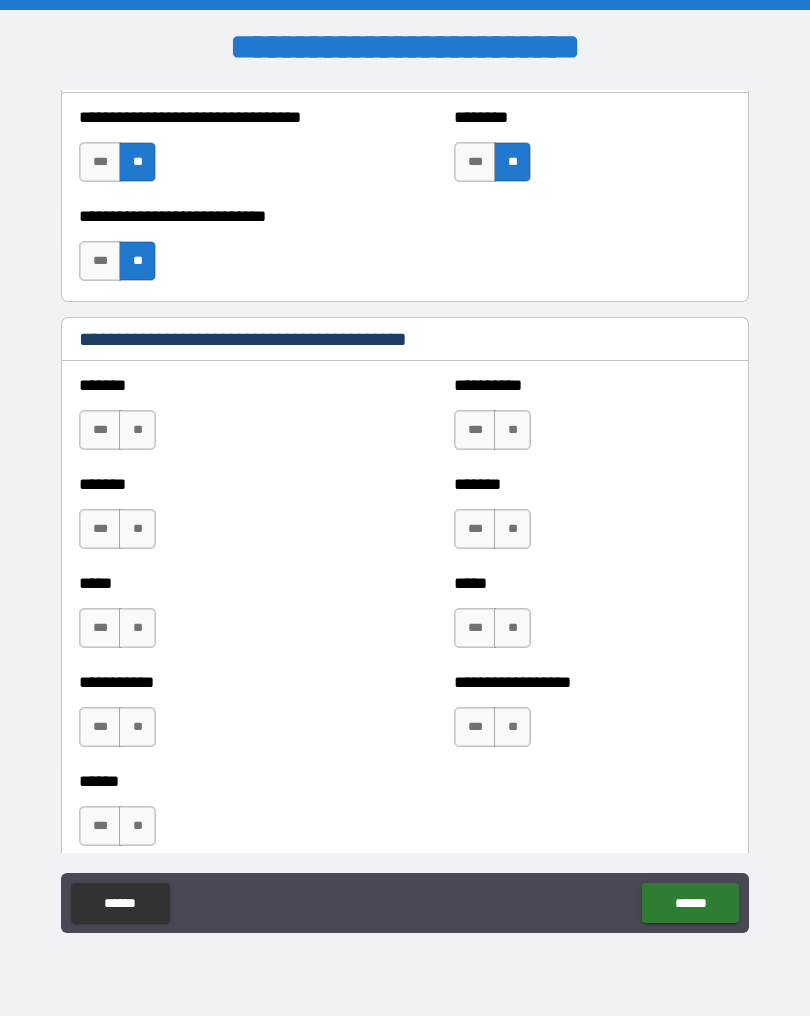 scroll, scrollTop: 1543, scrollLeft: 0, axis: vertical 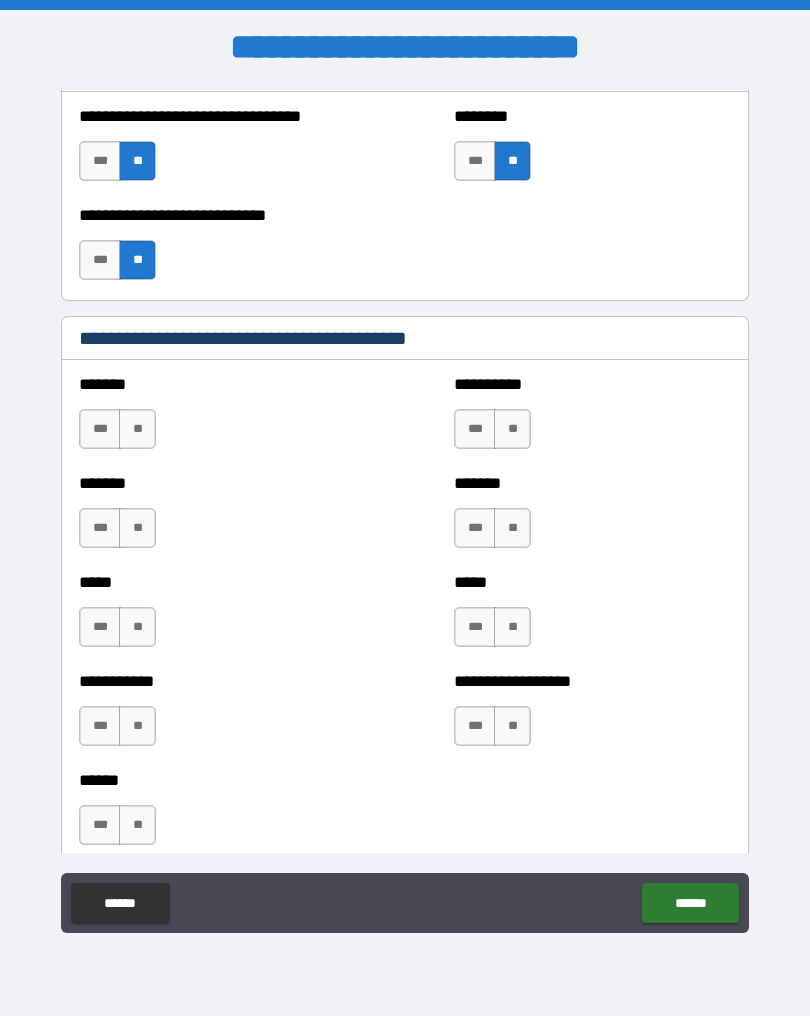 click on "**" at bounding box center (137, 429) 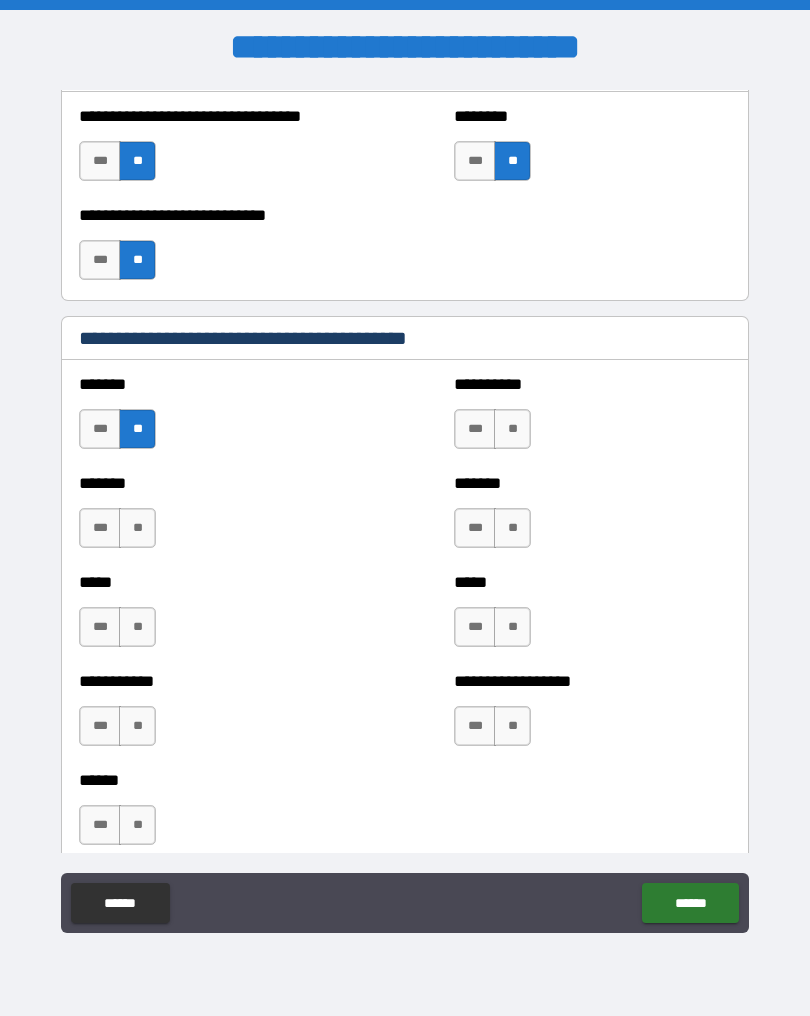 click on "**" at bounding box center (137, 528) 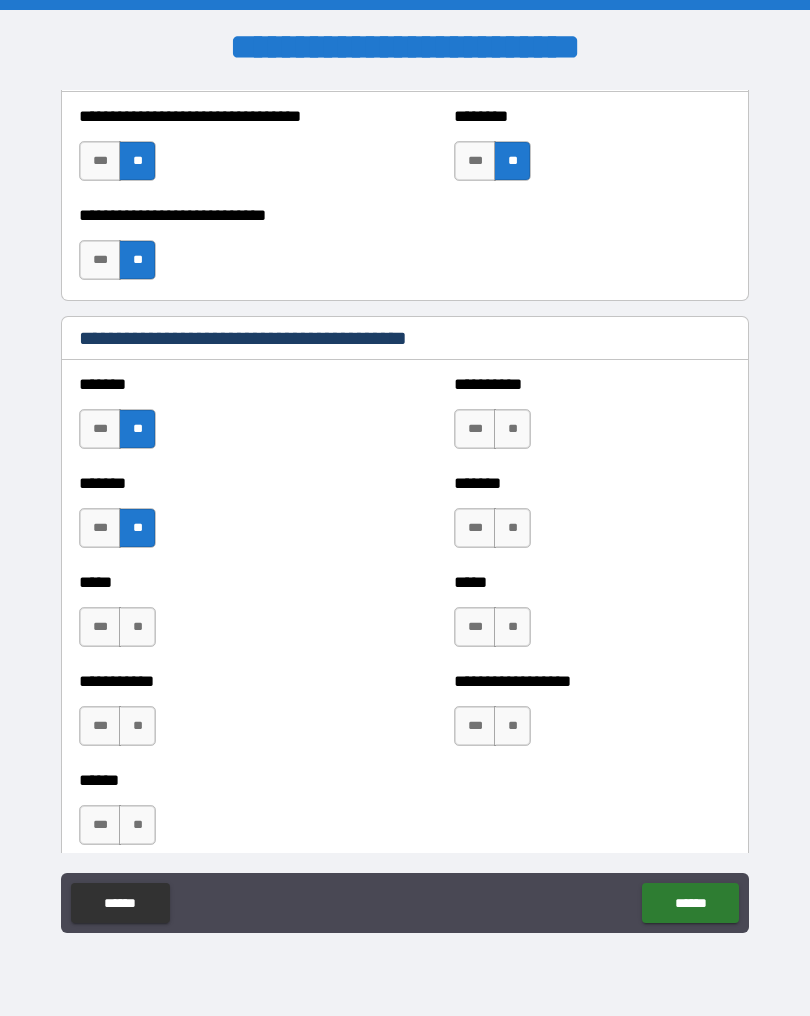 click on "**" at bounding box center [137, 627] 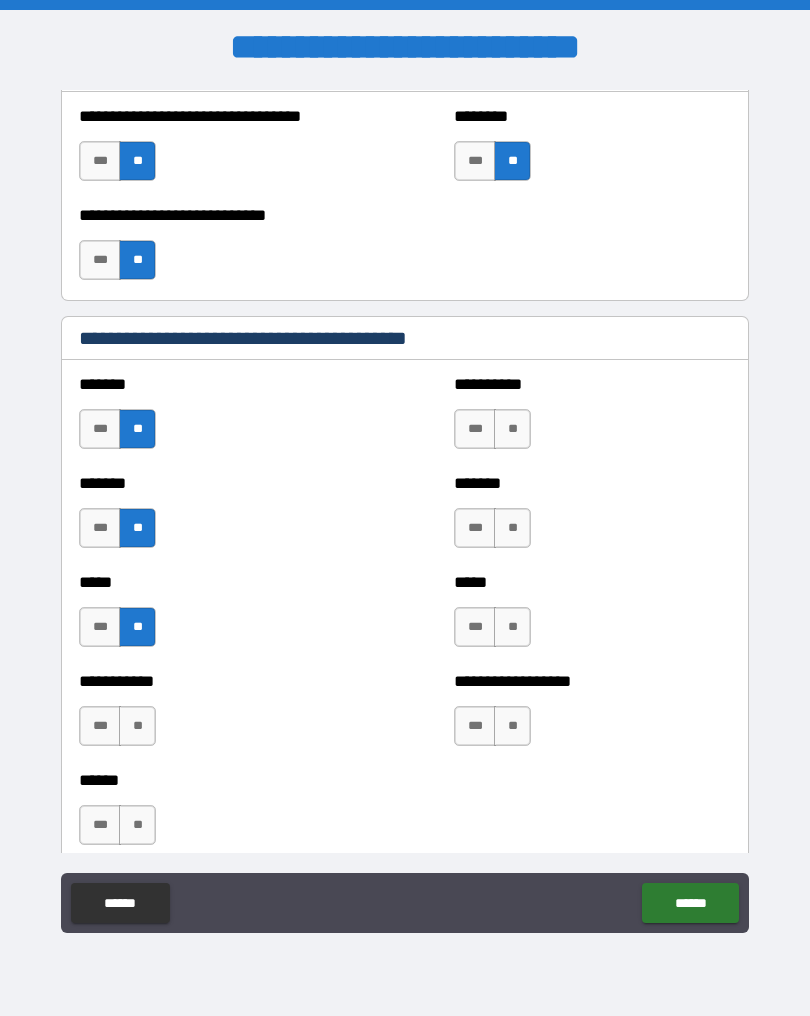 click on "**" at bounding box center (137, 726) 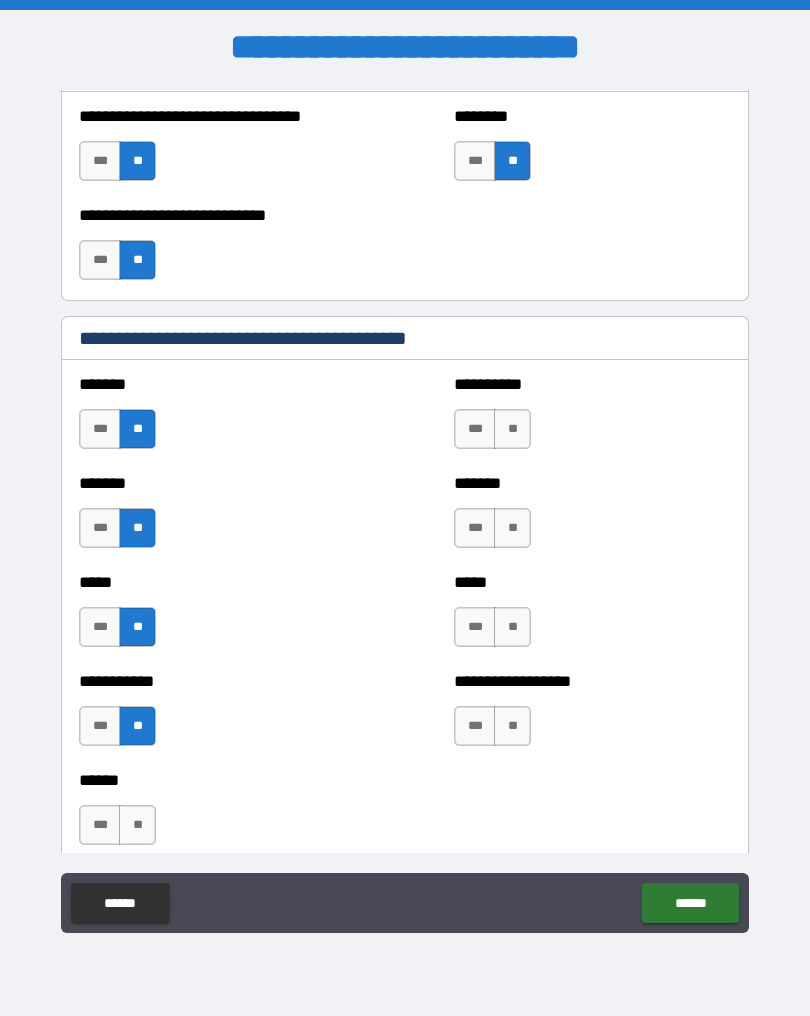 click on "**" at bounding box center (137, 825) 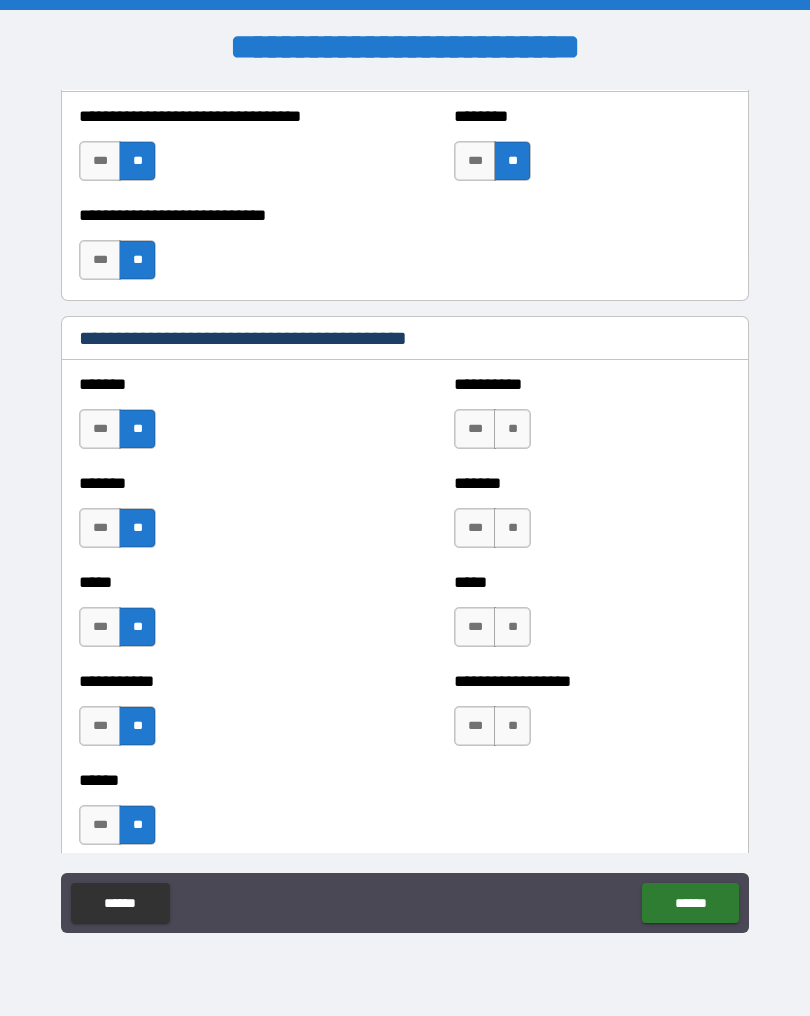click on "**" at bounding box center [512, 429] 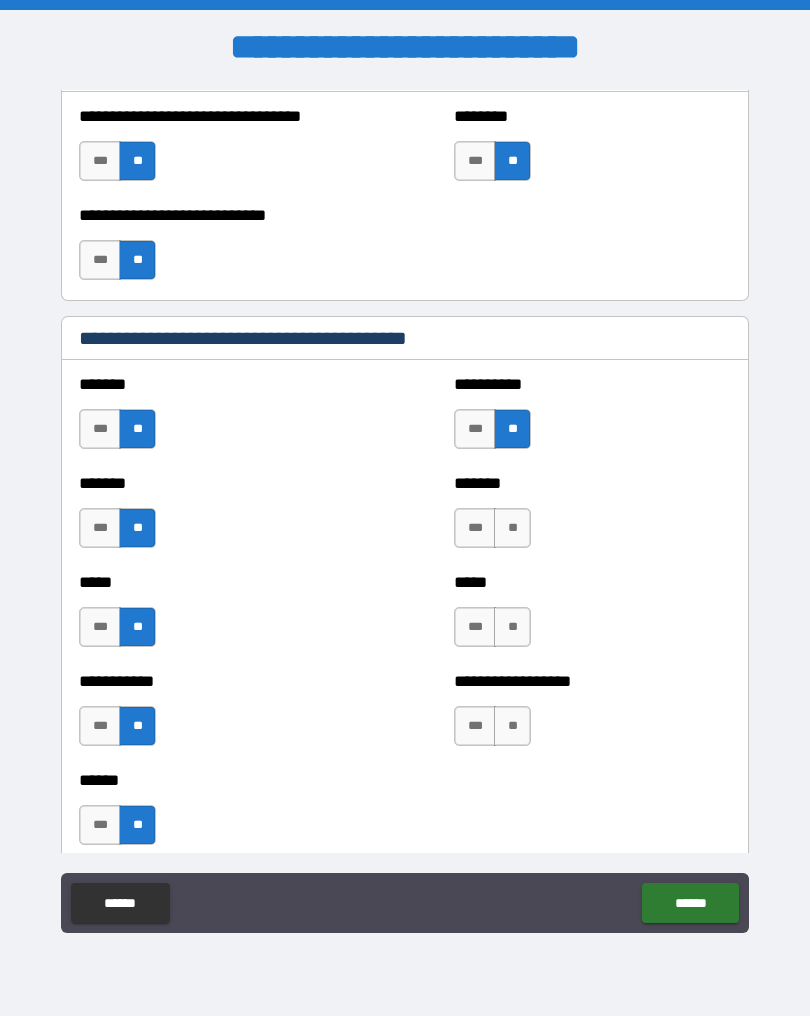 click on "**" at bounding box center (512, 528) 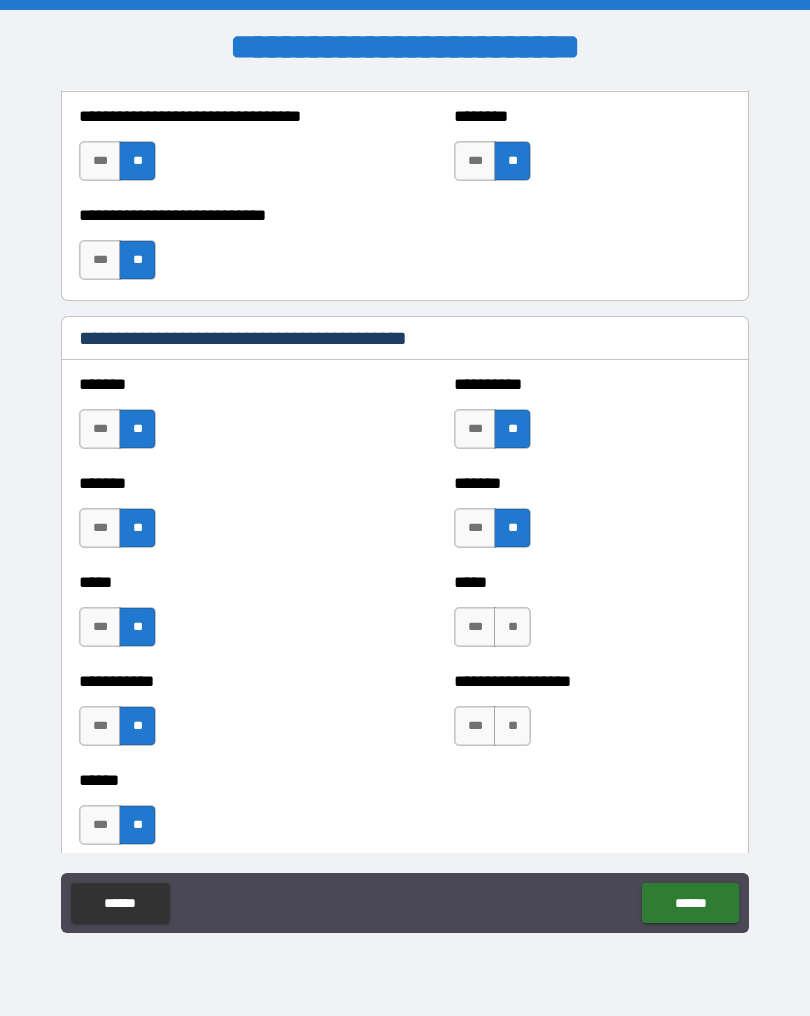 click on "**" at bounding box center (512, 627) 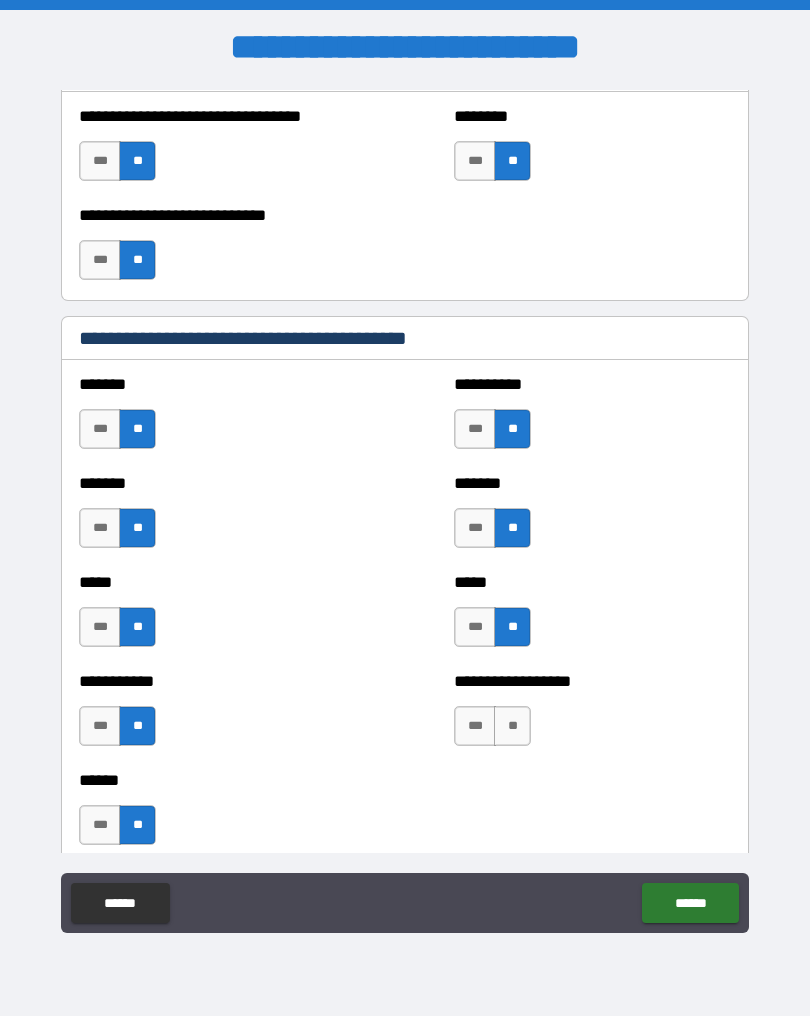 click on "**" at bounding box center (512, 726) 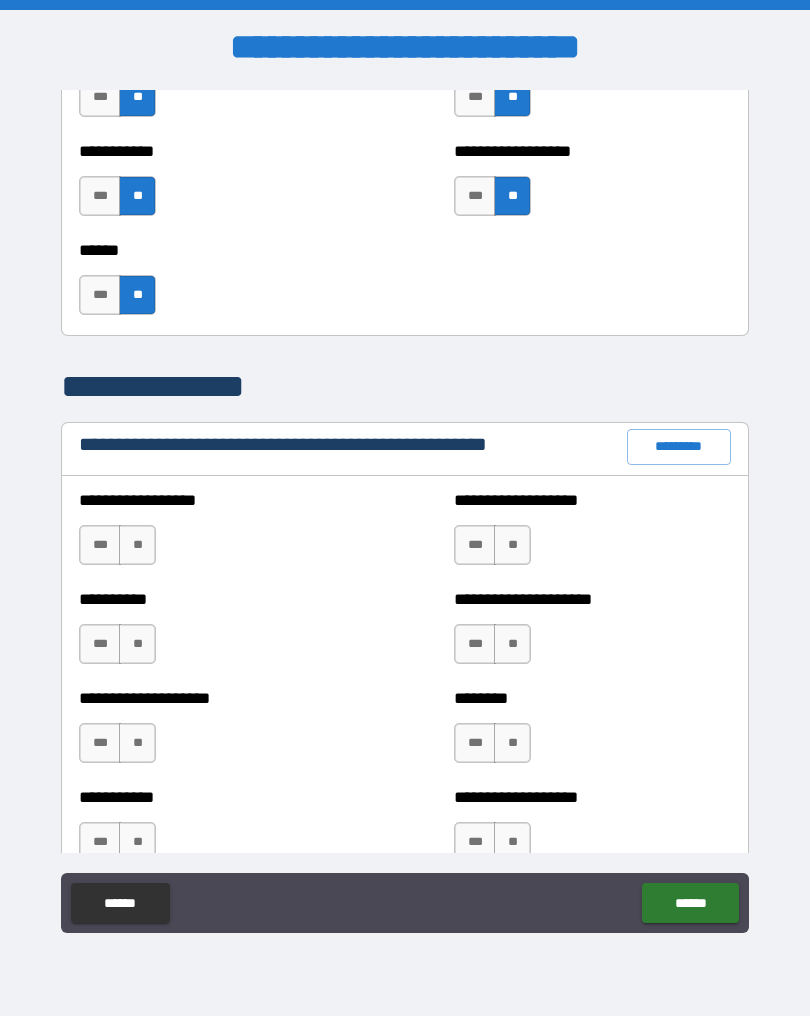 scroll, scrollTop: 2072, scrollLeft: 0, axis: vertical 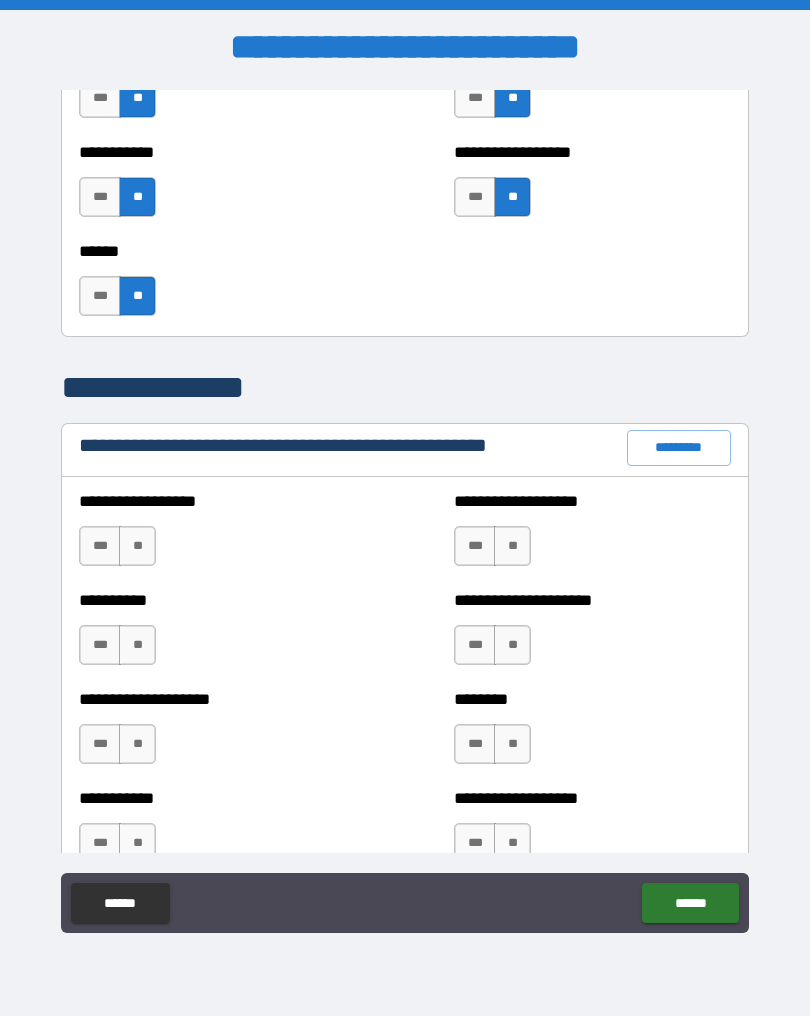 click on "**" at bounding box center (137, 546) 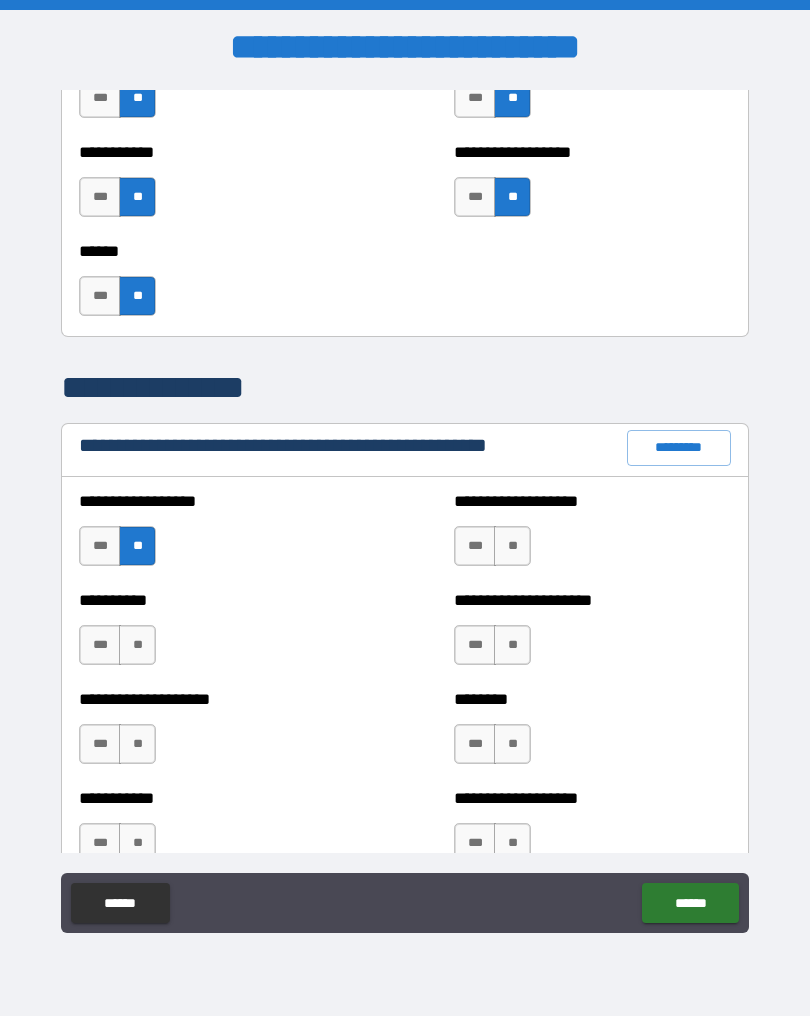 click on "**" at bounding box center (137, 645) 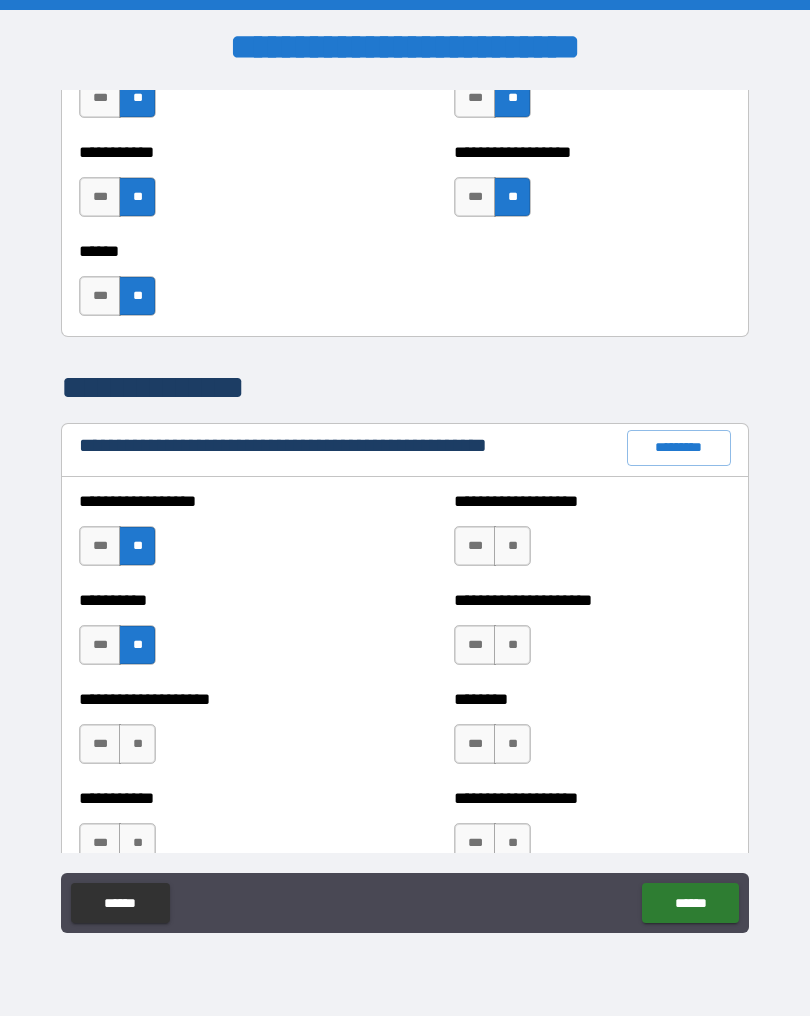 click on "**" at bounding box center [137, 744] 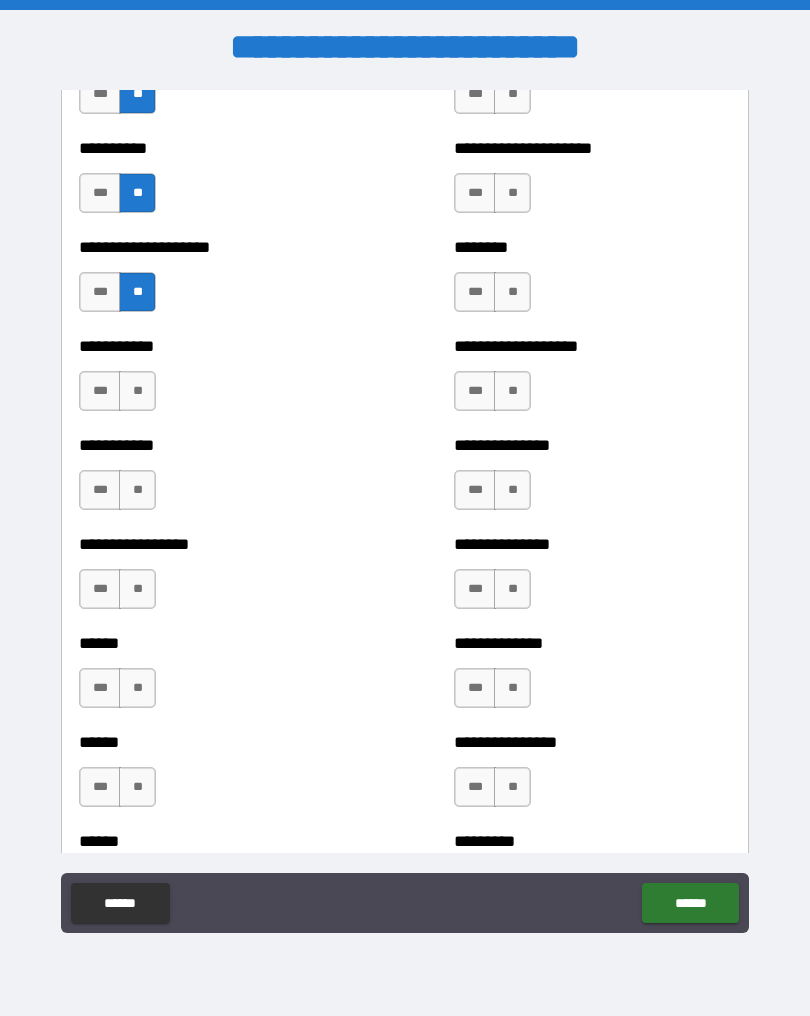 scroll, scrollTop: 2543, scrollLeft: 0, axis: vertical 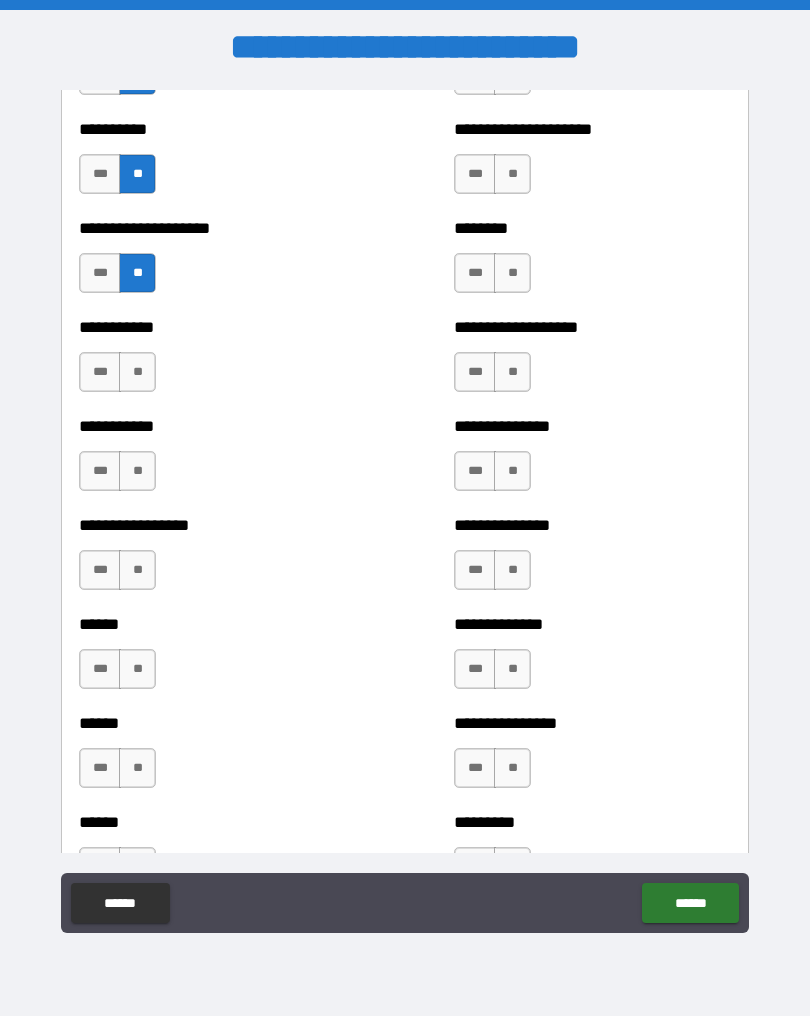 click on "**" at bounding box center [137, 372] 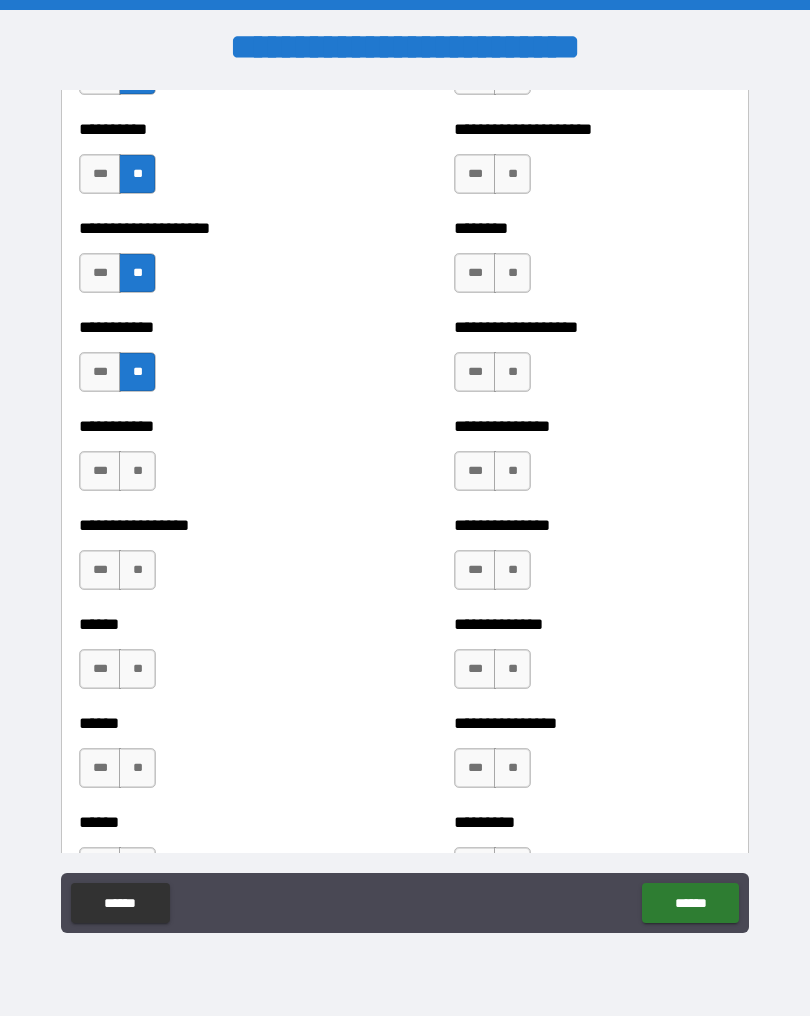 click on "**" at bounding box center (137, 471) 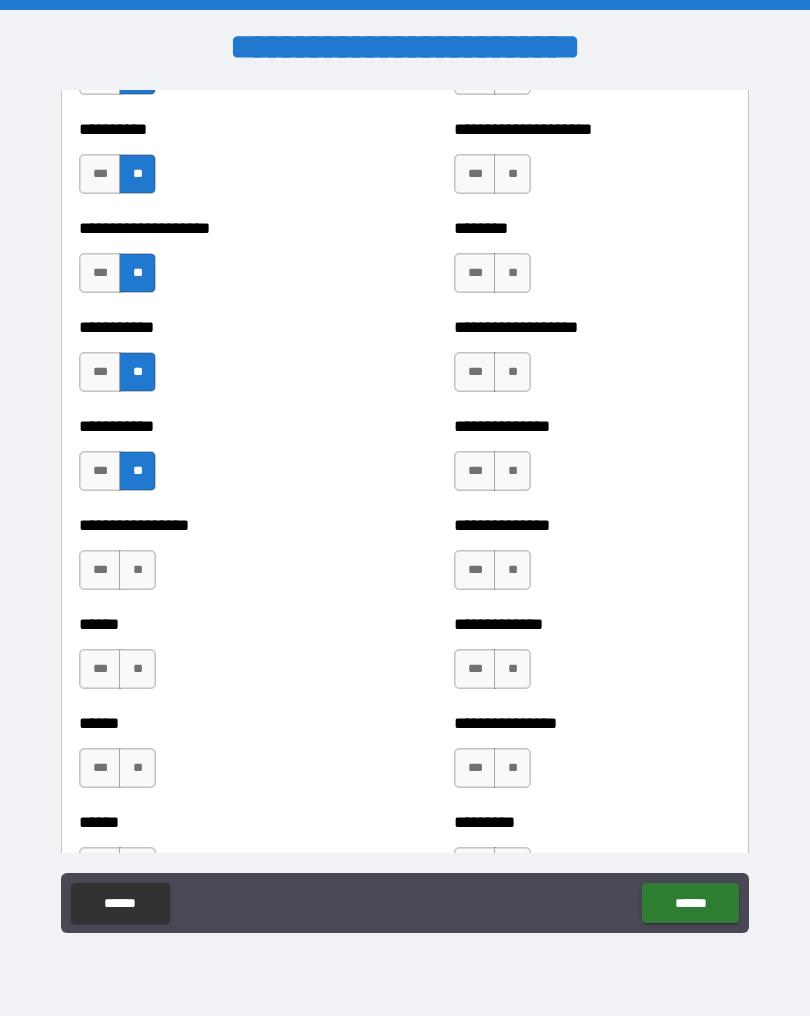 click on "**" at bounding box center (137, 570) 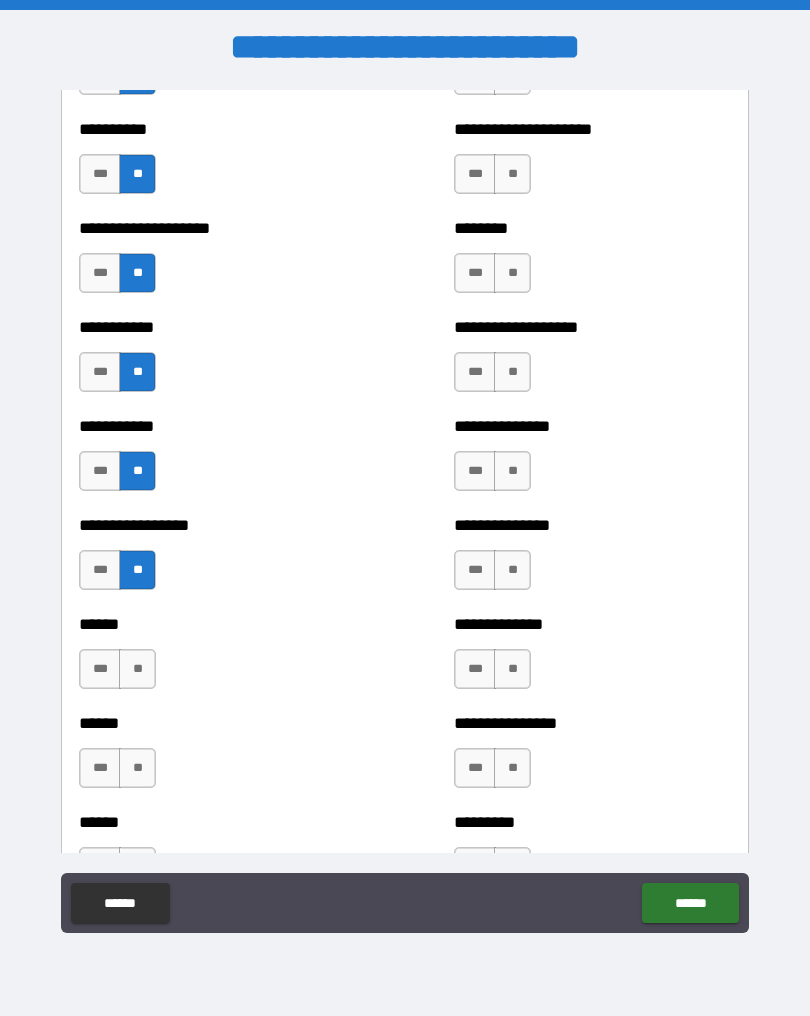 click on "**" at bounding box center [137, 669] 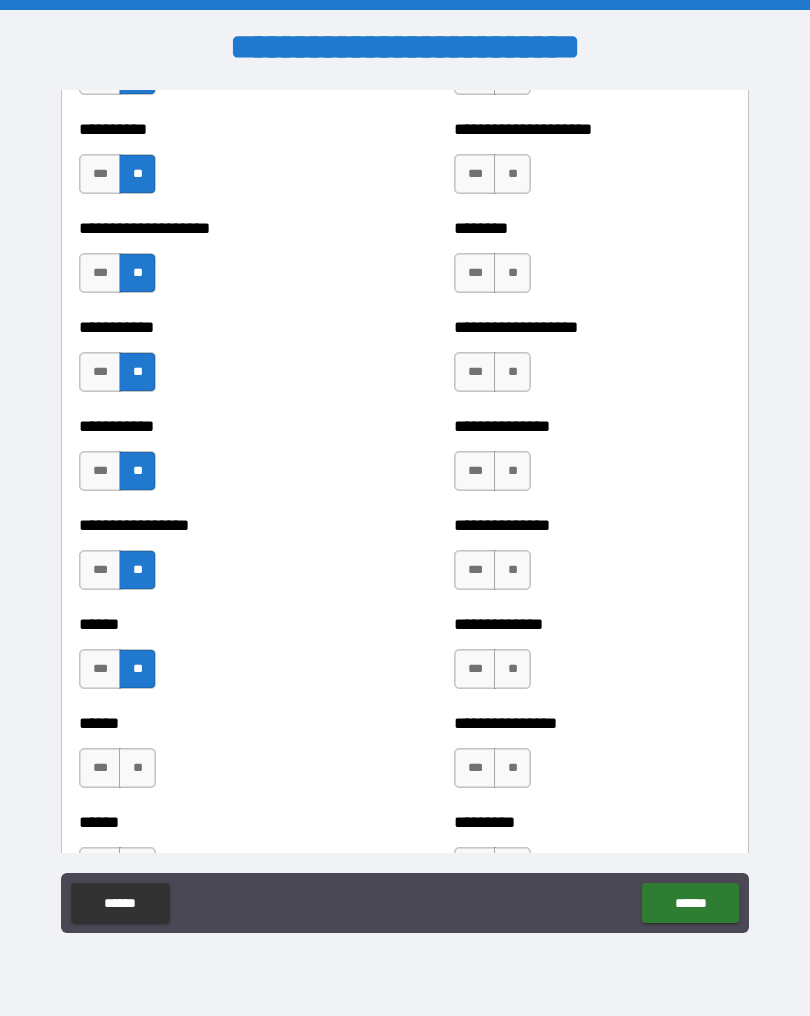 click on "**" at bounding box center [137, 768] 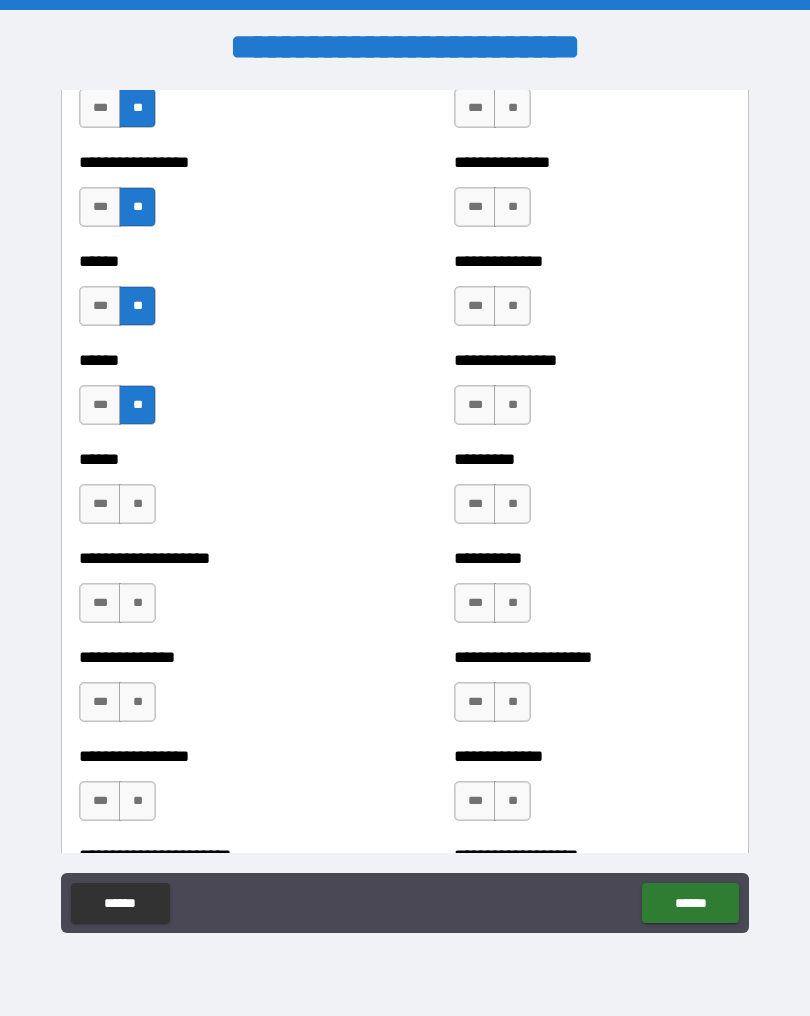 scroll, scrollTop: 2915, scrollLeft: 0, axis: vertical 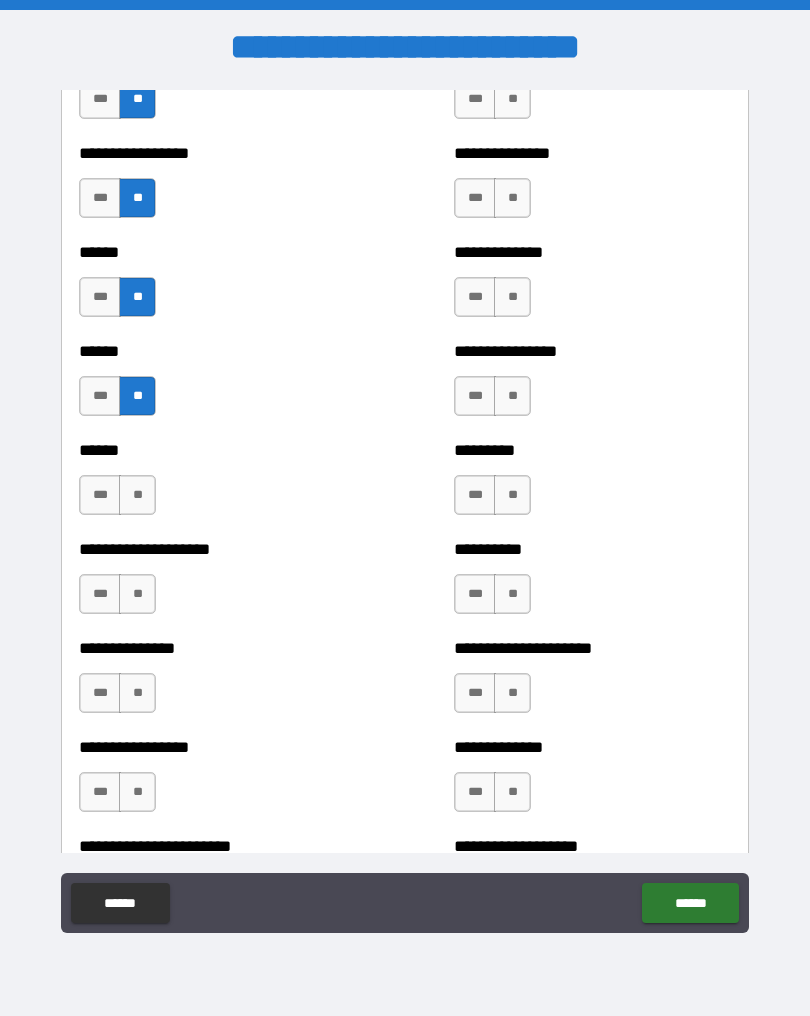 click on "**" at bounding box center [137, 495] 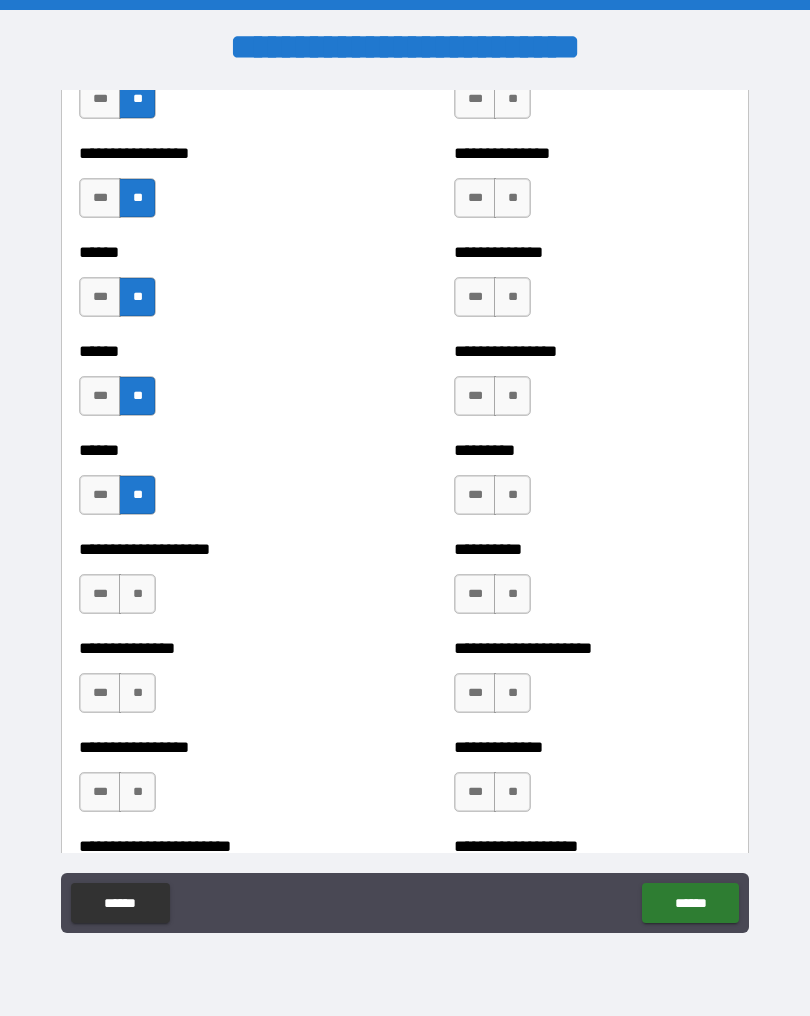 click on "**" at bounding box center [137, 594] 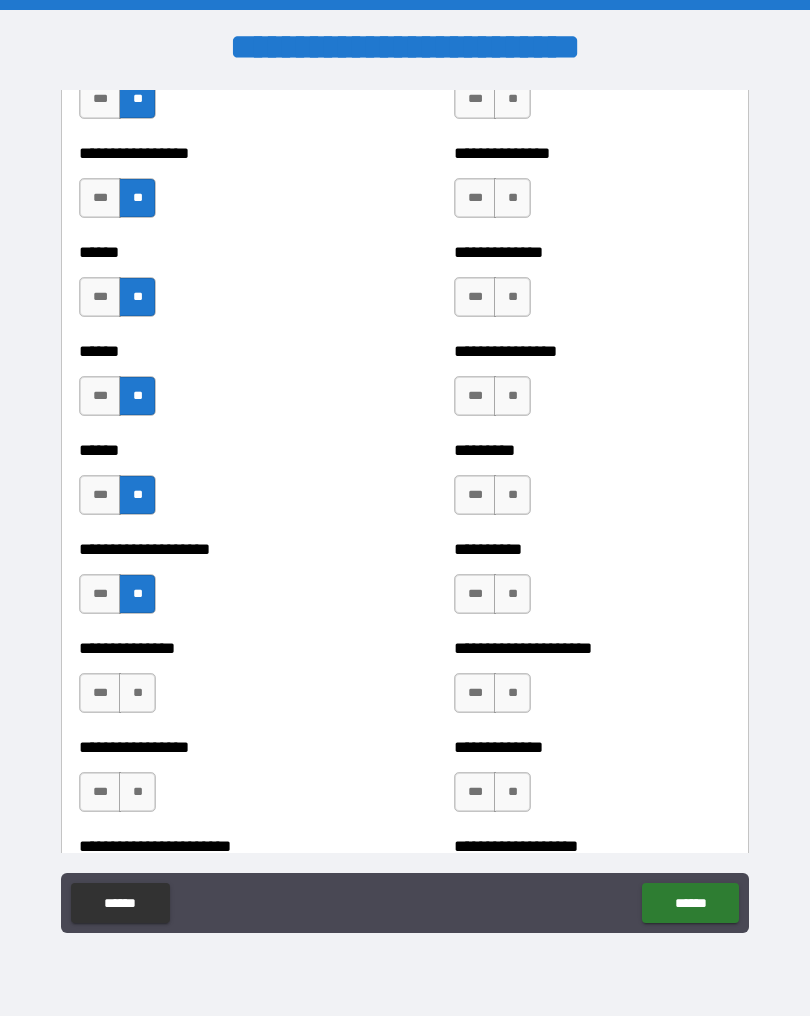 click on "**" at bounding box center [137, 693] 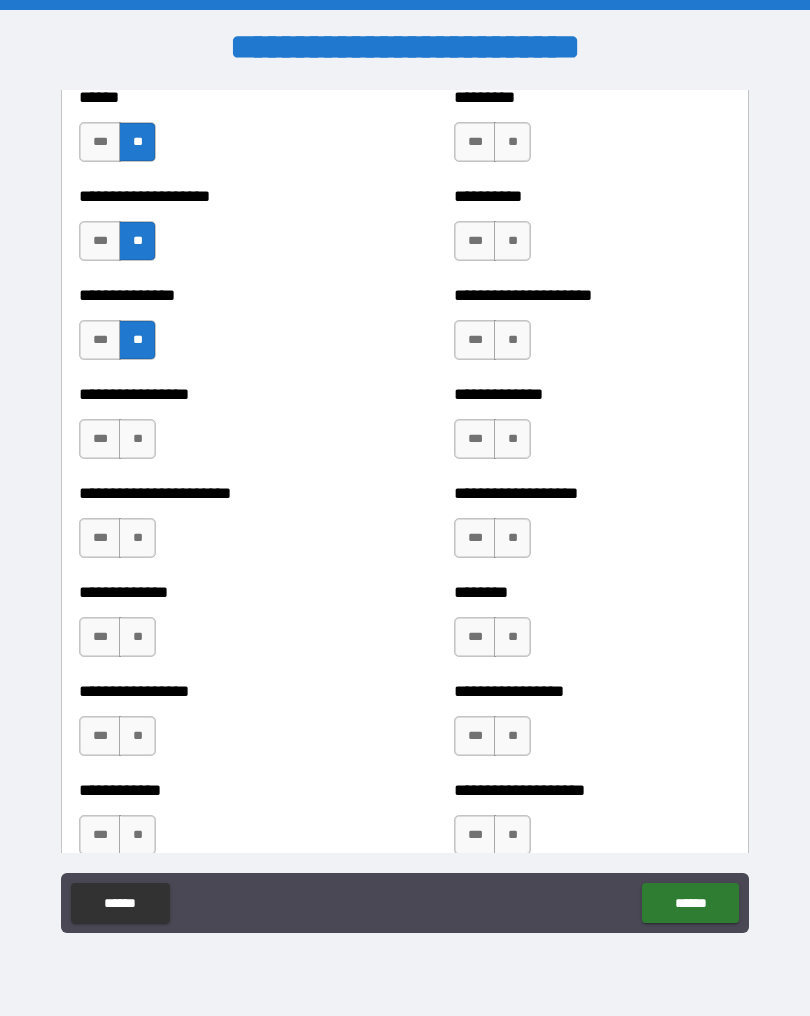 scroll, scrollTop: 3298, scrollLeft: 0, axis: vertical 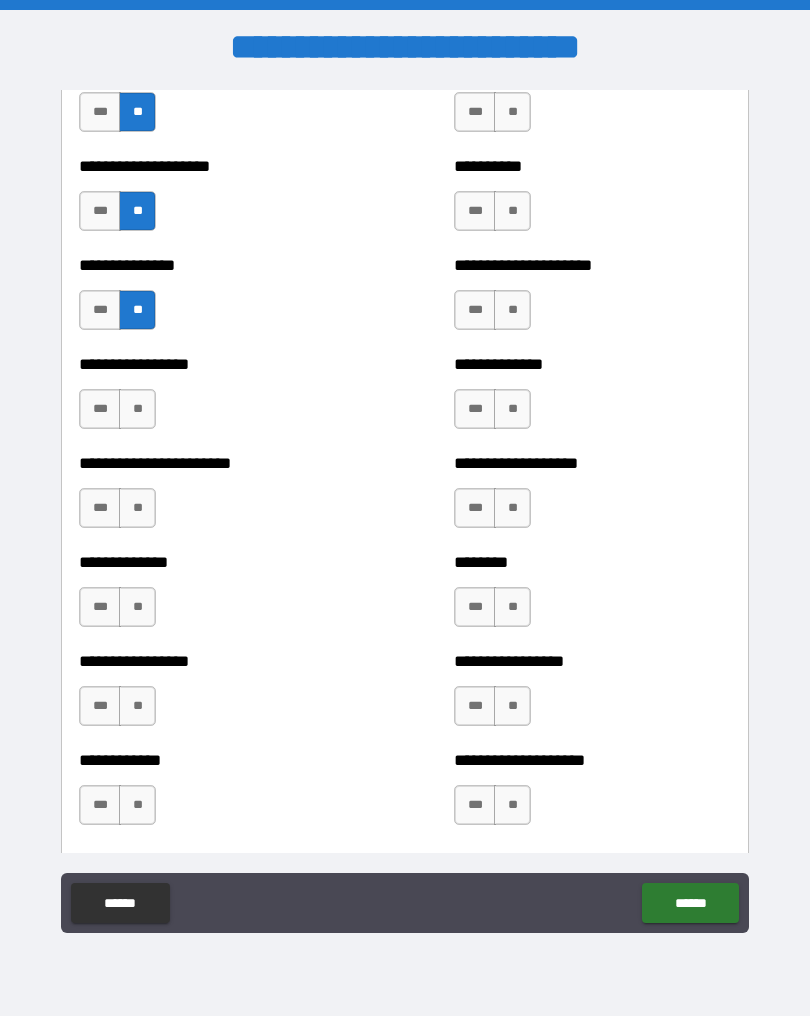 click on "**" at bounding box center (137, 409) 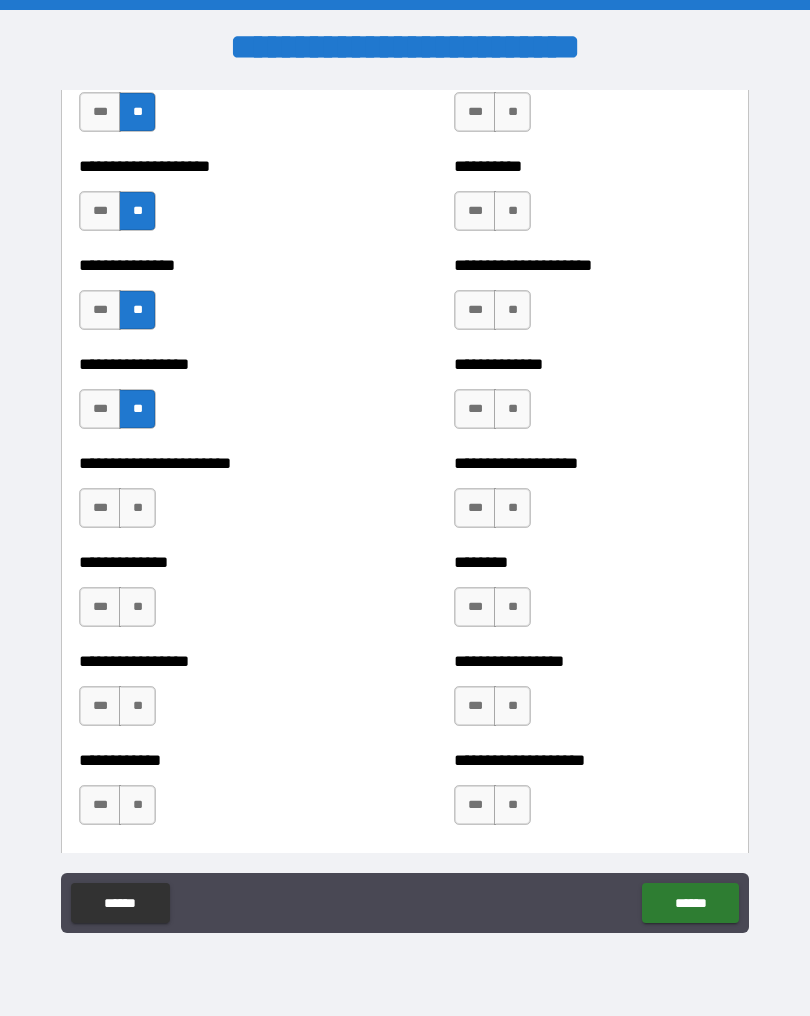 click on "**" at bounding box center [137, 508] 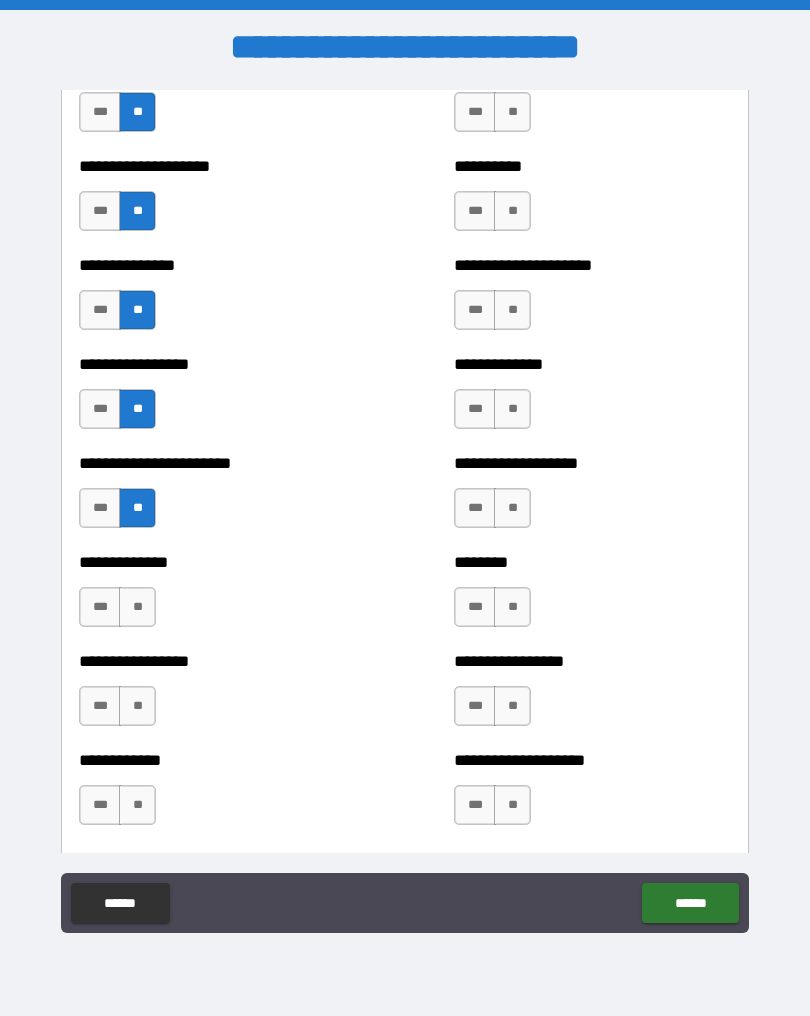 click on "**" at bounding box center (137, 607) 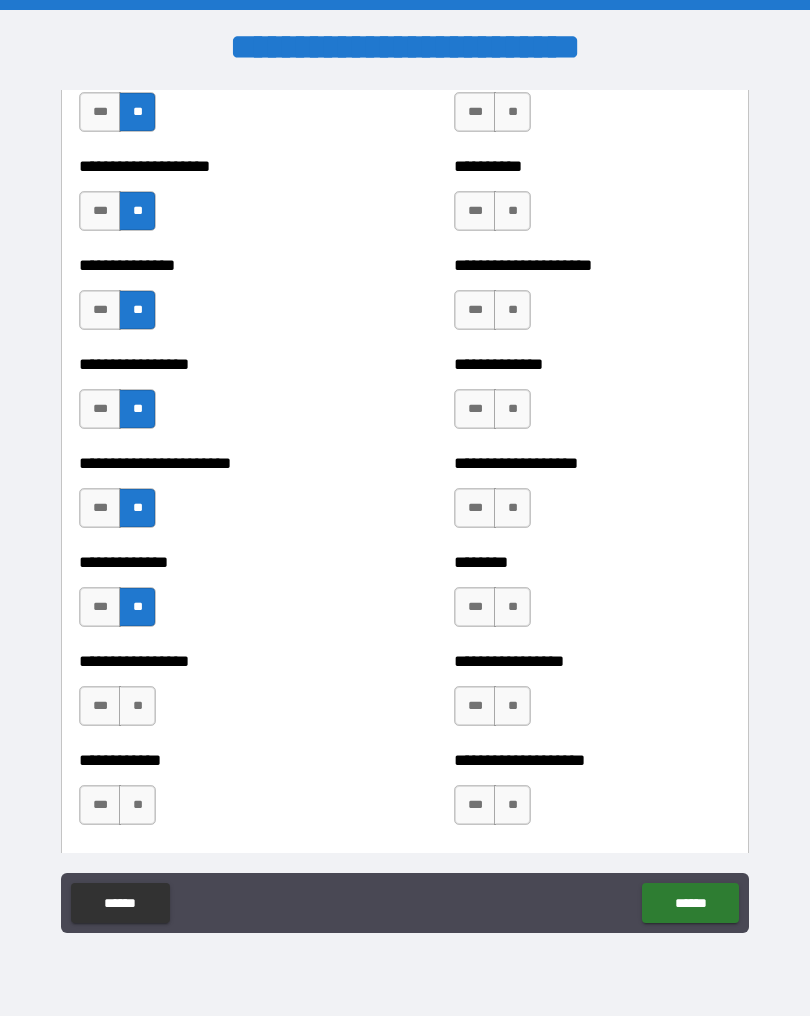 click on "**" at bounding box center [137, 706] 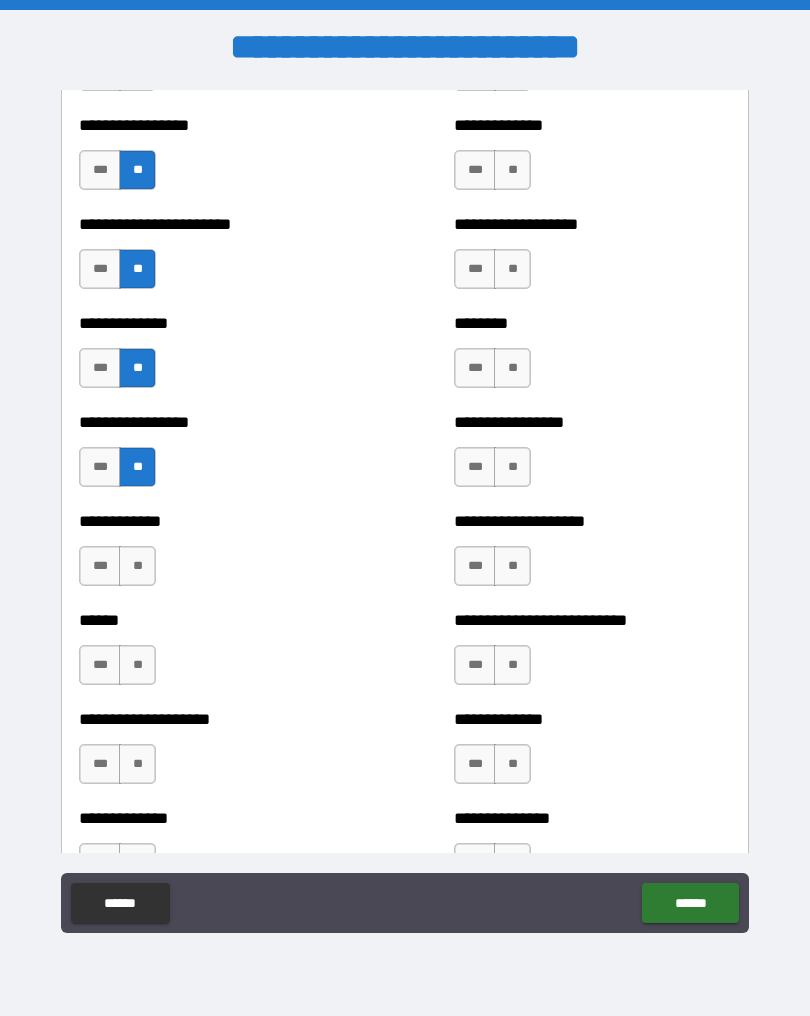 scroll, scrollTop: 3538, scrollLeft: 0, axis: vertical 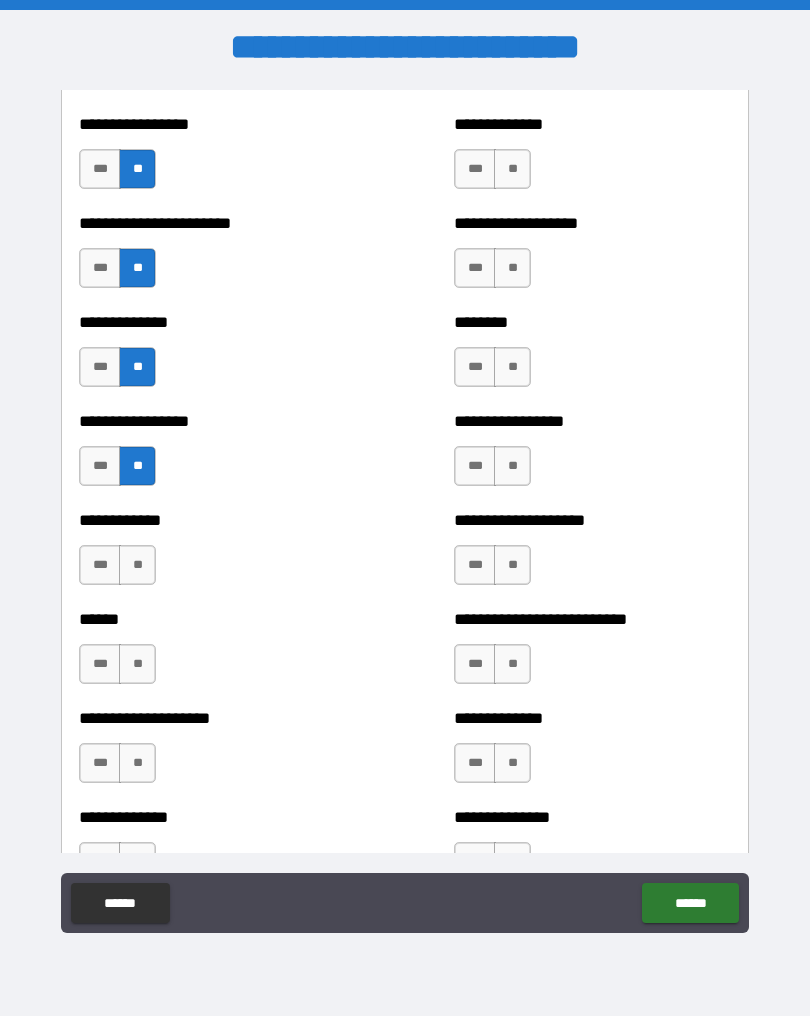 click on "***" at bounding box center (100, 466) 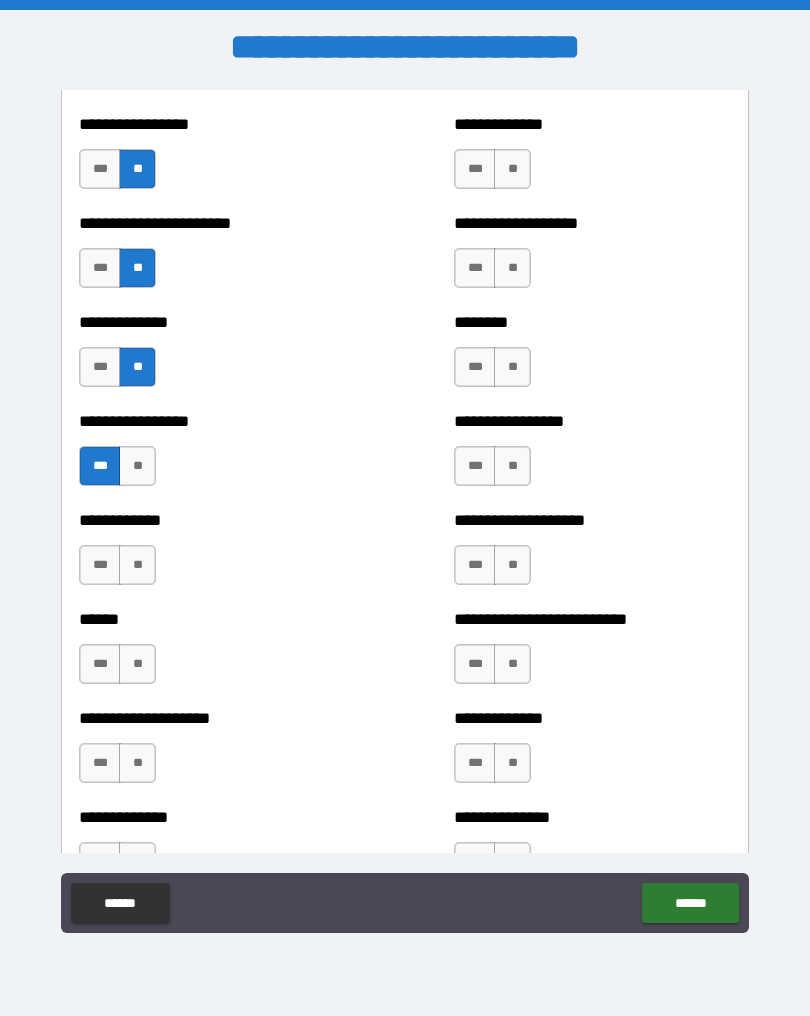click on "**" at bounding box center (137, 565) 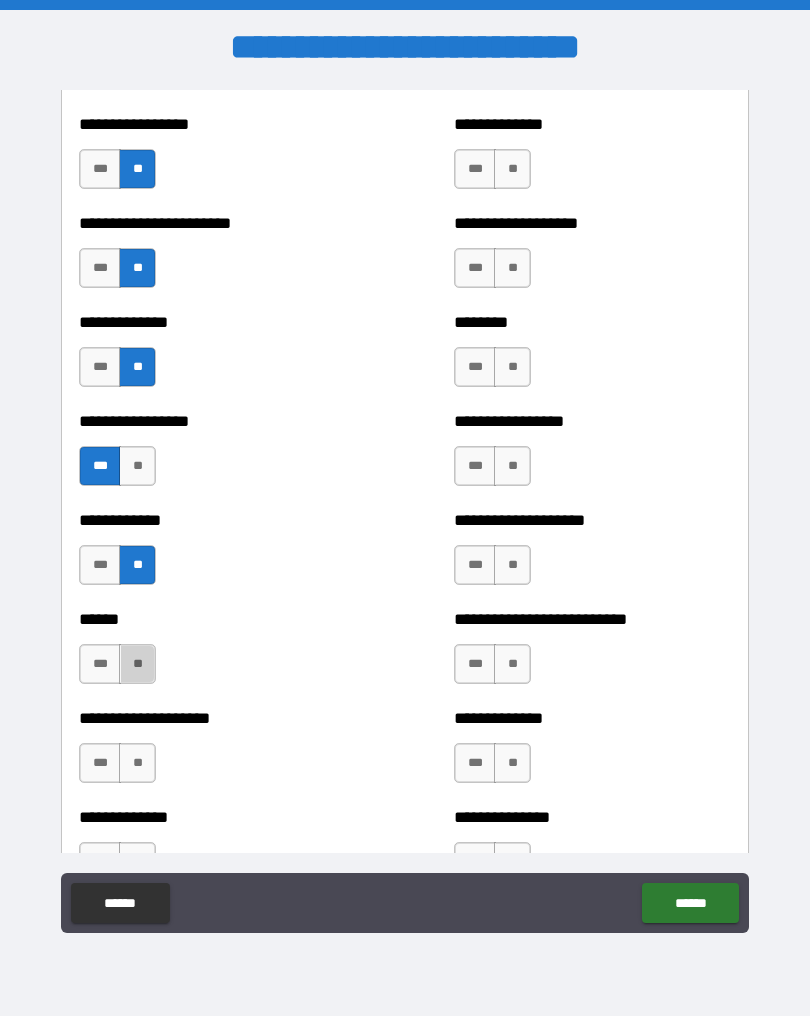 click on "**" at bounding box center (137, 664) 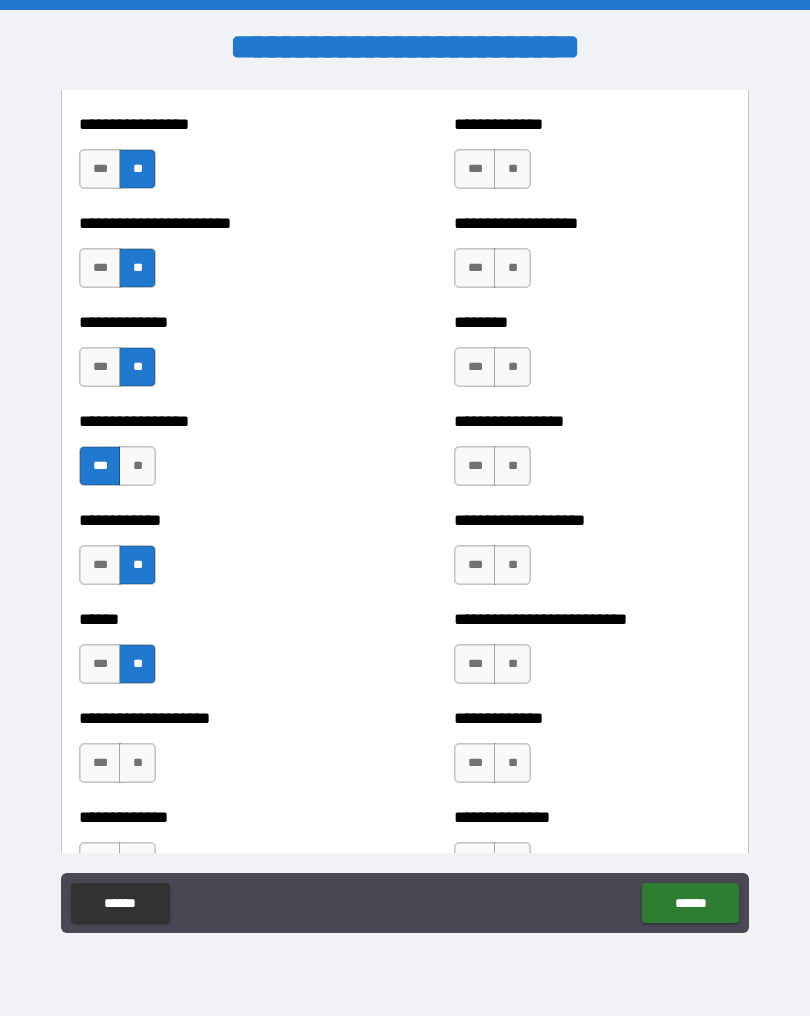 click on "**" at bounding box center (137, 763) 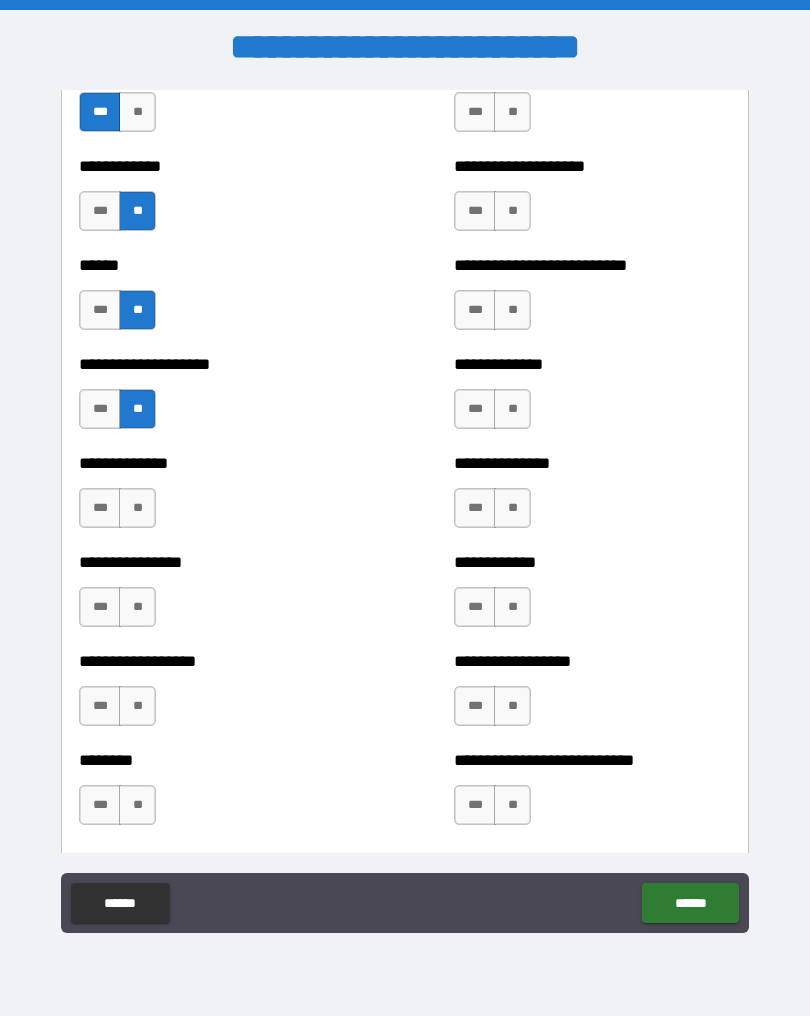 scroll, scrollTop: 3906, scrollLeft: 0, axis: vertical 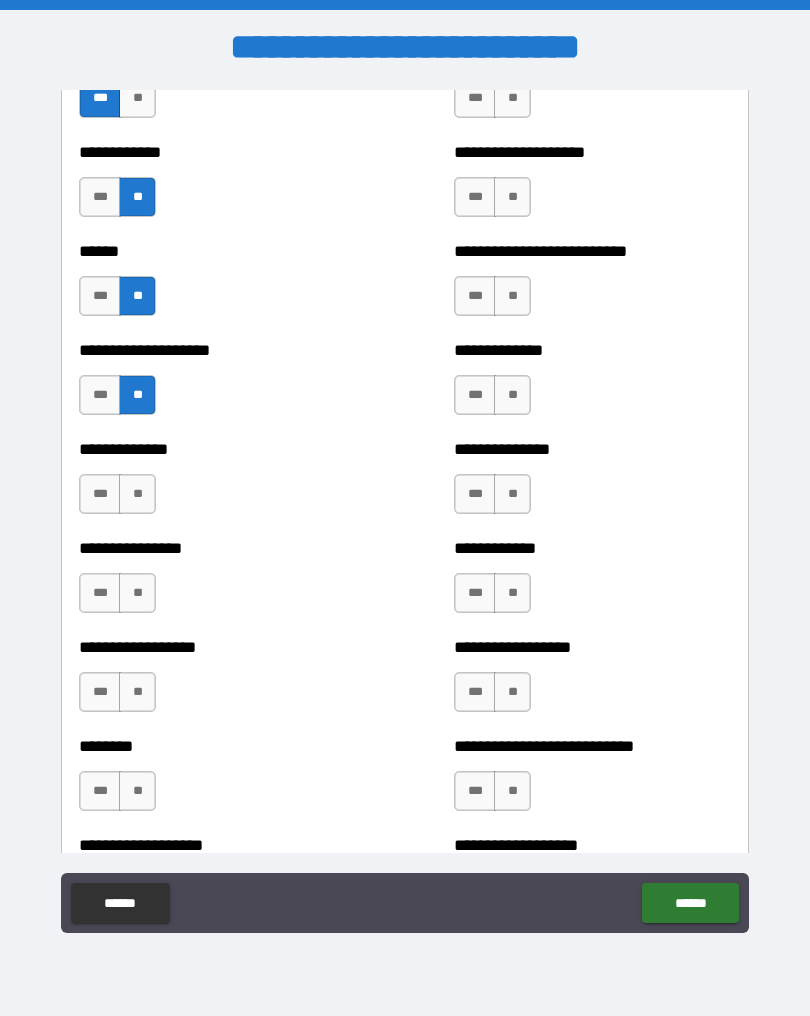 click on "**" at bounding box center (137, 494) 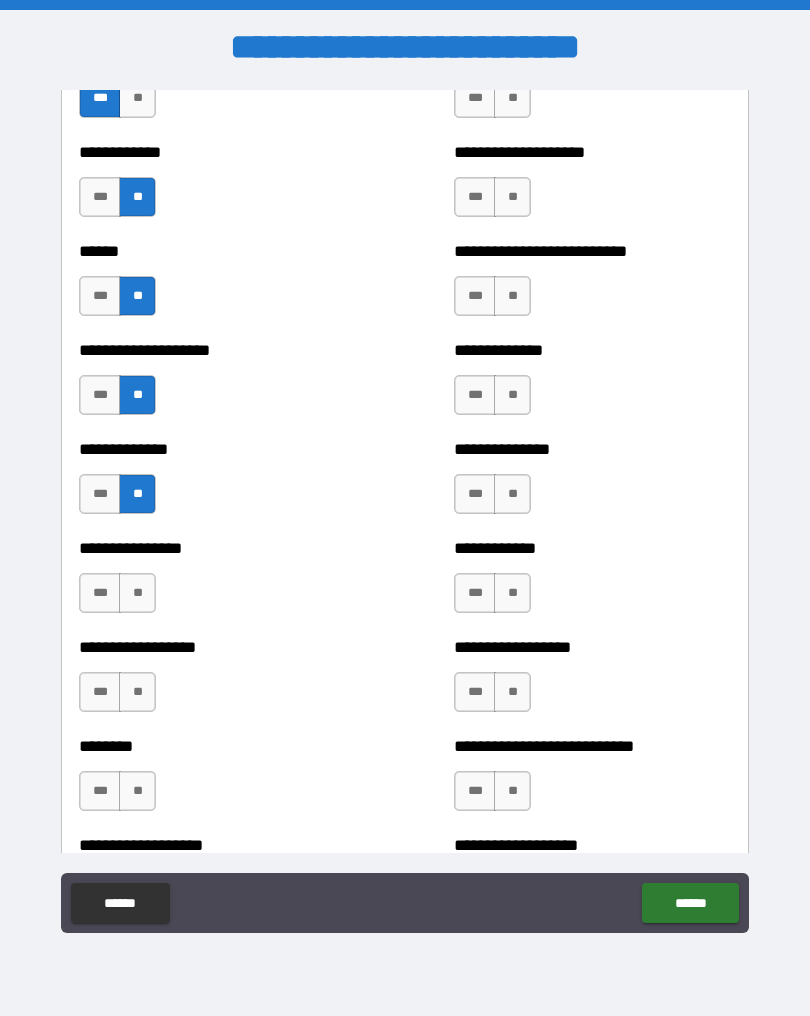 click on "**" at bounding box center [137, 593] 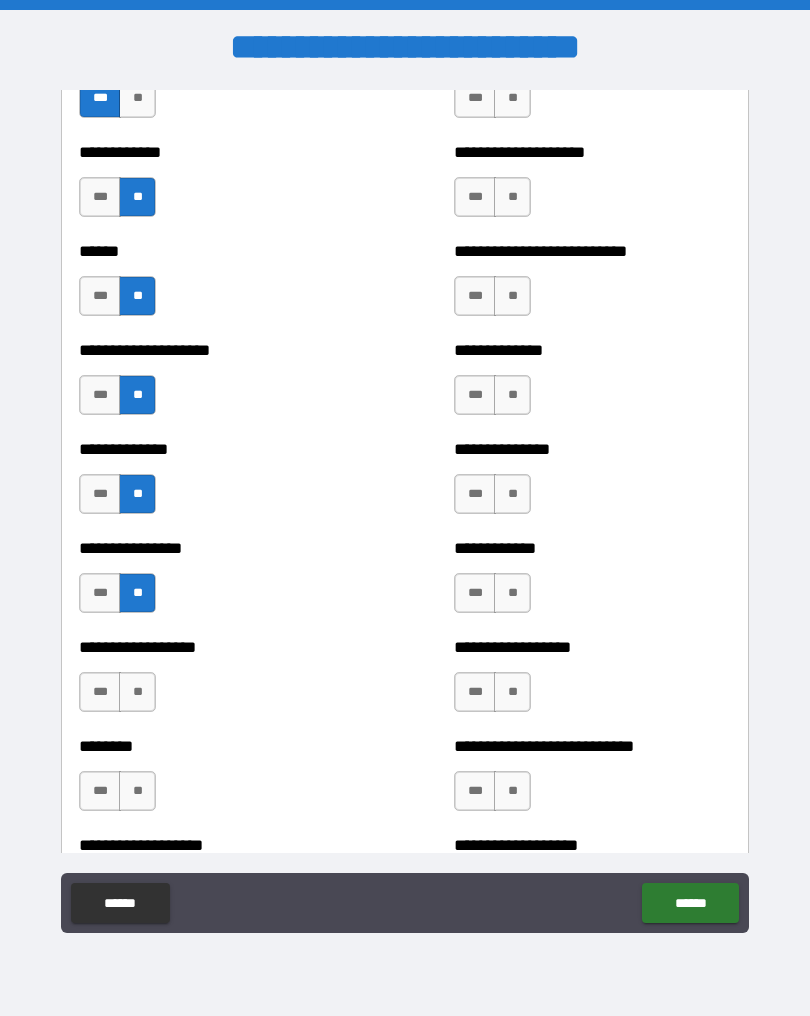 click on "**" at bounding box center [137, 692] 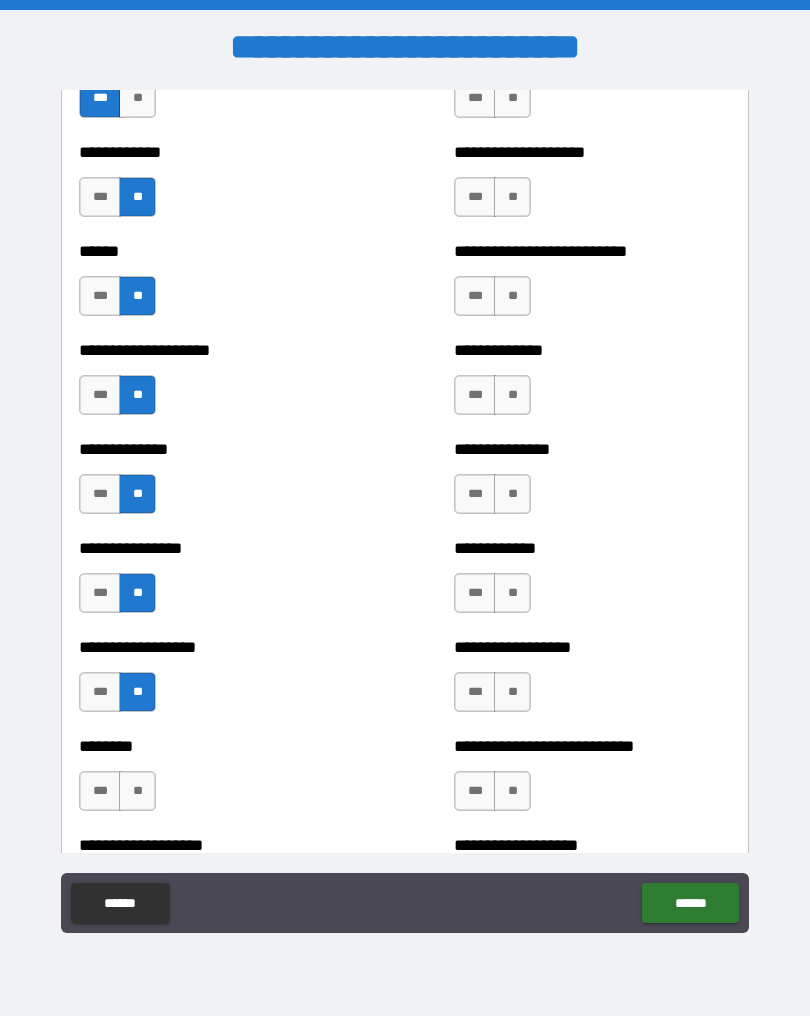 click on "******** *** **" at bounding box center [217, 781] 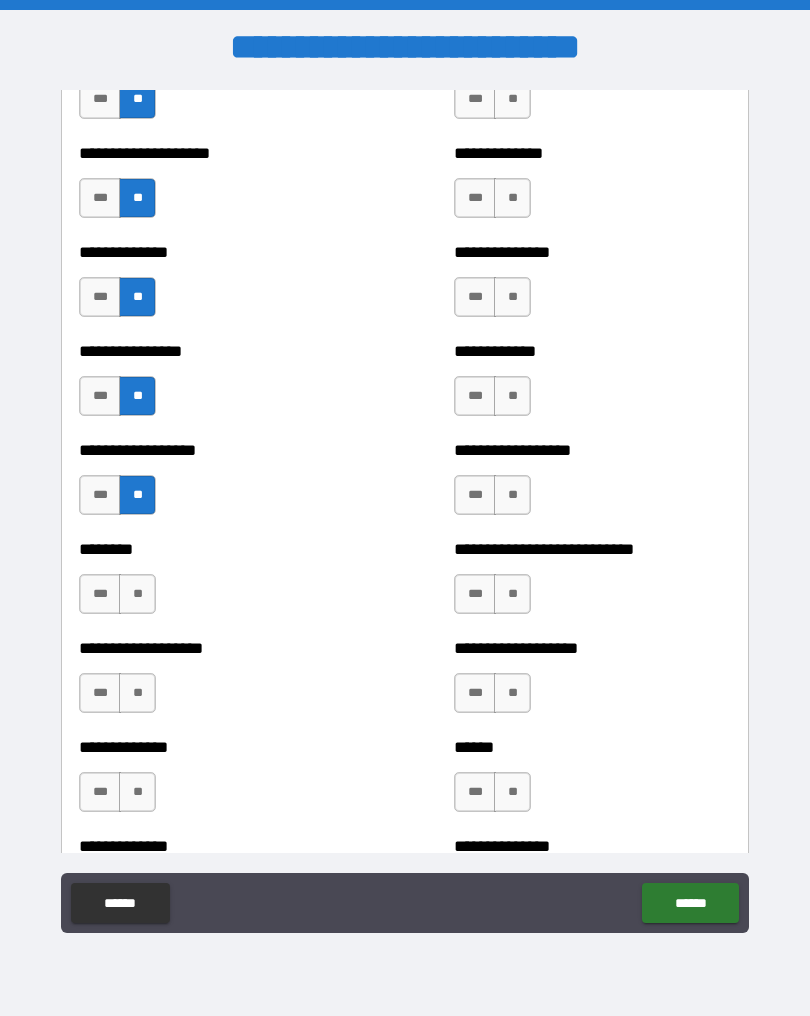 scroll, scrollTop: 4104, scrollLeft: 0, axis: vertical 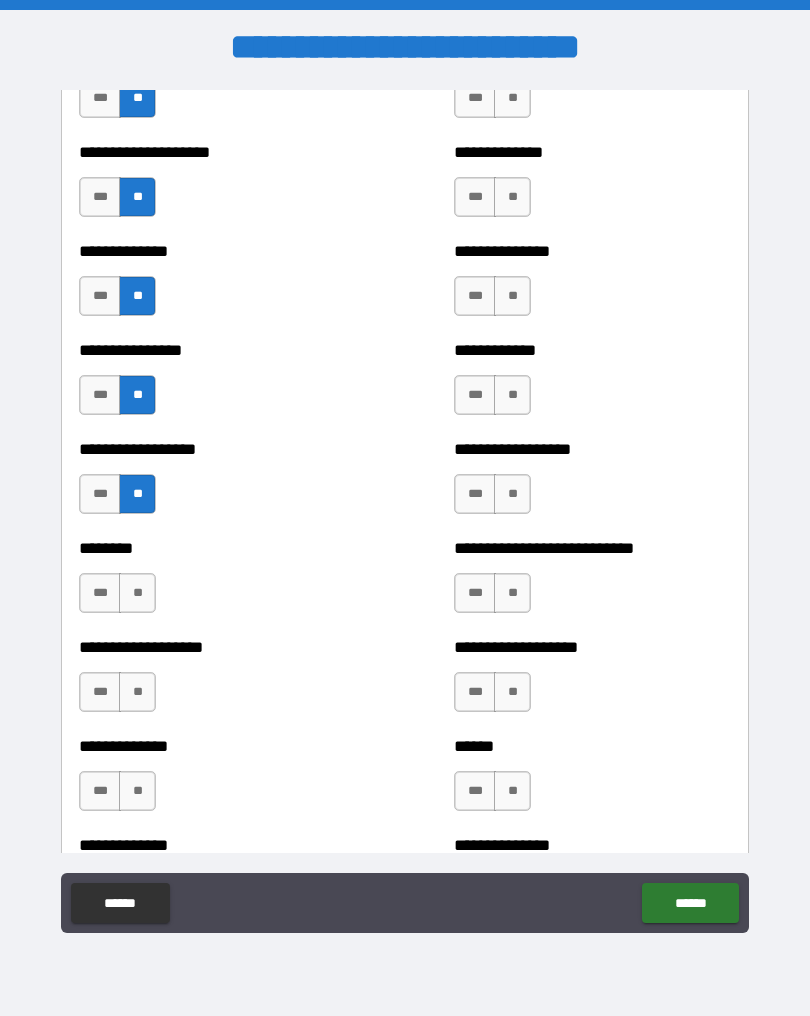 click on "**" at bounding box center [137, 593] 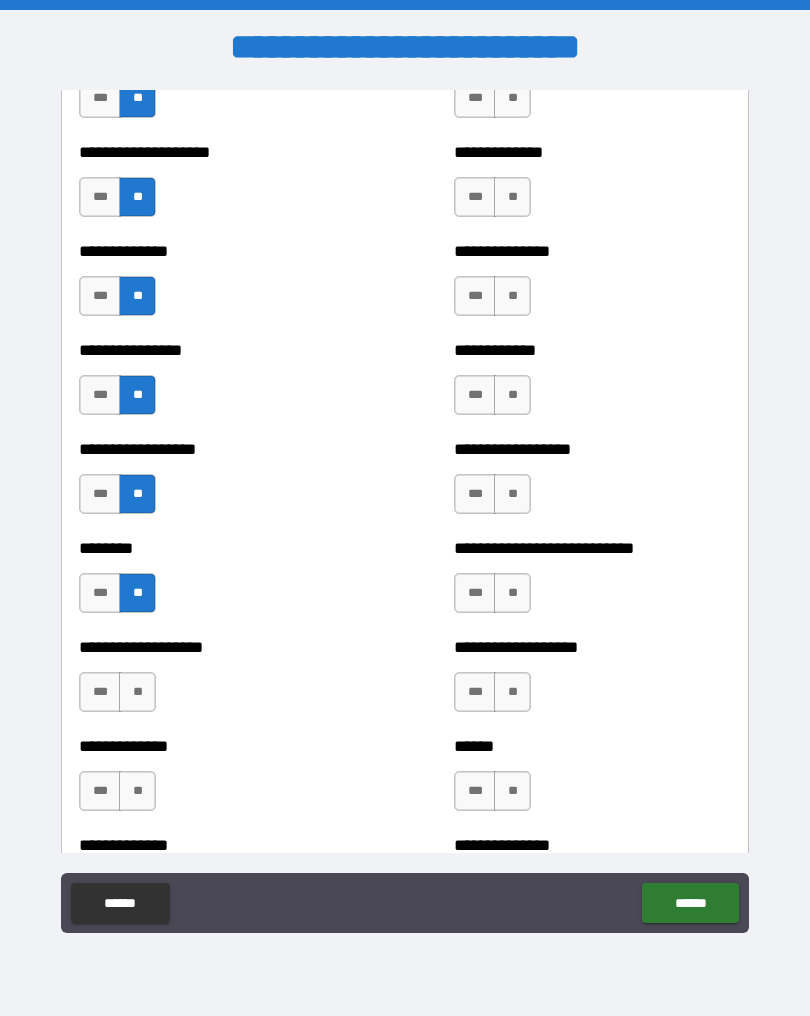 click on "**" at bounding box center (137, 692) 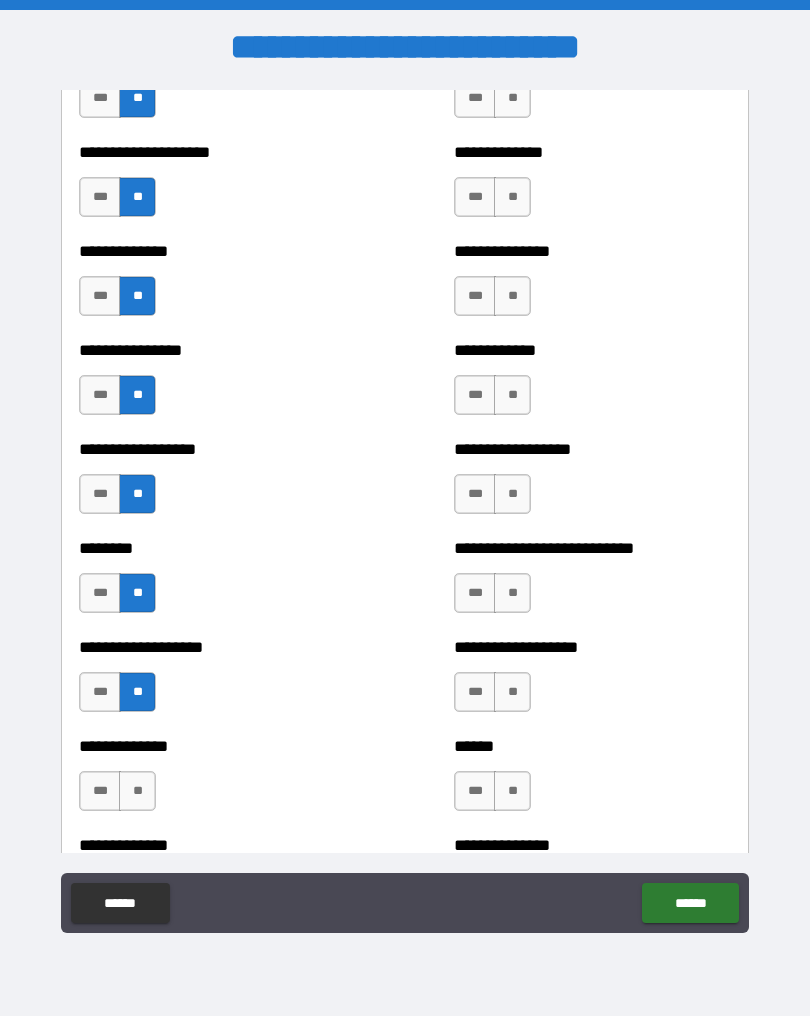 click on "**" at bounding box center (137, 791) 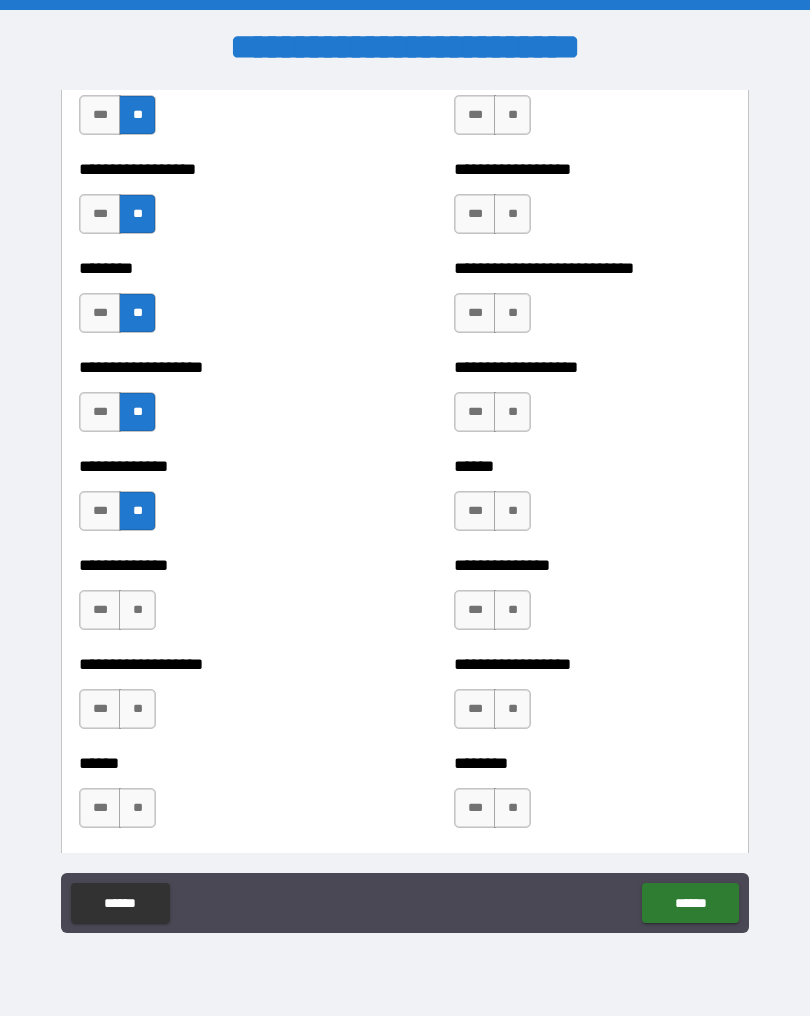 scroll, scrollTop: 4383, scrollLeft: 0, axis: vertical 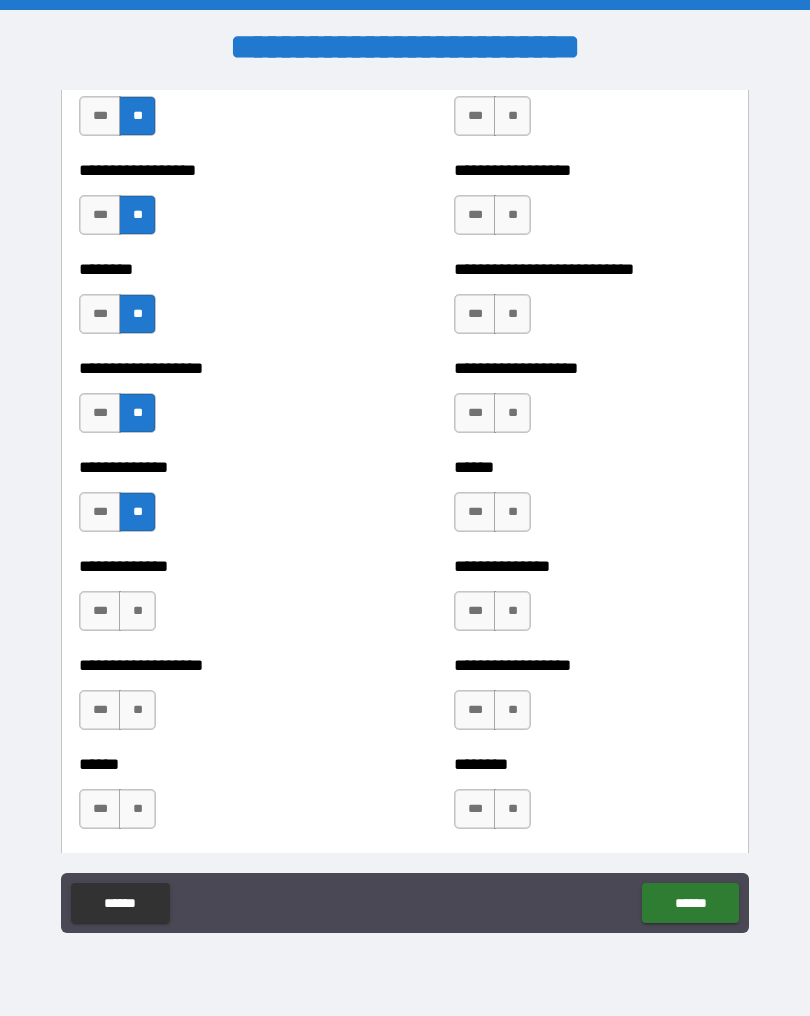 click on "***" at bounding box center (100, 611) 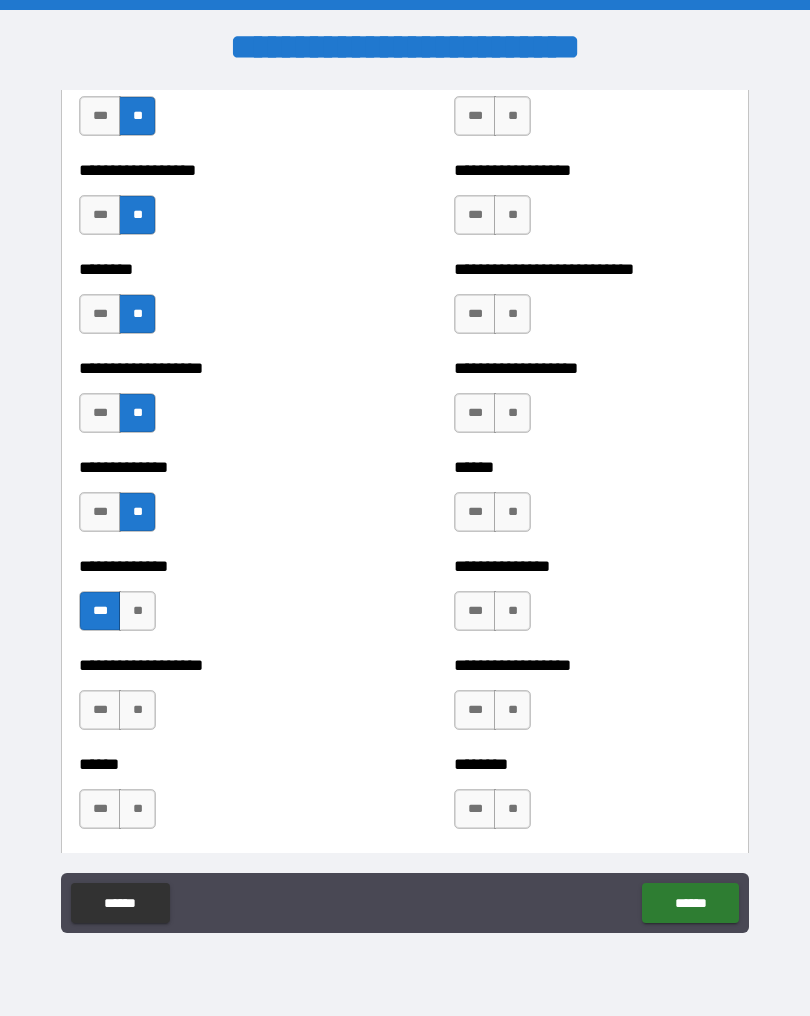 click on "**" at bounding box center [137, 710] 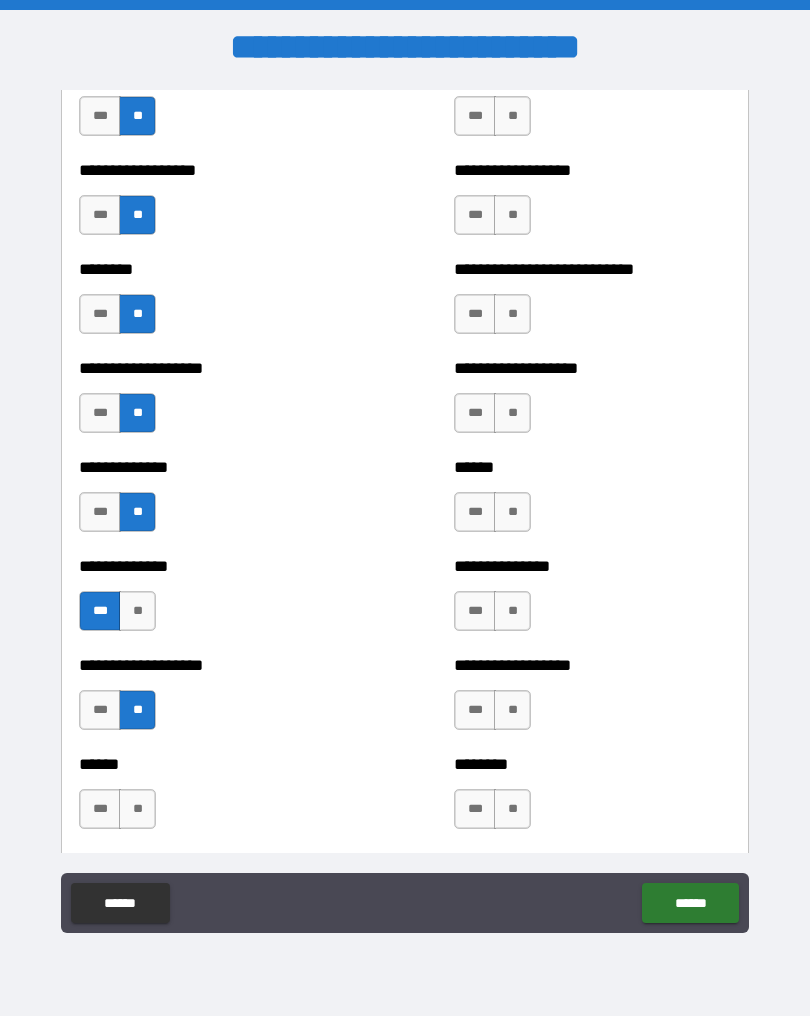 click on "**" at bounding box center [137, 809] 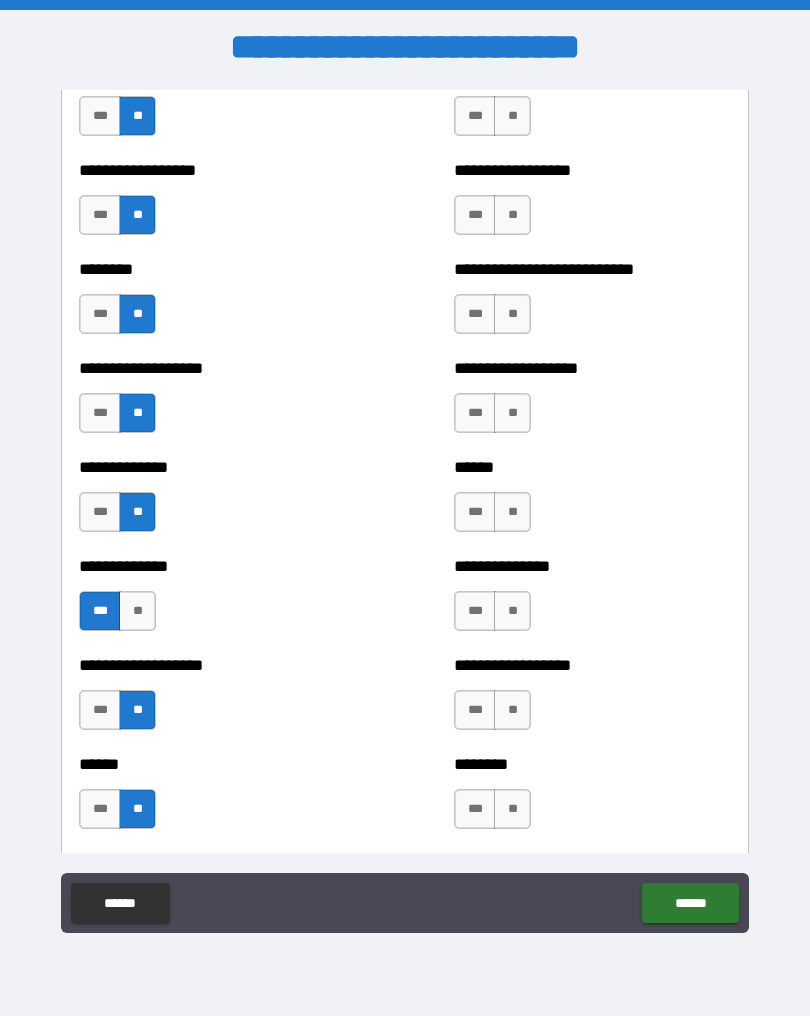 click on "**" at bounding box center [512, 809] 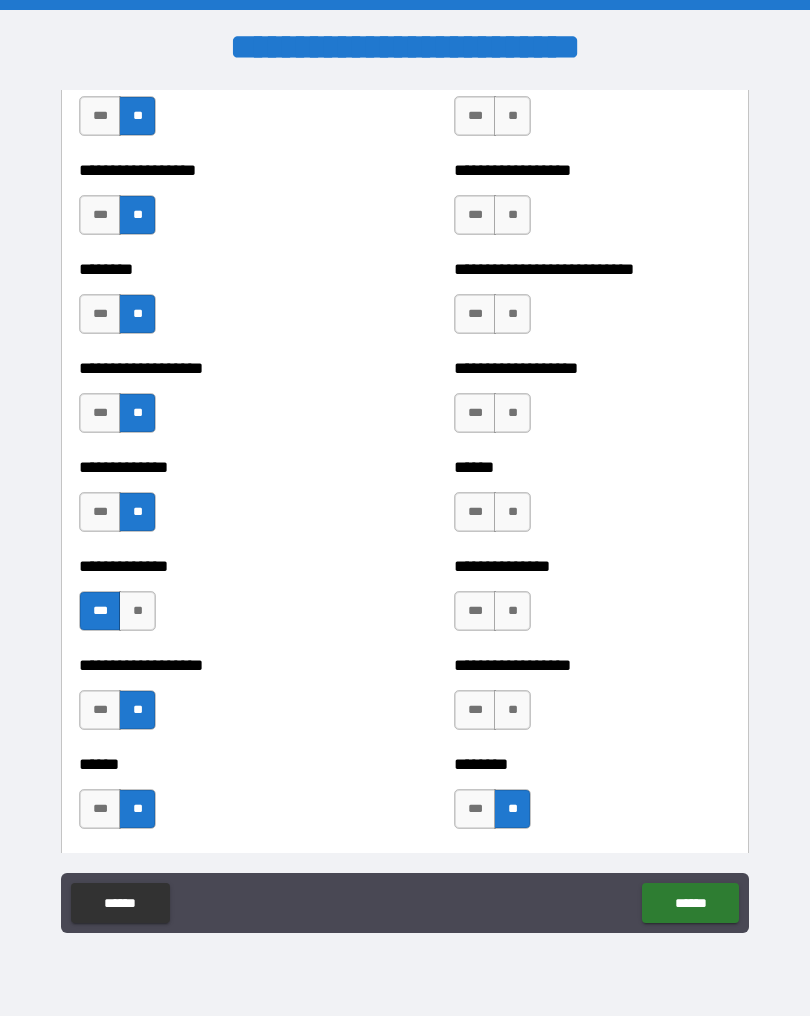 click on "**" at bounding box center [512, 710] 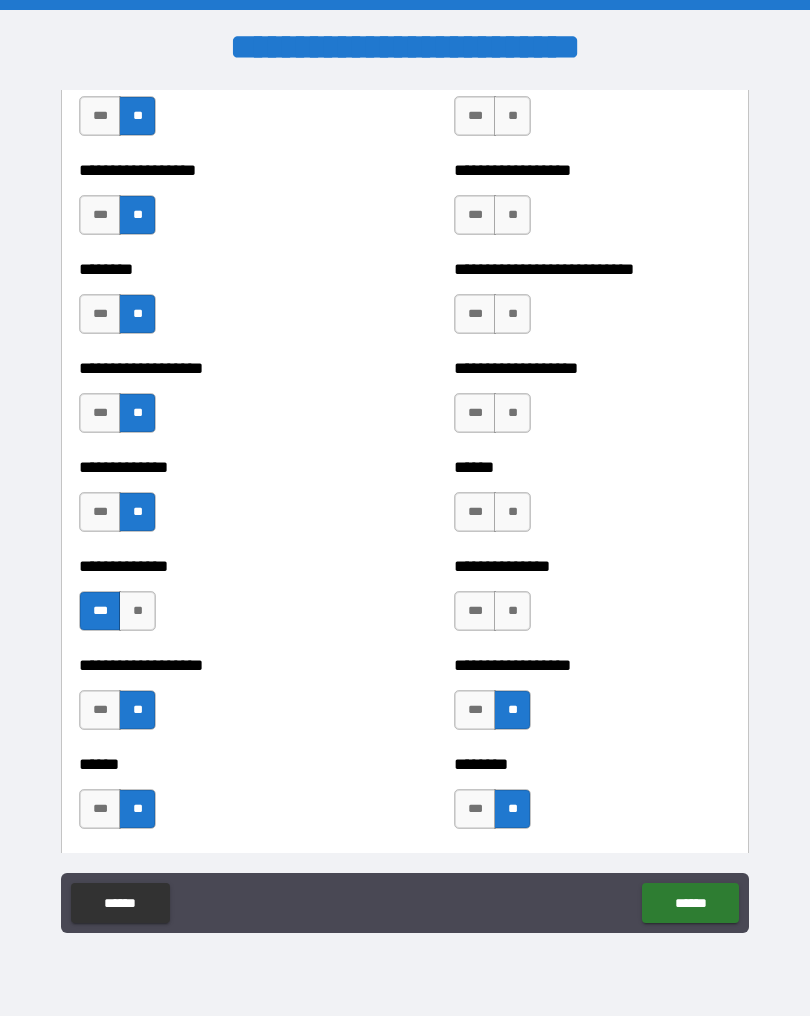 click on "**" at bounding box center [512, 611] 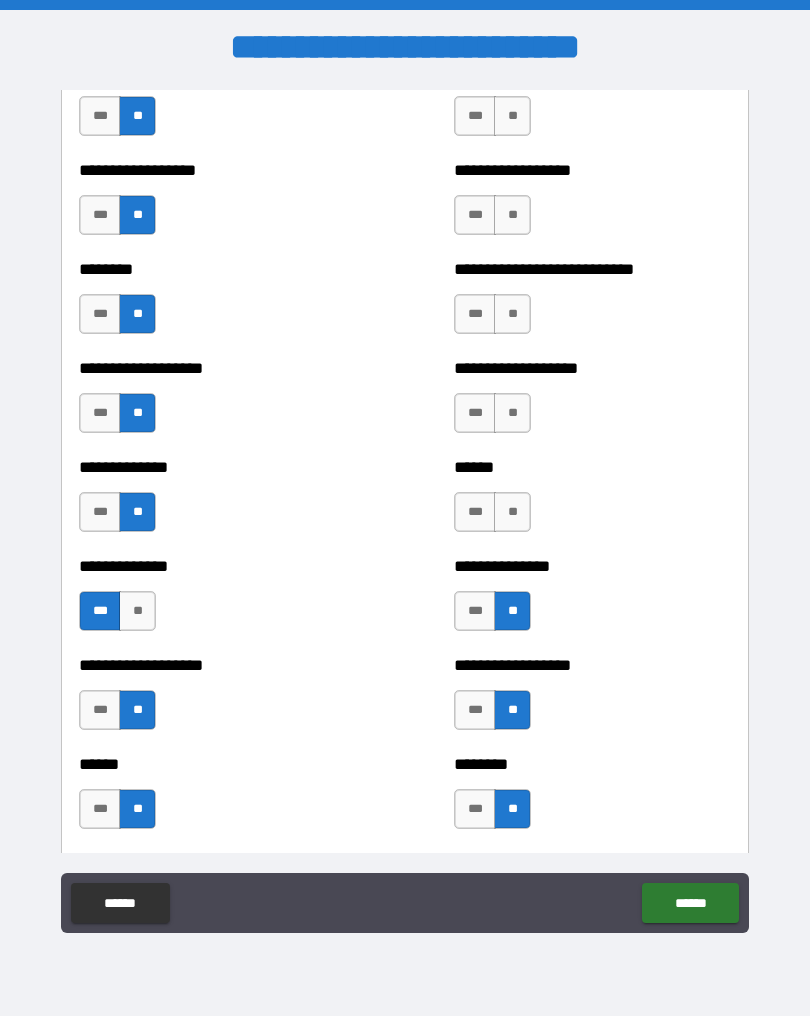 click on "**" at bounding box center (512, 512) 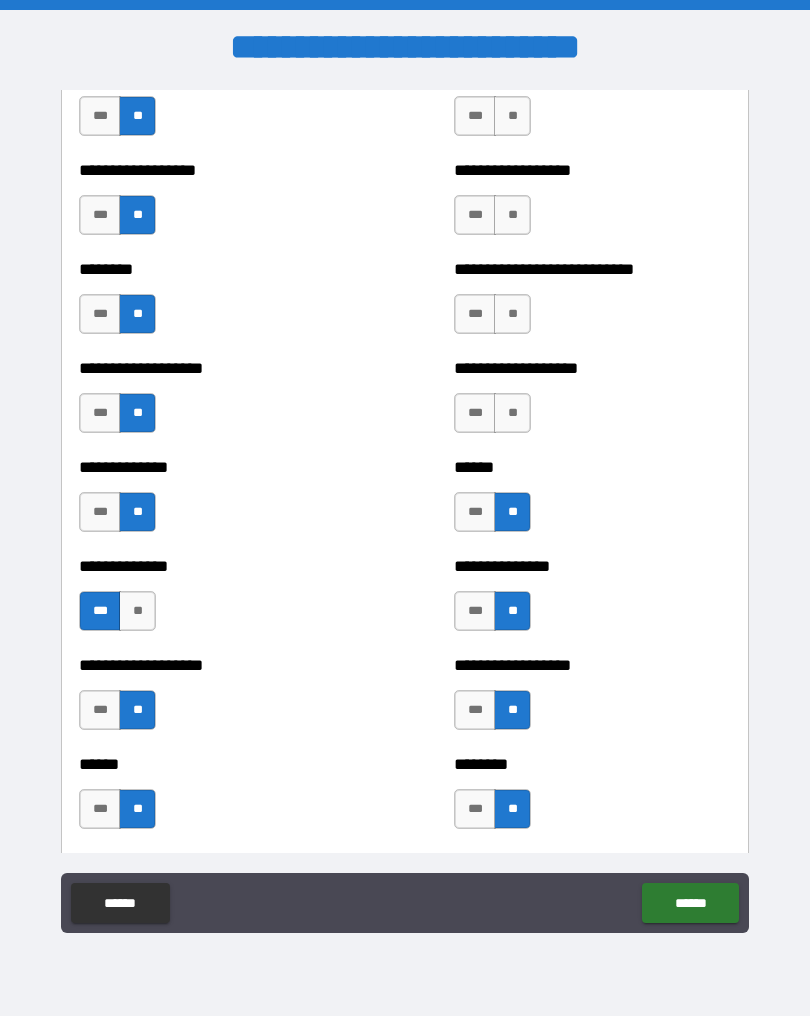click on "**" at bounding box center (512, 413) 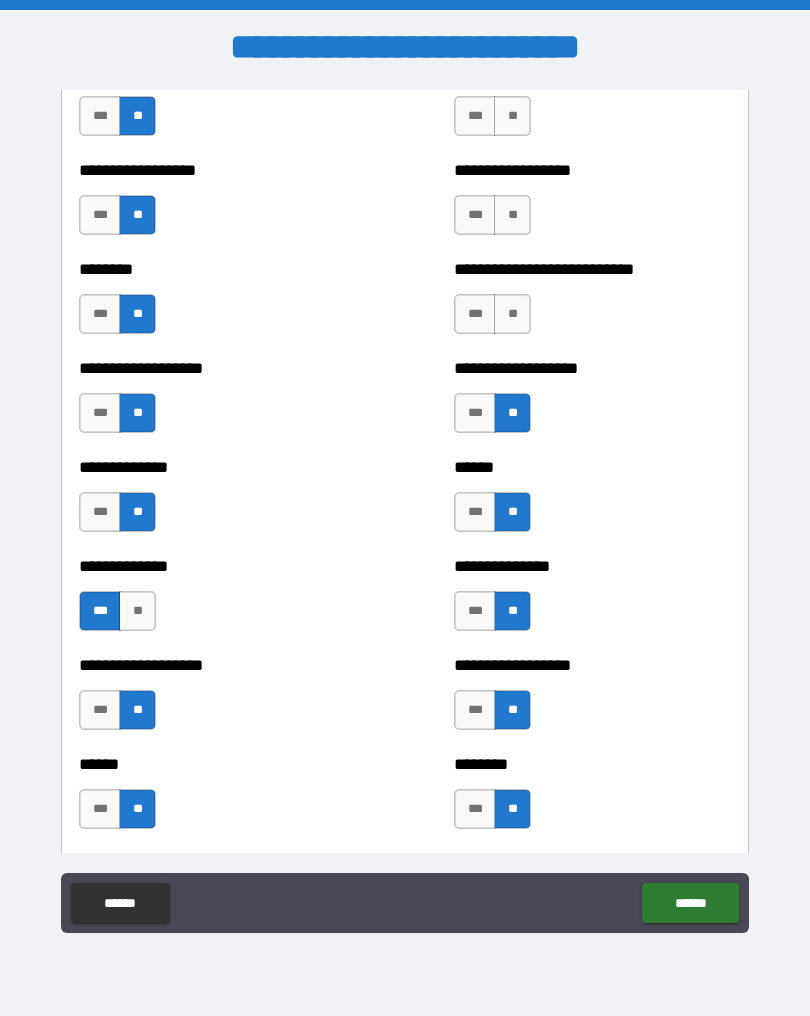click on "***" at bounding box center [475, 413] 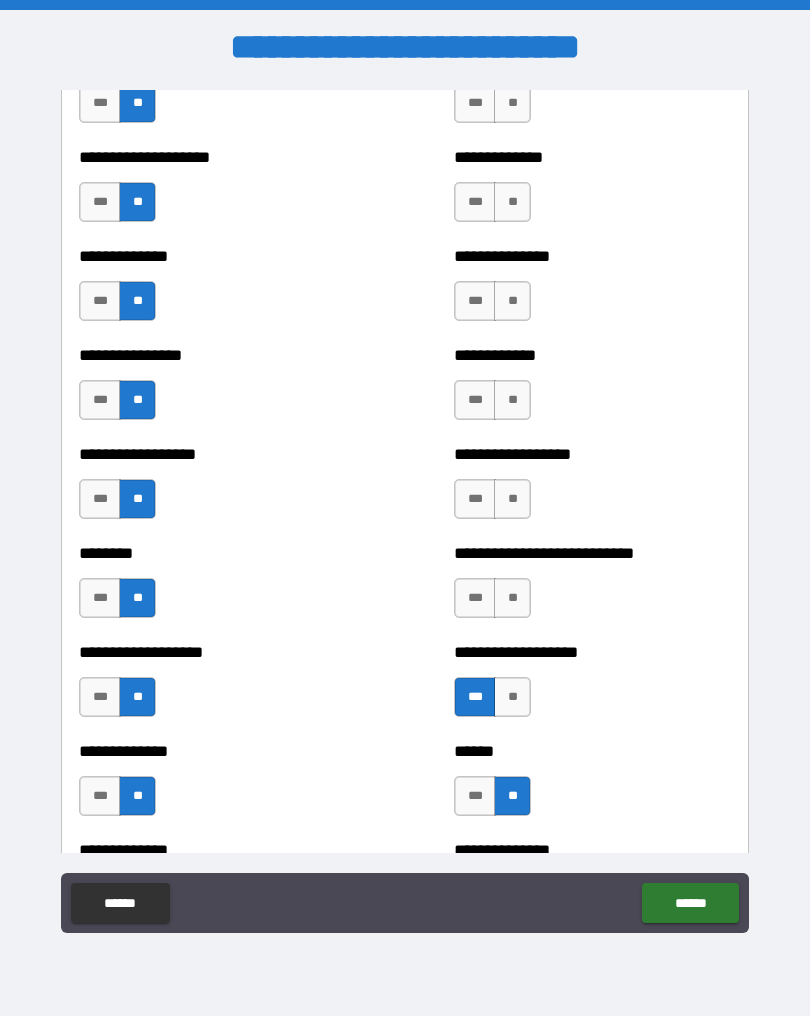 scroll, scrollTop: 4093, scrollLeft: 0, axis: vertical 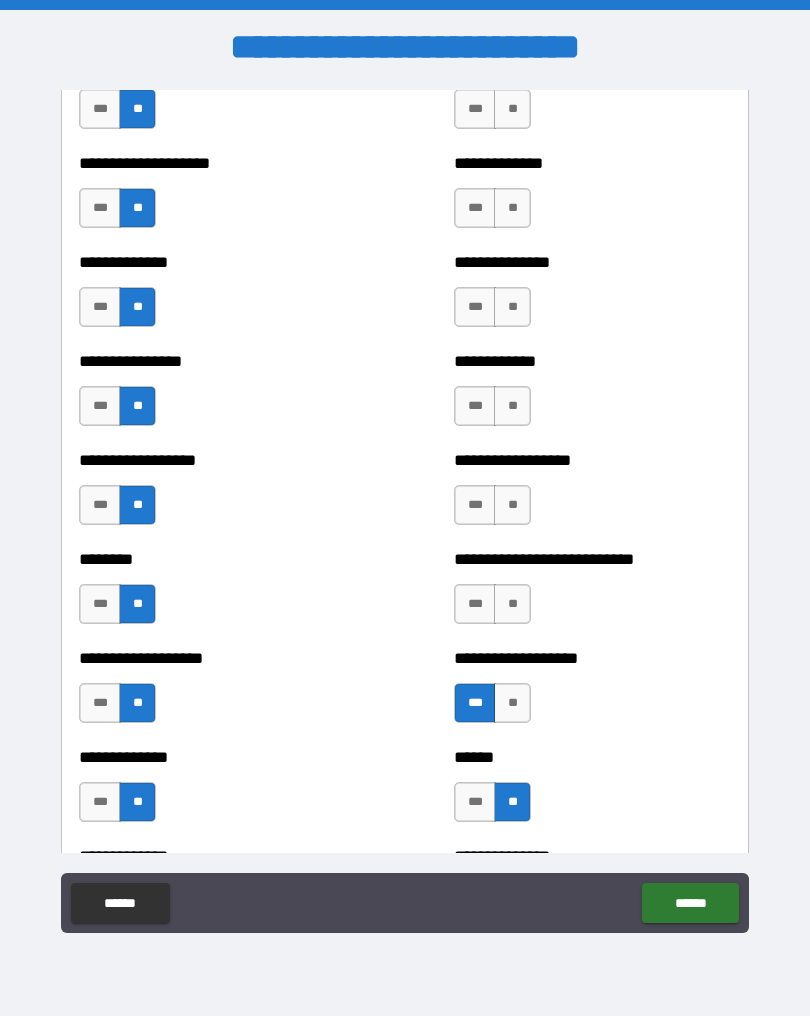 click on "**" at bounding box center [512, 604] 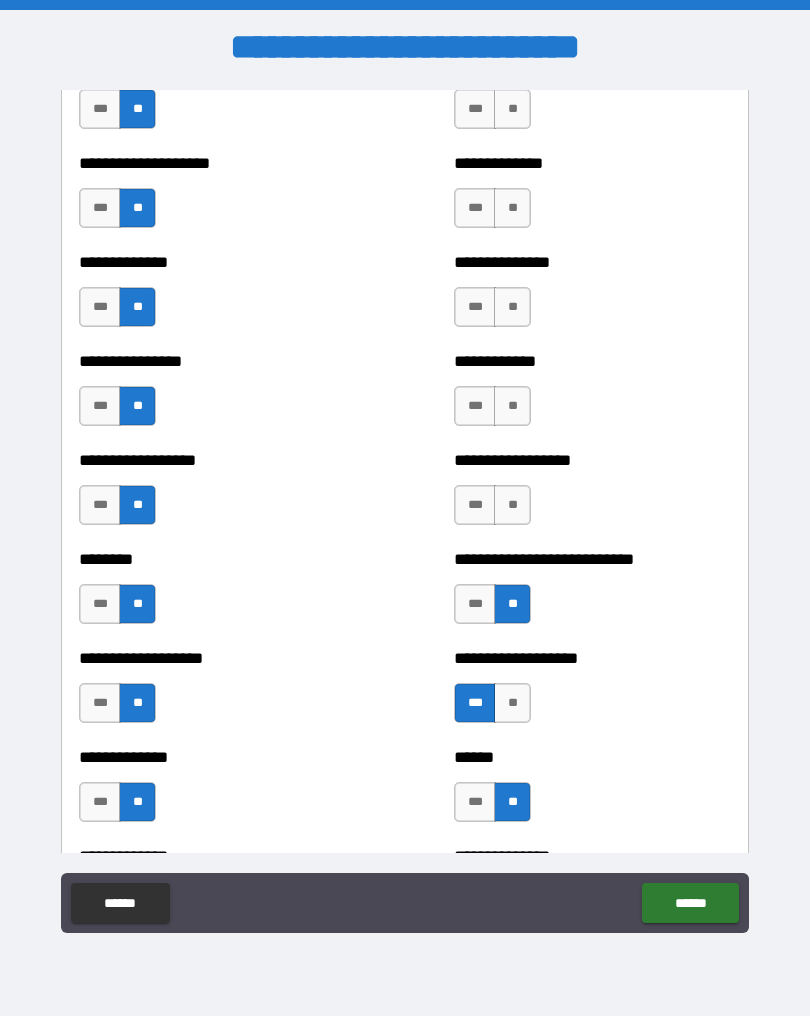 click on "**" at bounding box center (512, 505) 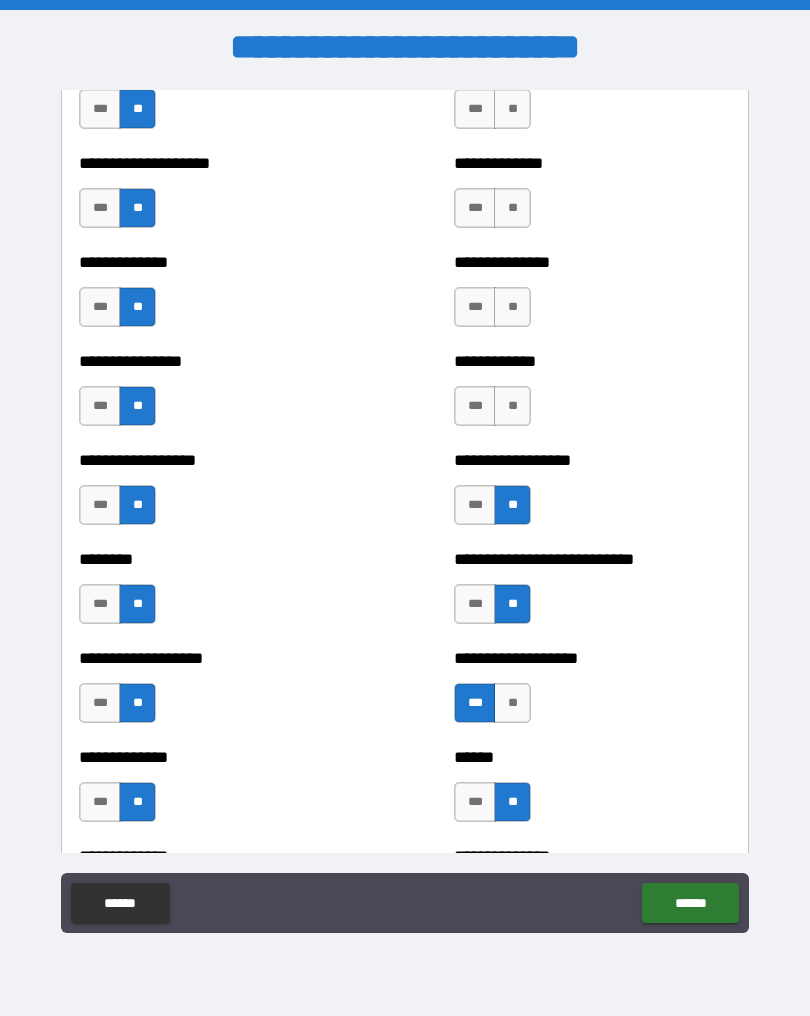 click on "**" at bounding box center (512, 406) 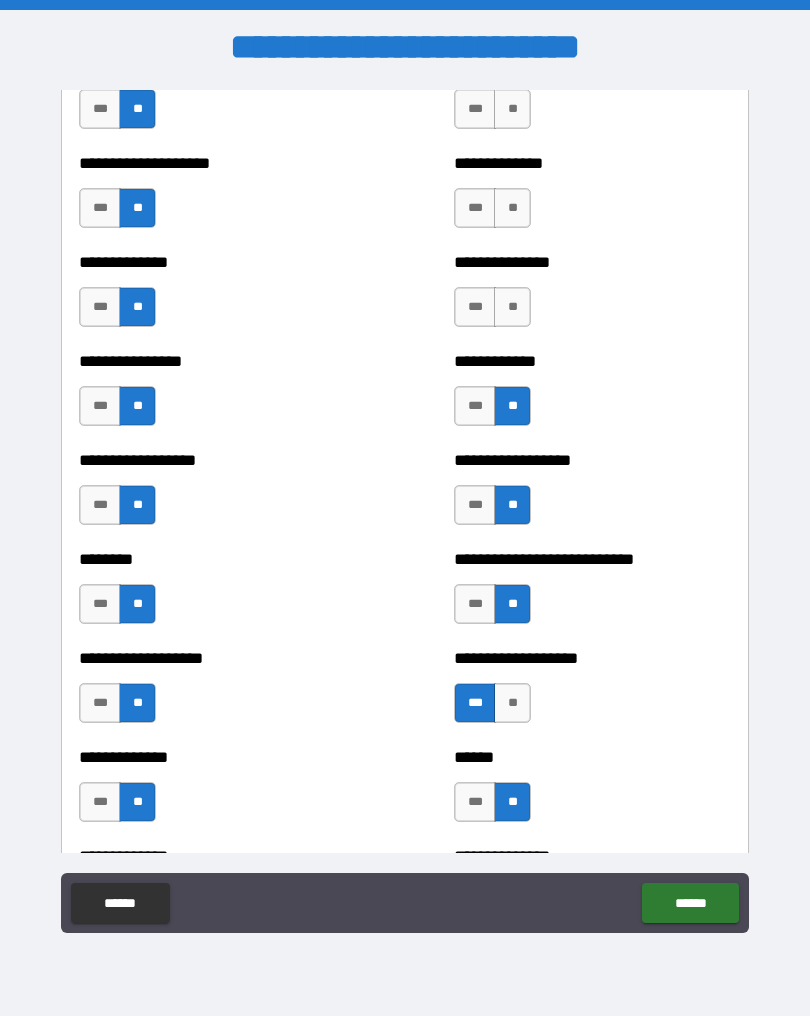 click on "**" at bounding box center (512, 307) 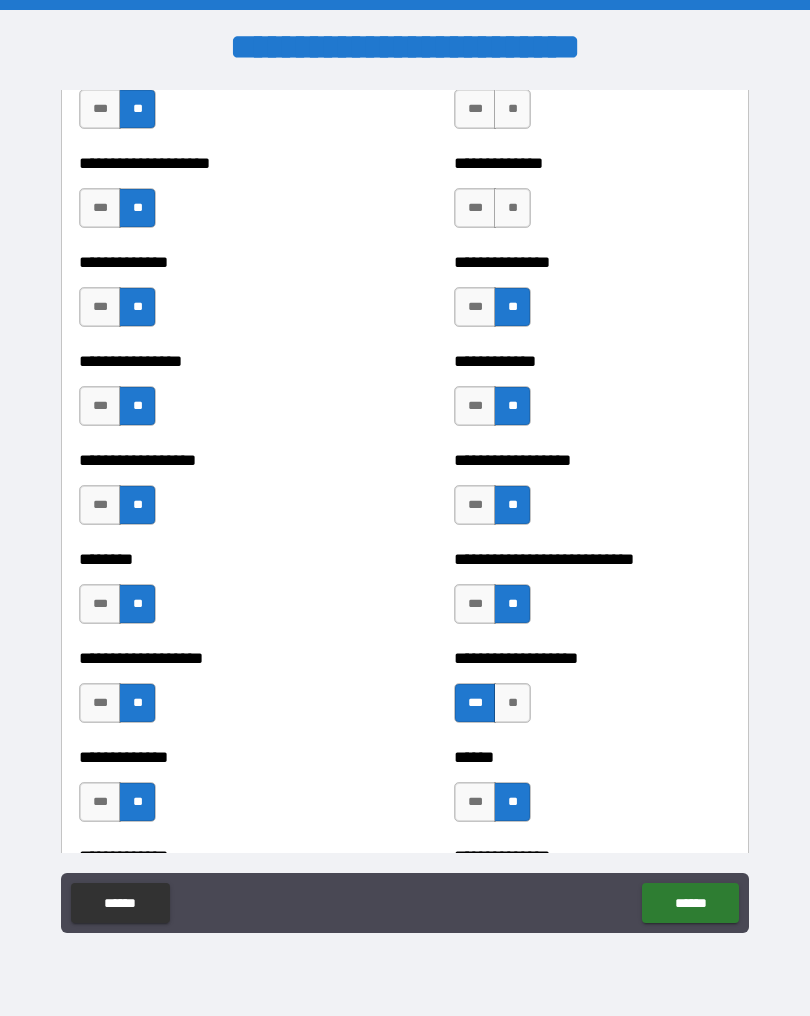 click on "**" at bounding box center (512, 208) 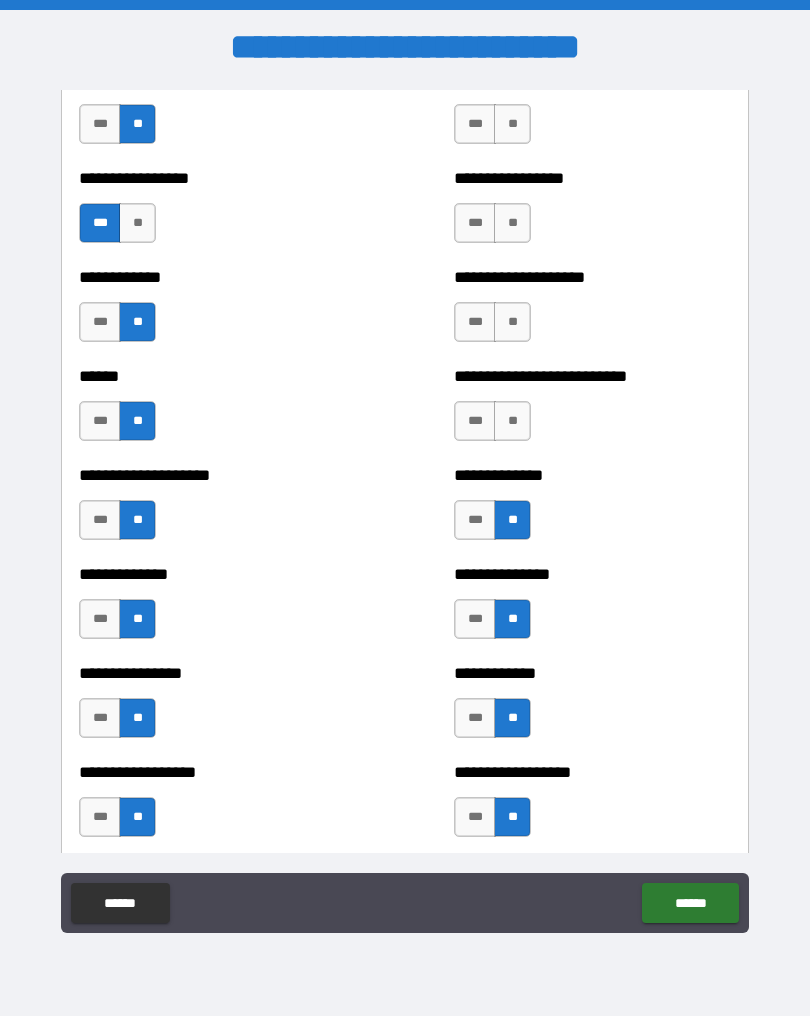 scroll, scrollTop: 3780, scrollLeft: 0, axis: vertical 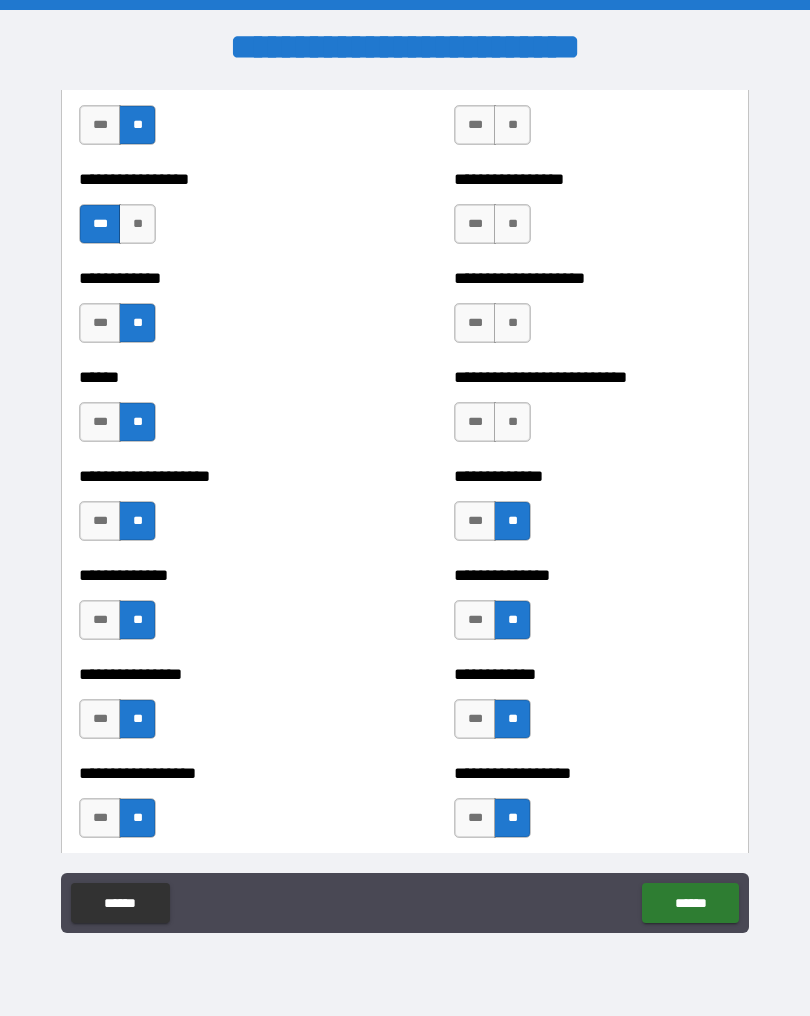 click on "**" at bounding box center (512, 422) 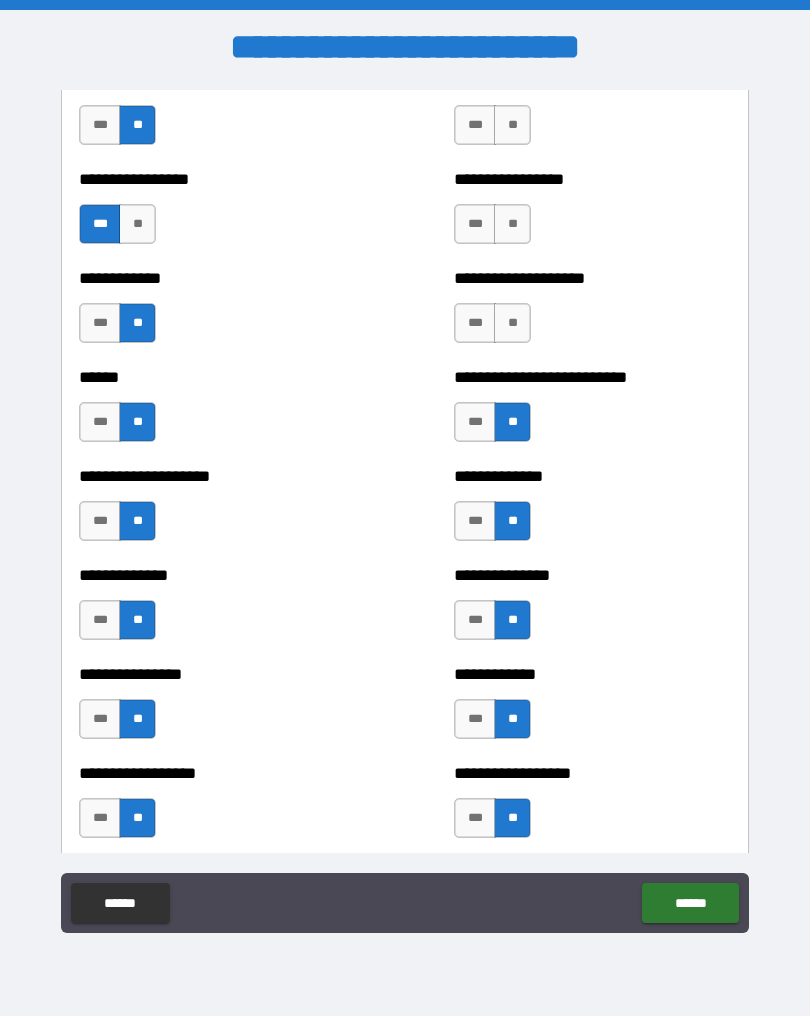 click on "**" at bounding box center (512, 323) 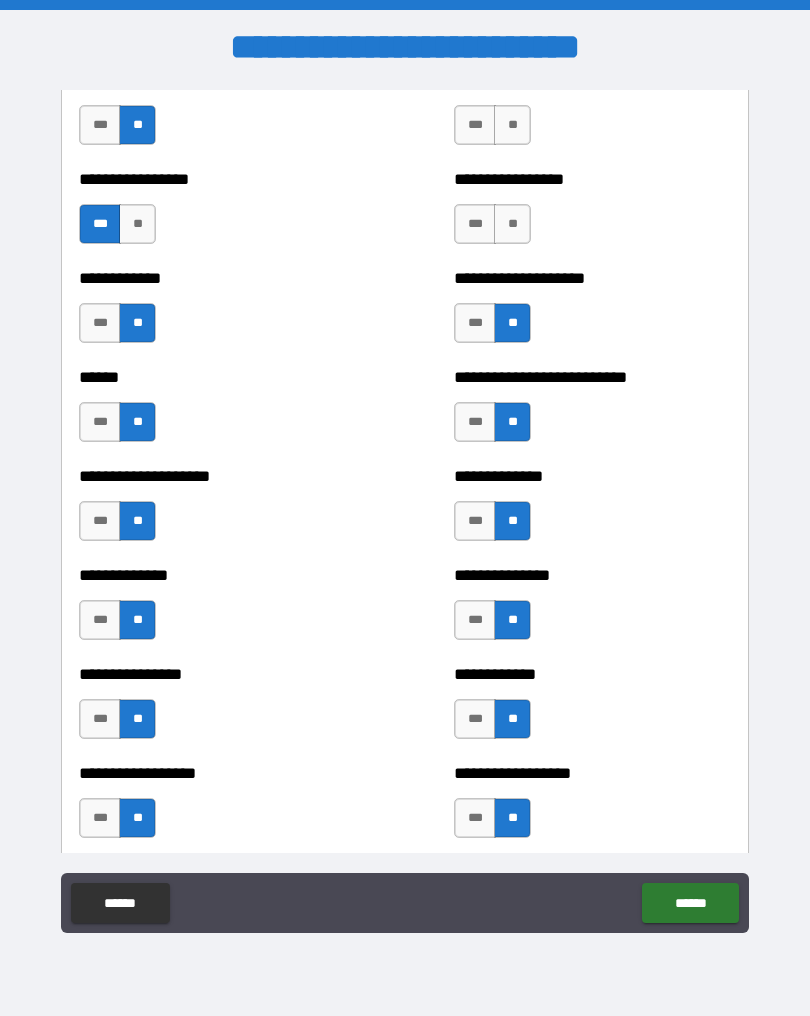 click on "**" at bounding box center [512, 224] 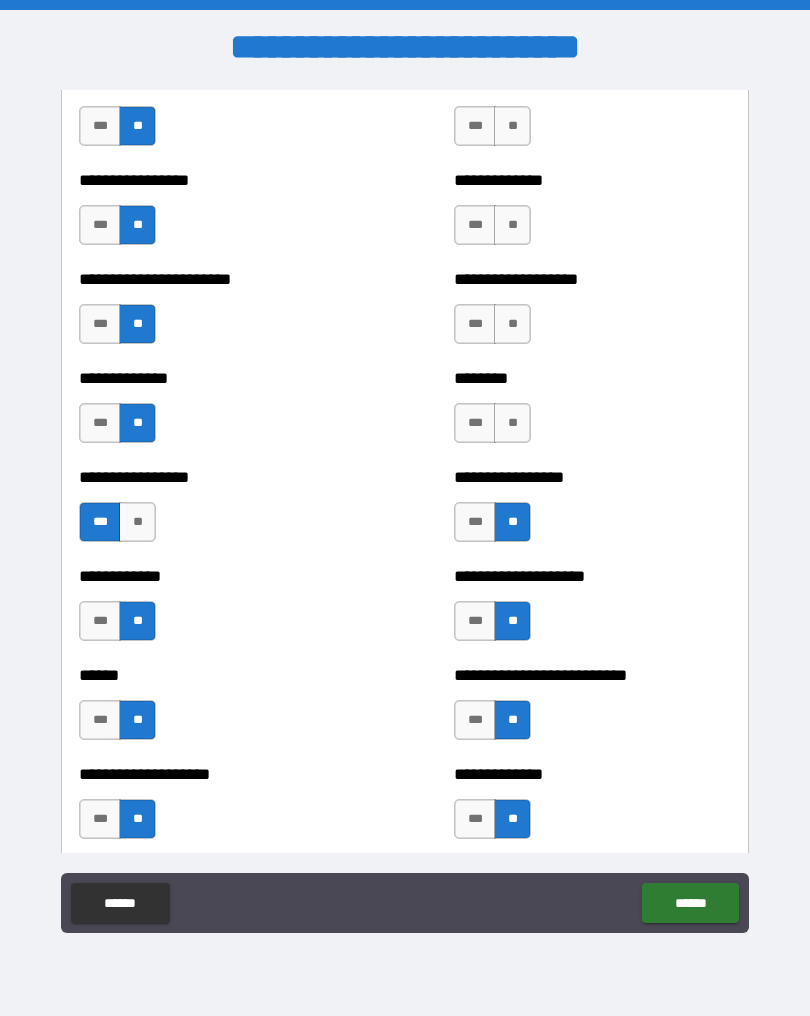 scroll, scrollTop: 3465, scrollLeft: 0, axis: vertical 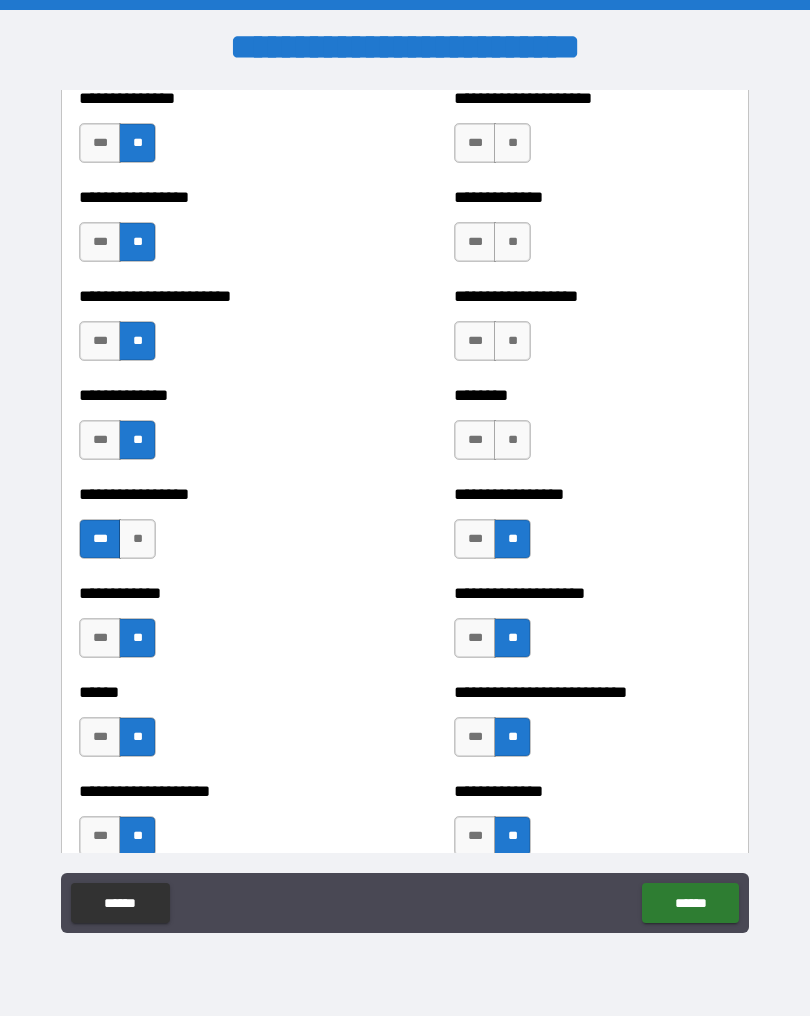 click on "**" at bounding box center [512, 440] 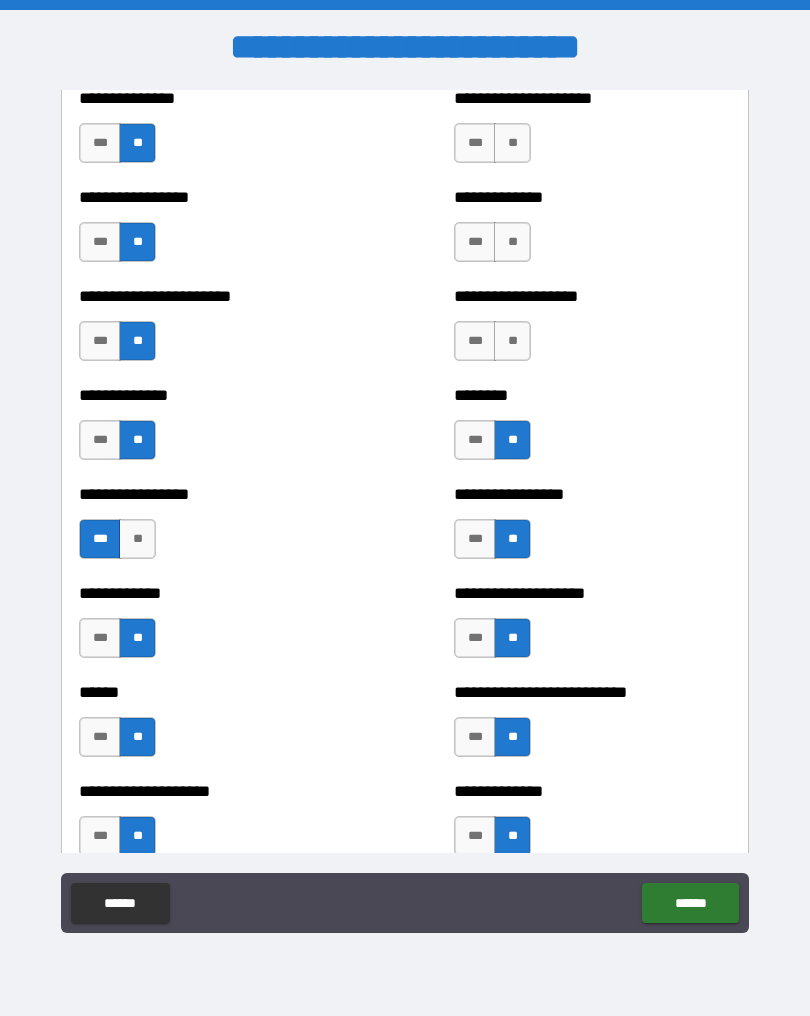 click on "**" at bounding box center (512, 341) 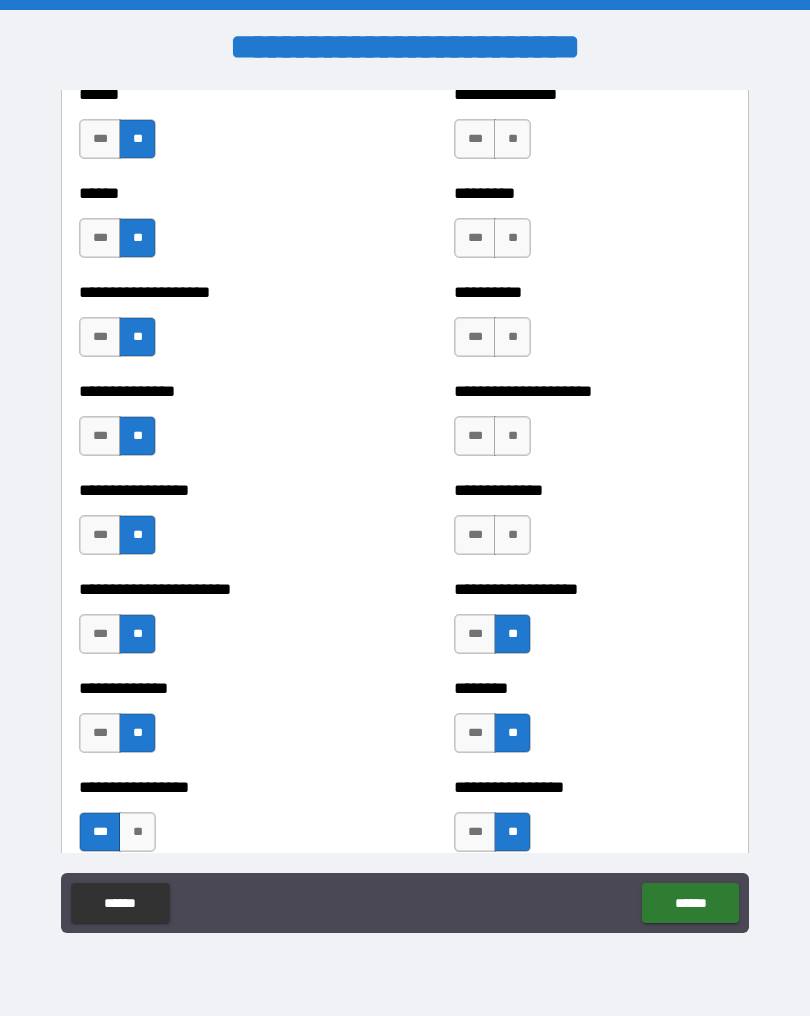 scroll, scrollTop: 3164, scrollLeft: 0, axis: vertical 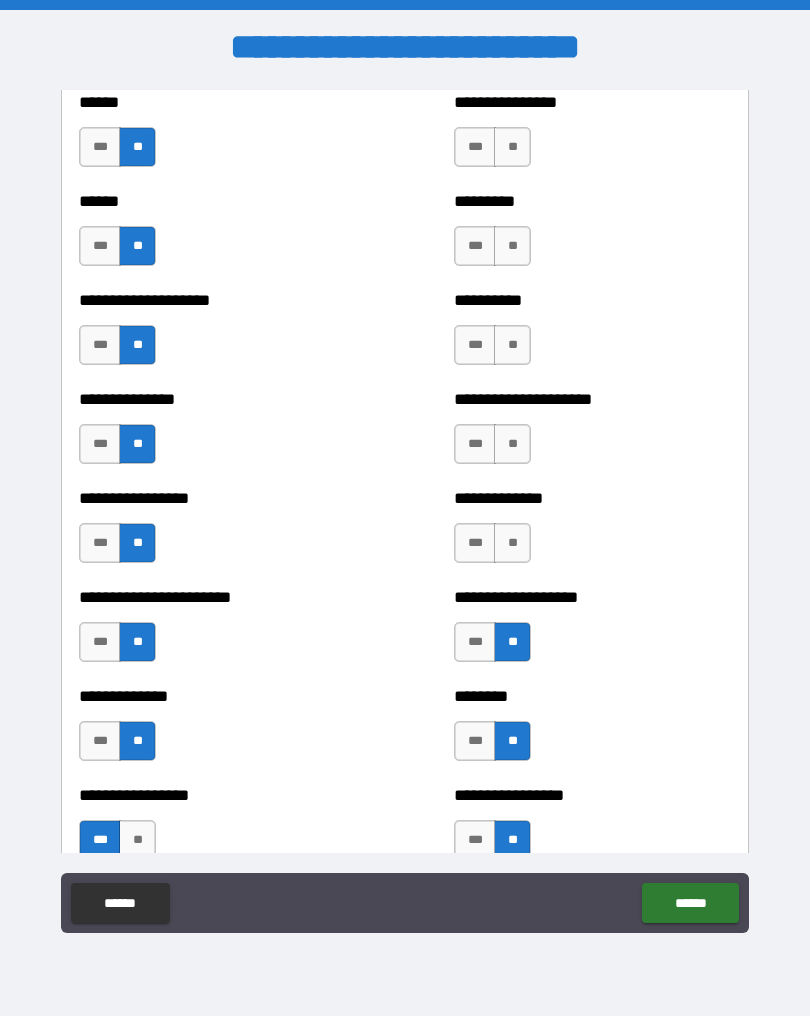 click on "**" at bounding box center (512, 543) 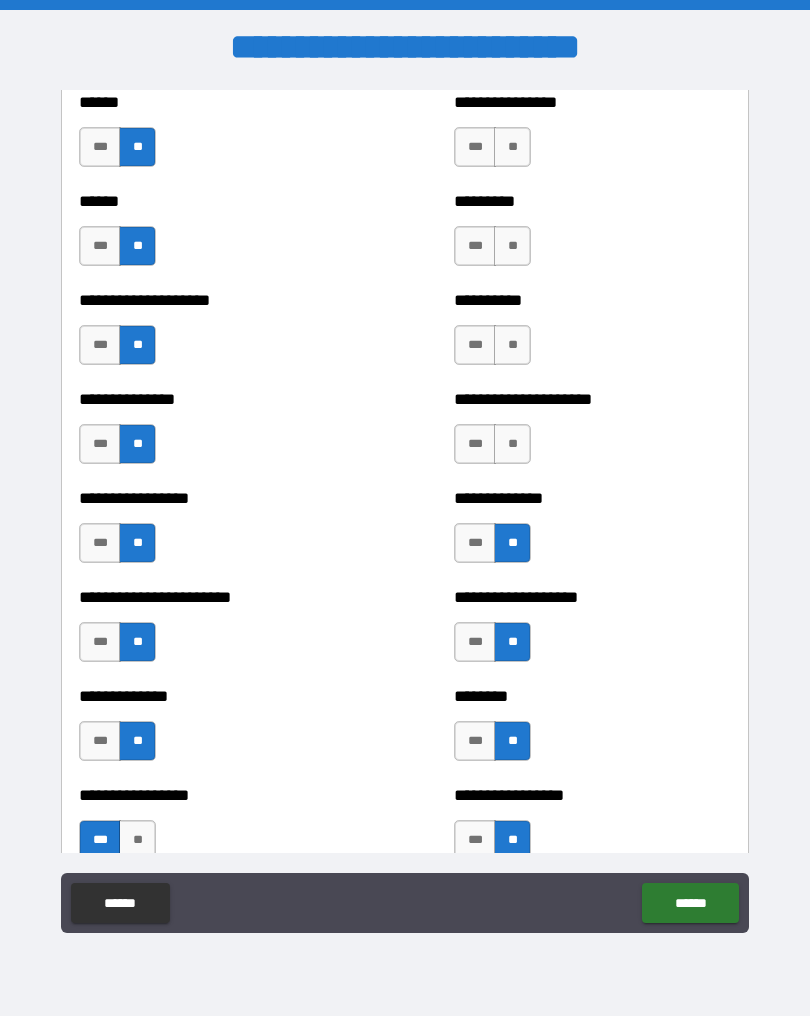 click on "**" at bounding box center (512, 444) 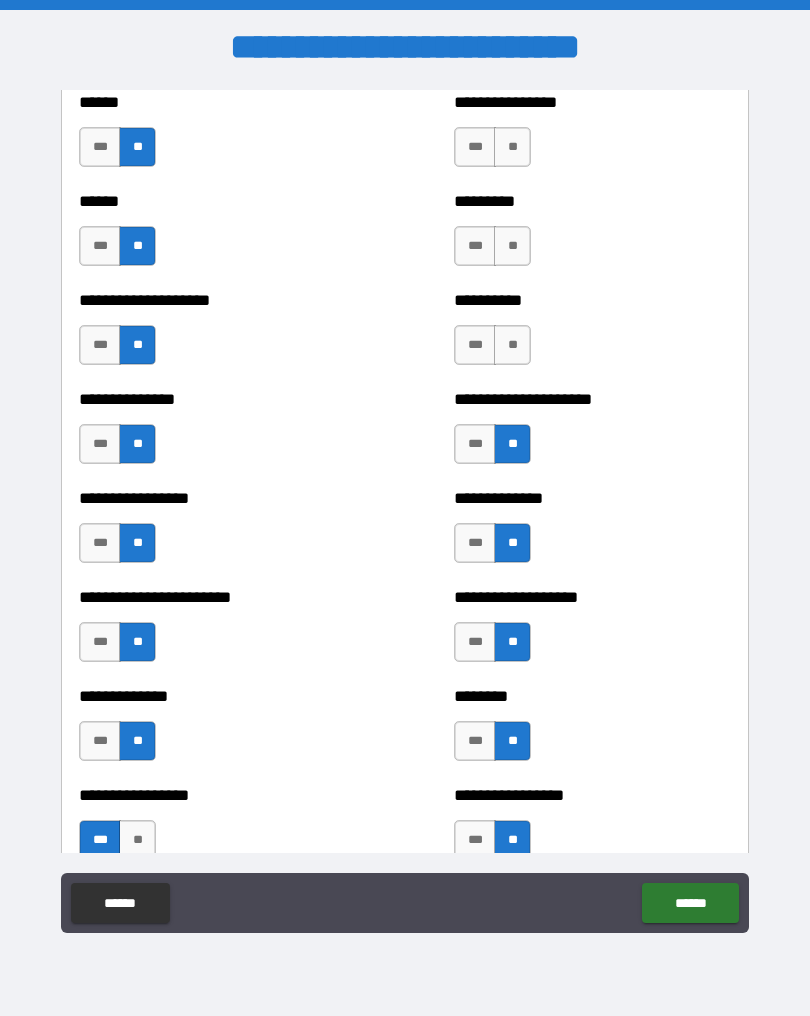click on "**" at bounding box center [512, 345] 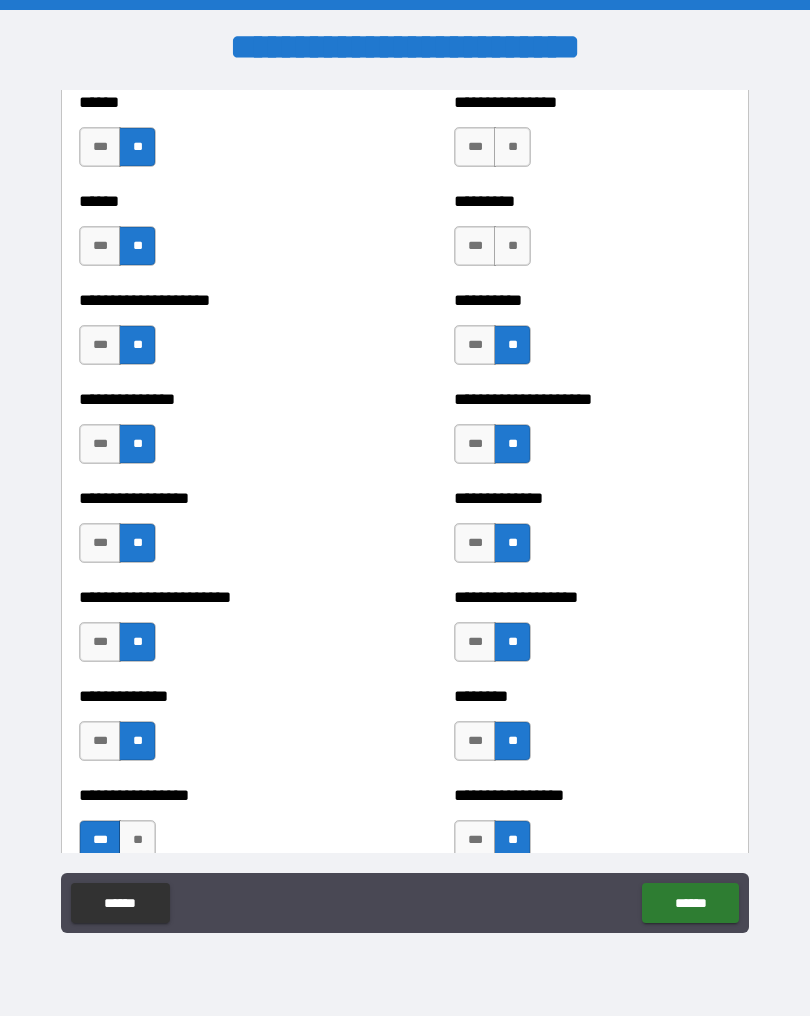 click on "**" at bounding box center [512, 246] 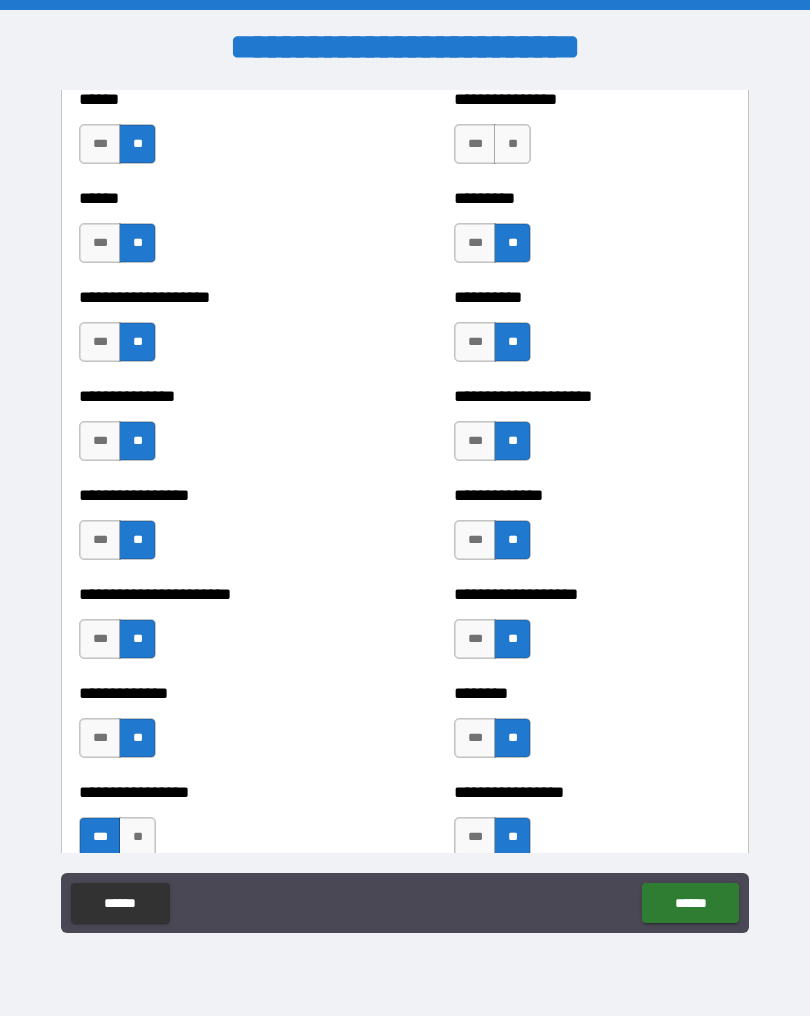 click on "**" at bounding box center (512, 144) 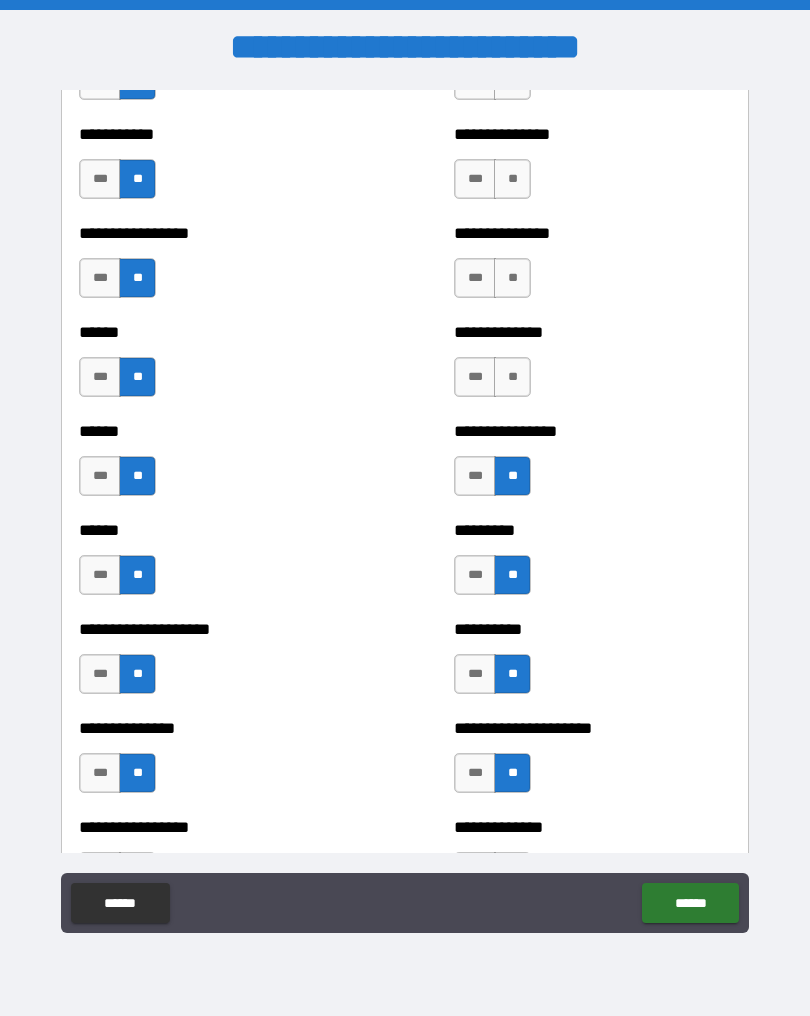 scroll, scrollTop: 2834, scrollLeft: 0, axis: vertical 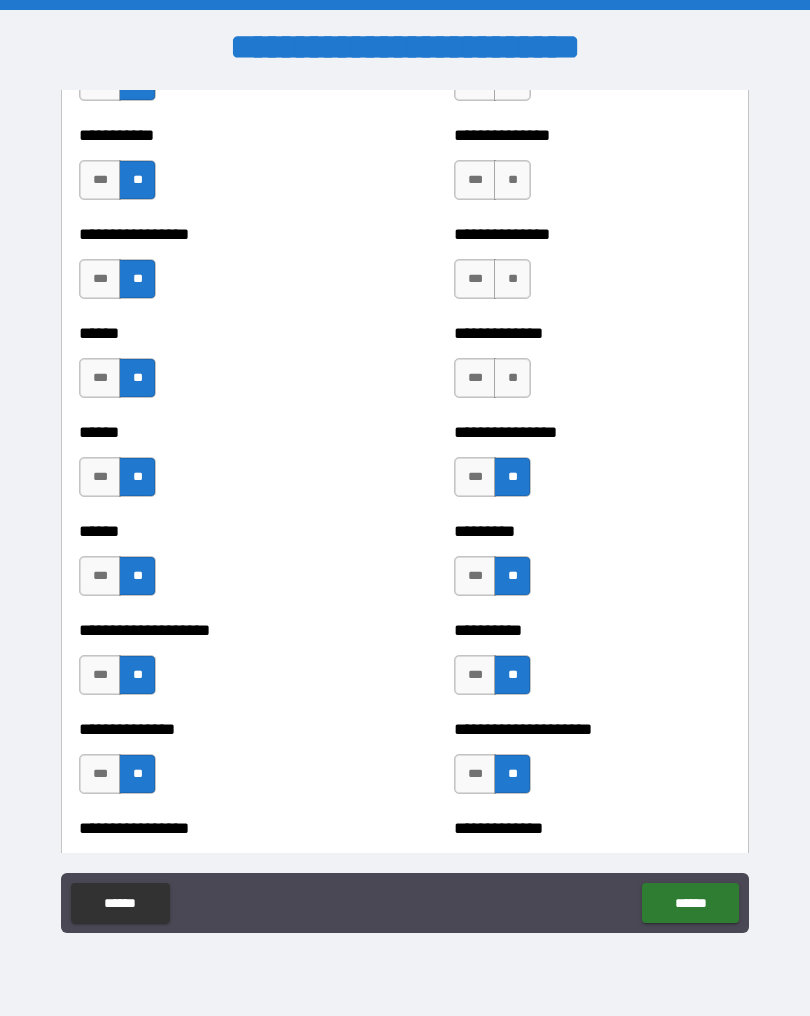 click on "**" at bounding box center (512, 378) 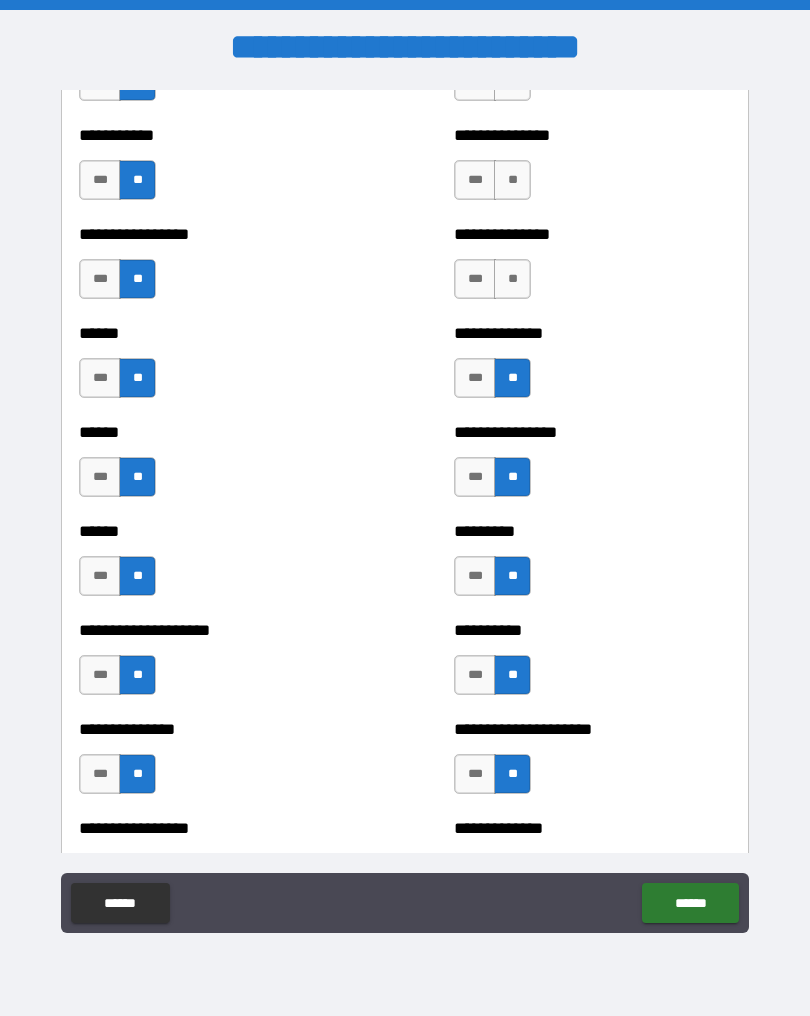 click on "**" at bounding box center (512, 279) 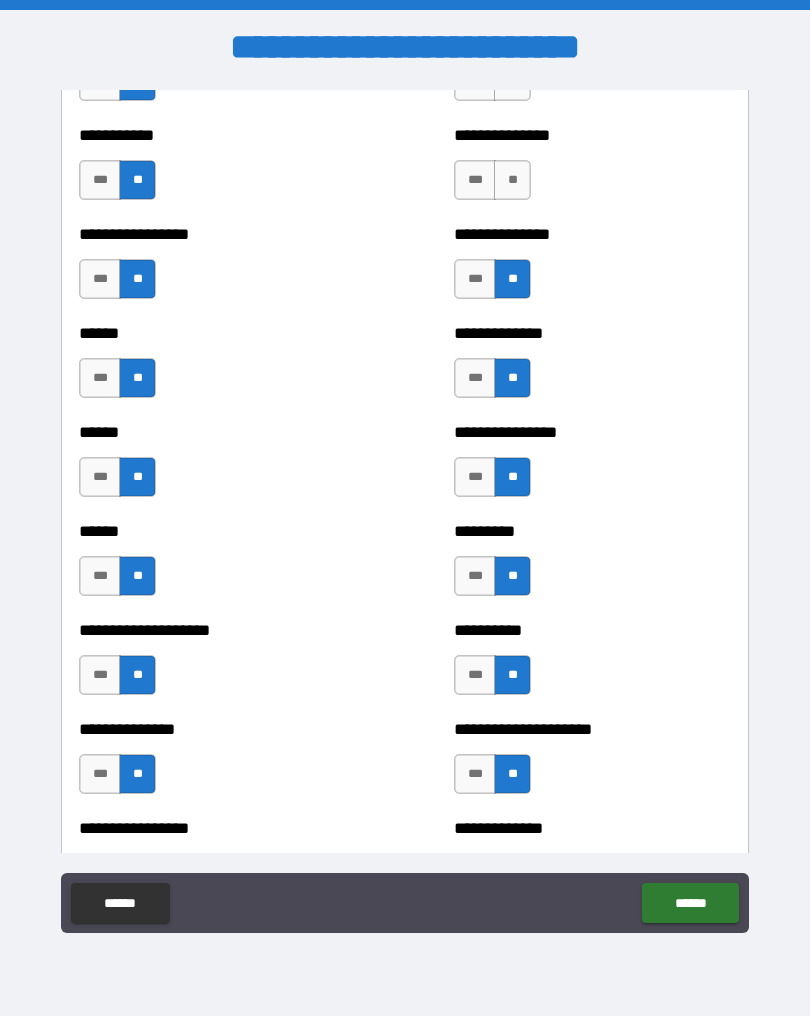 click on "**" at bounding box center [512, 180] 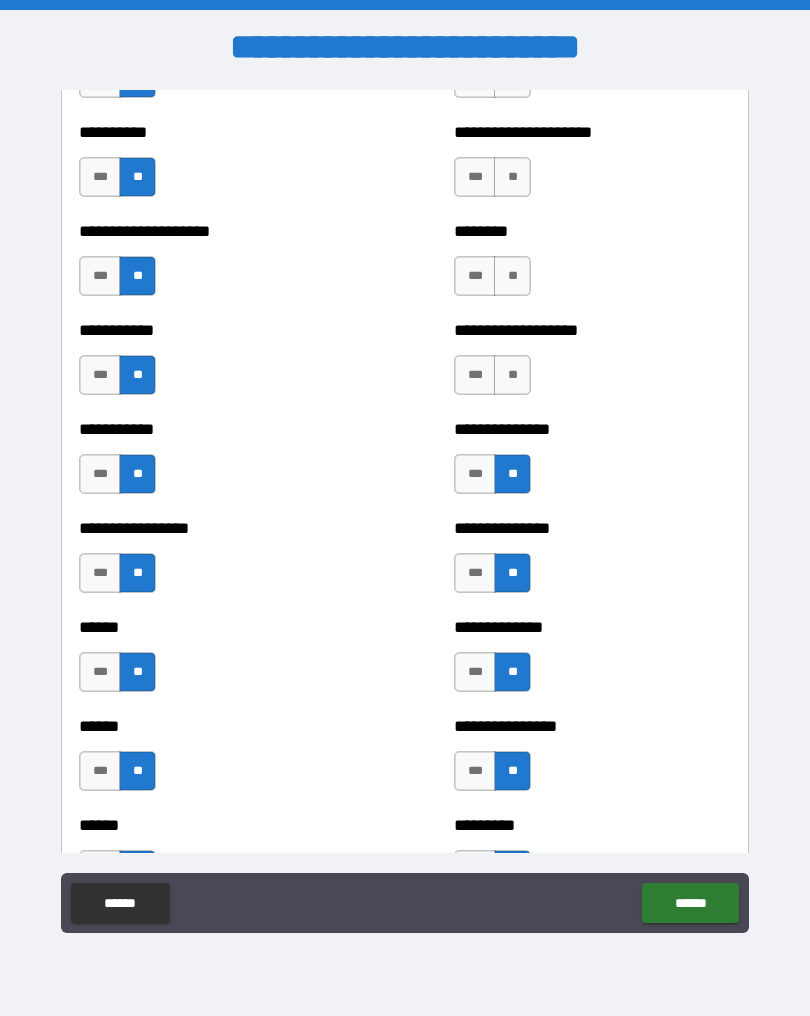 scroll, scrollTop: 2524, scrollLeft: 0, axis: vertical 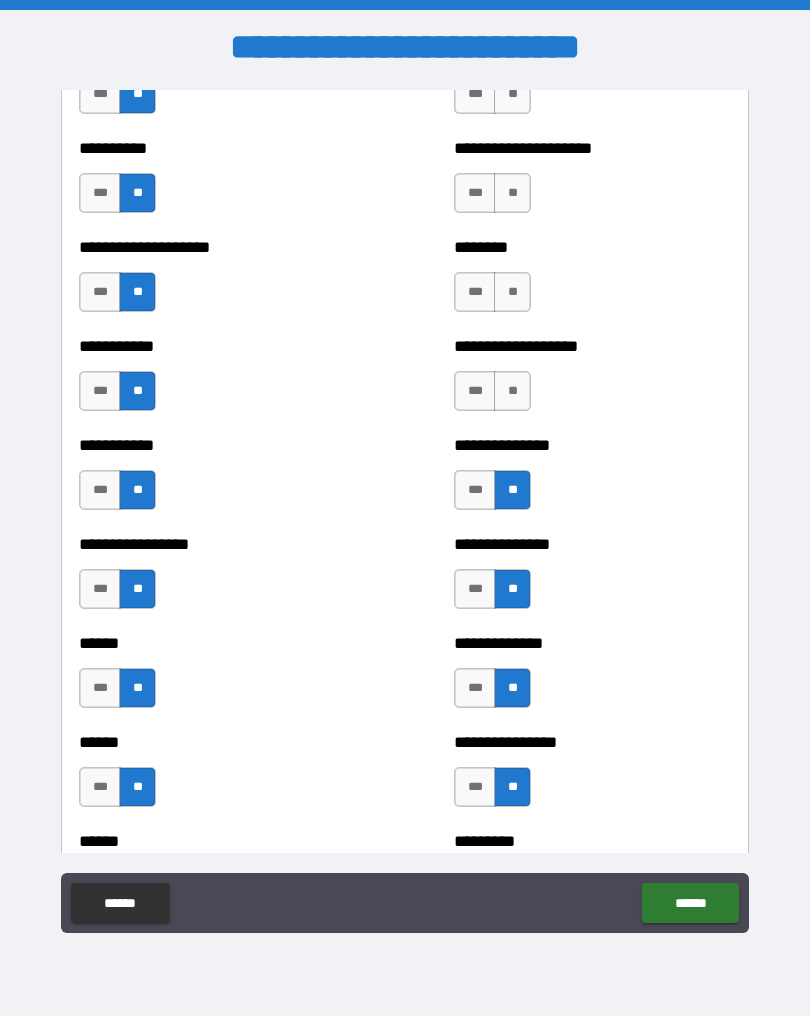 click on "**" at bounding box center [512, 391] 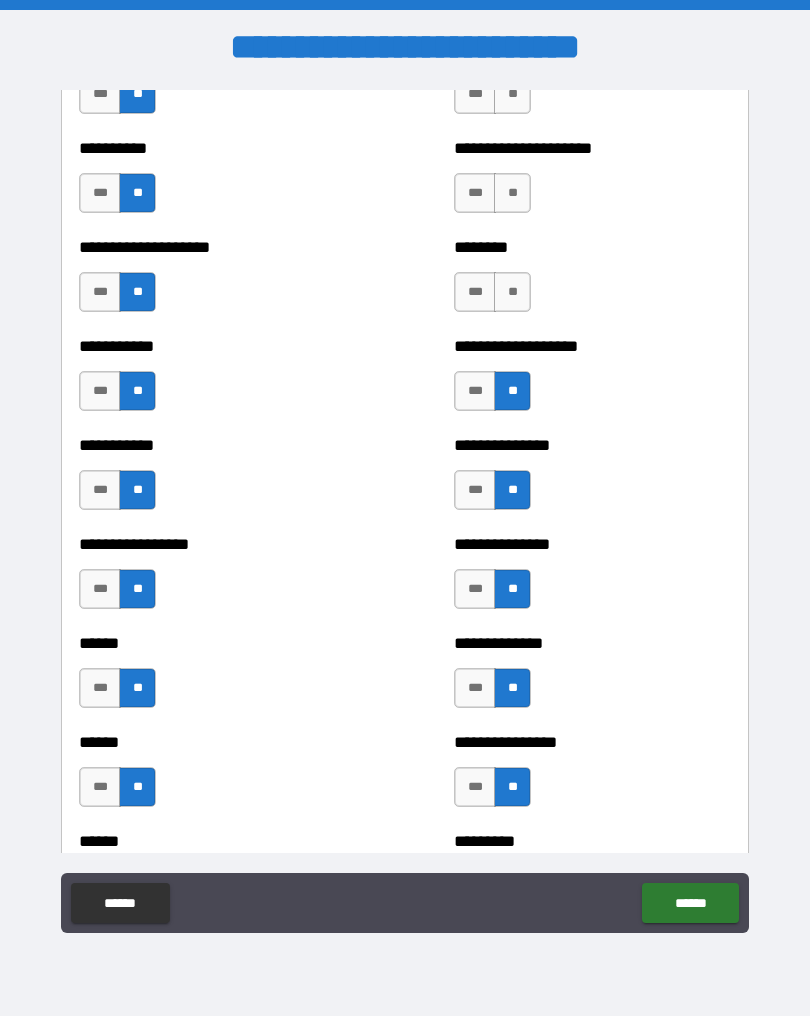 click on "**" at bounding box center (512, 292) 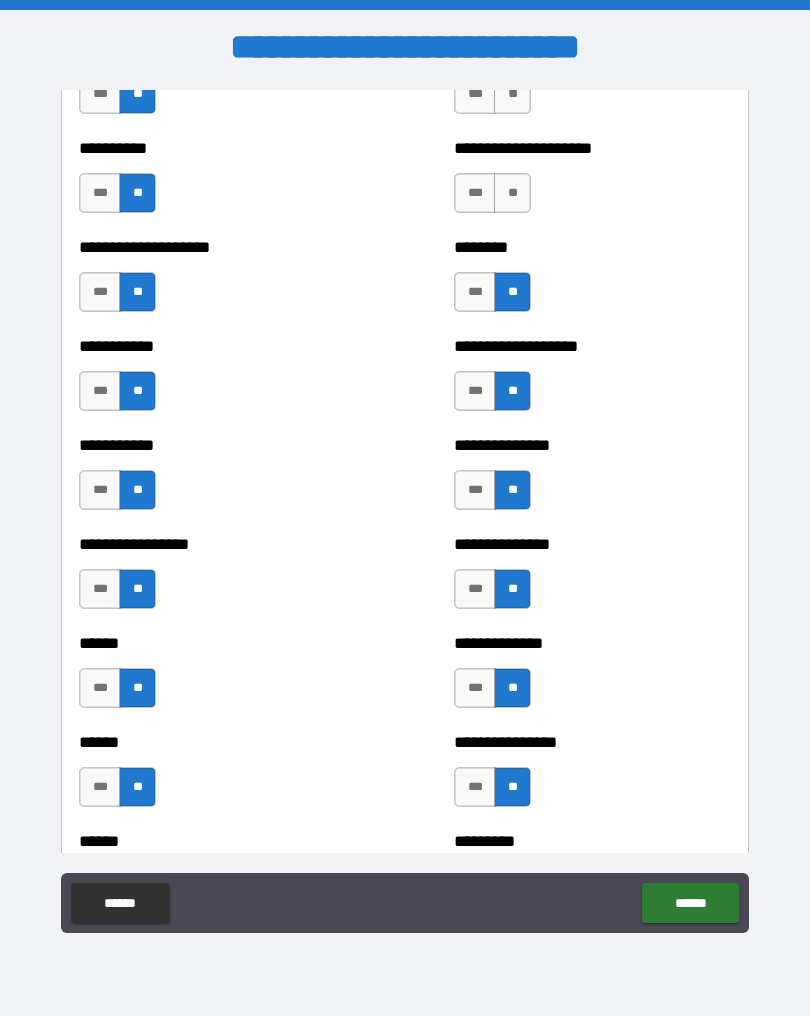 click on "**" at bounding box center (512, 193) 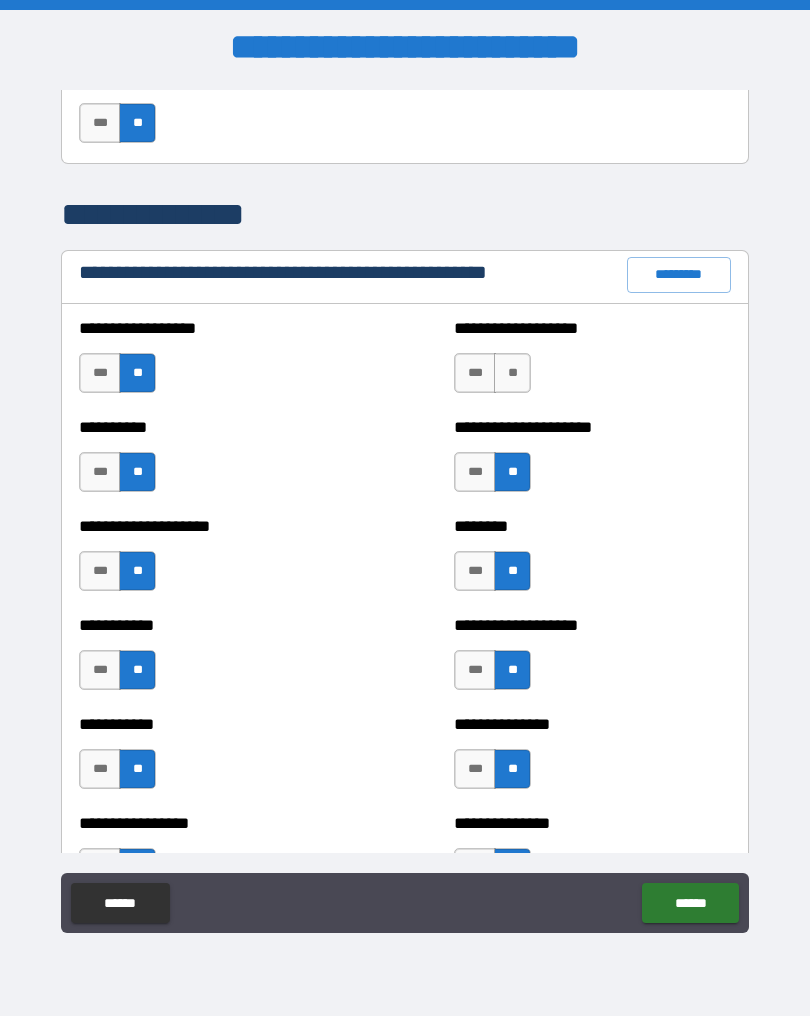 scroll, scrollTop: 2243, scrollLeft: 0, axis: vertical 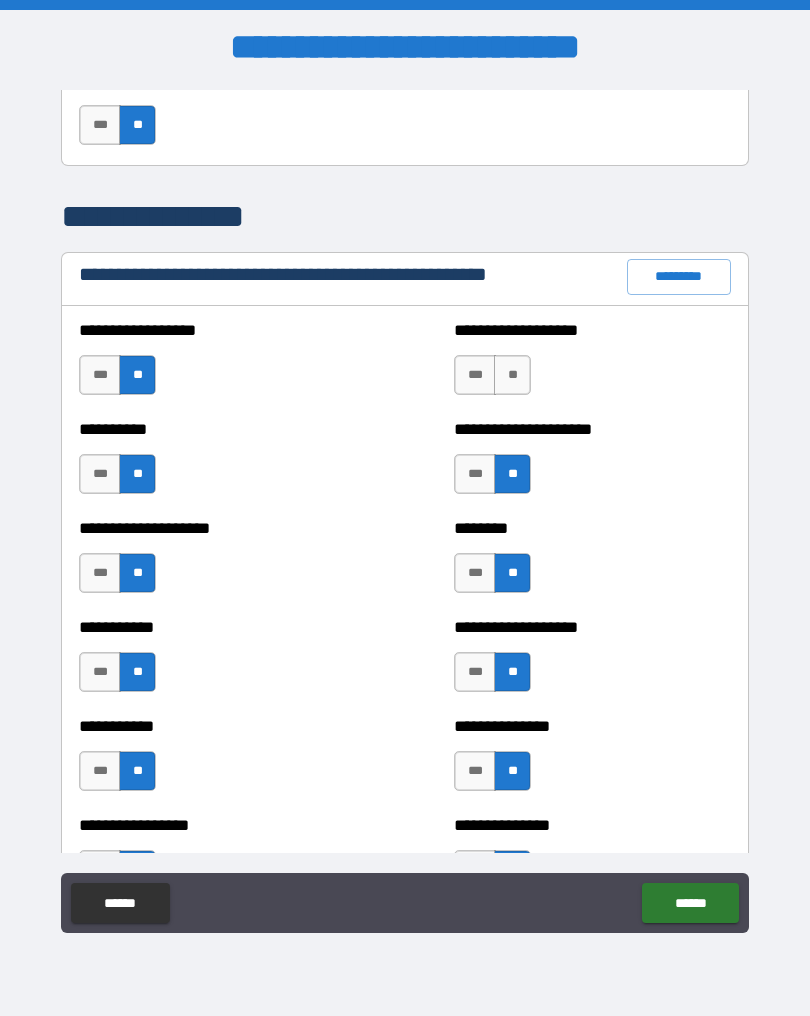 click on "**" at bounding box center (512, 375) 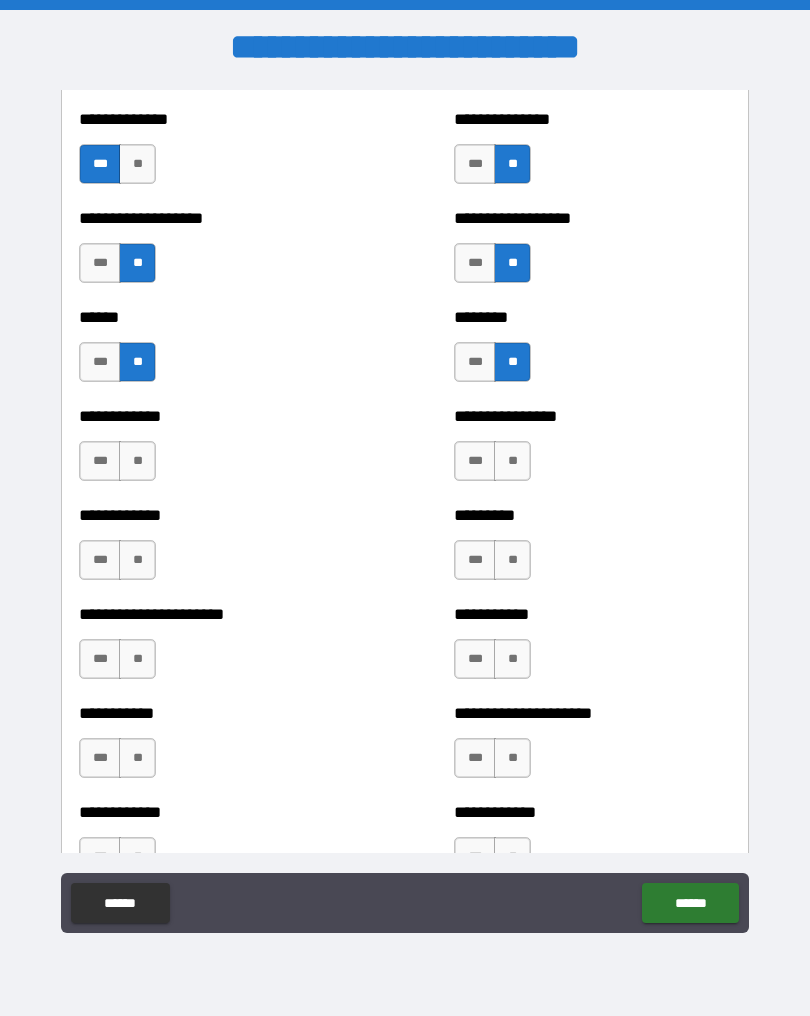 scroll, scrollTop: 4848, scrollLeft: 0, axis: vertical 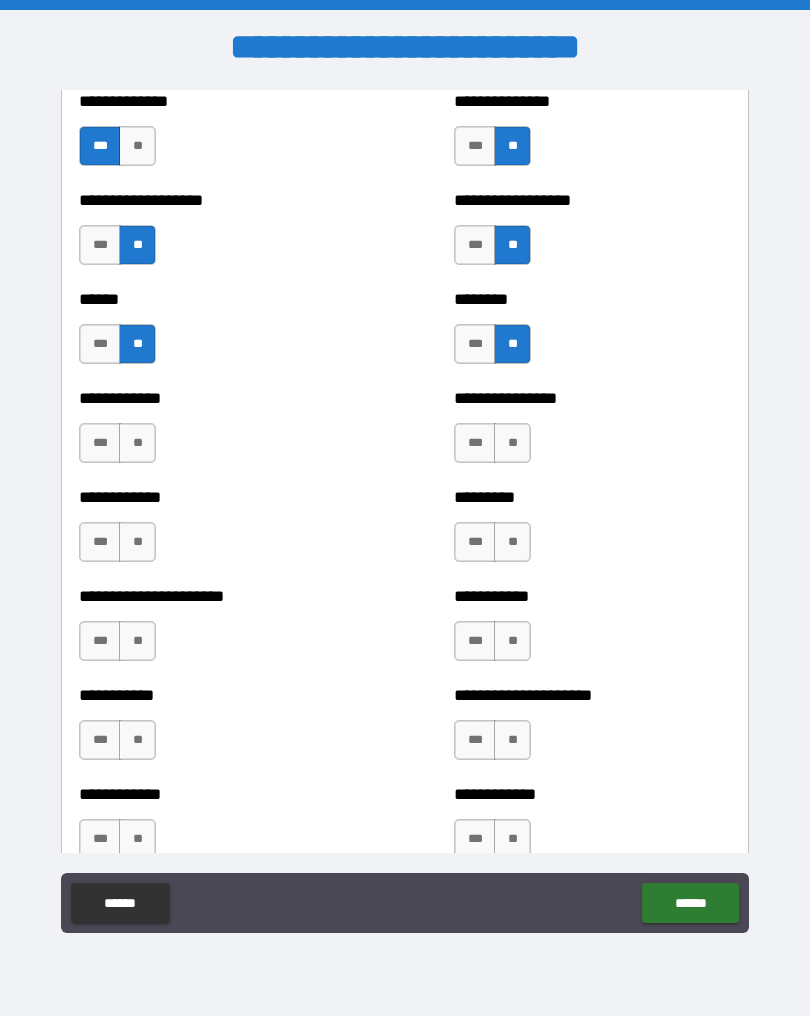 click on "**" at bounding box center [137, 443] 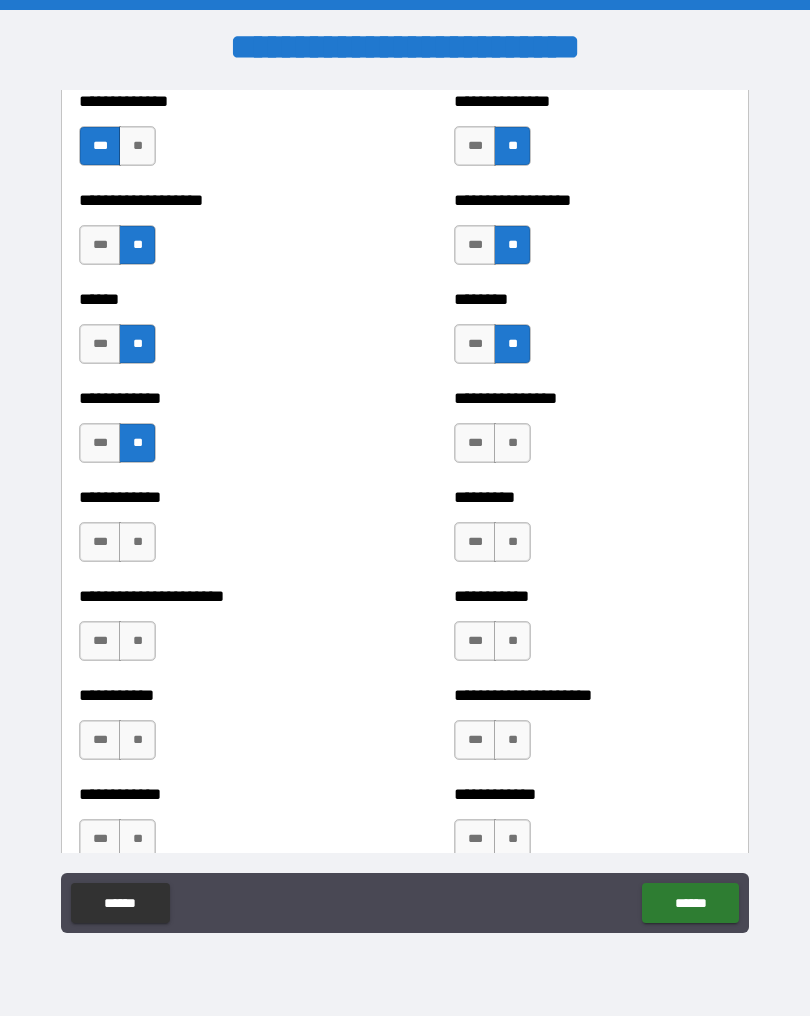 click on "**" at bounding box center (137, 542) 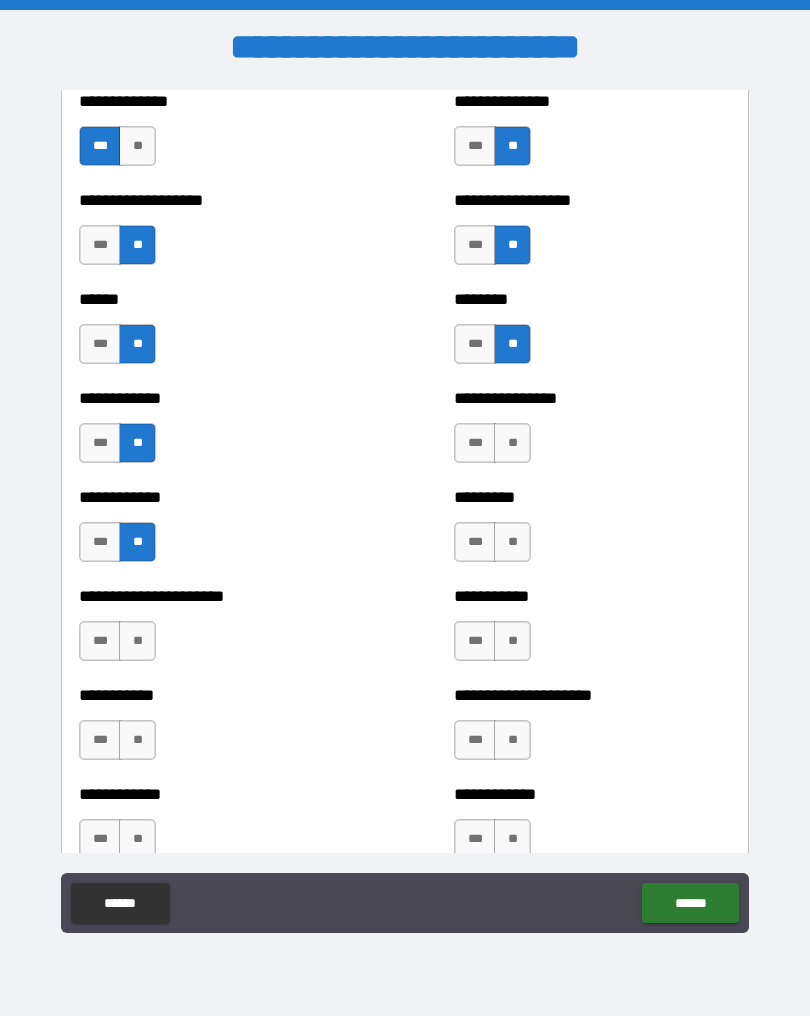 click on "**" at bounding box center [137, 641] 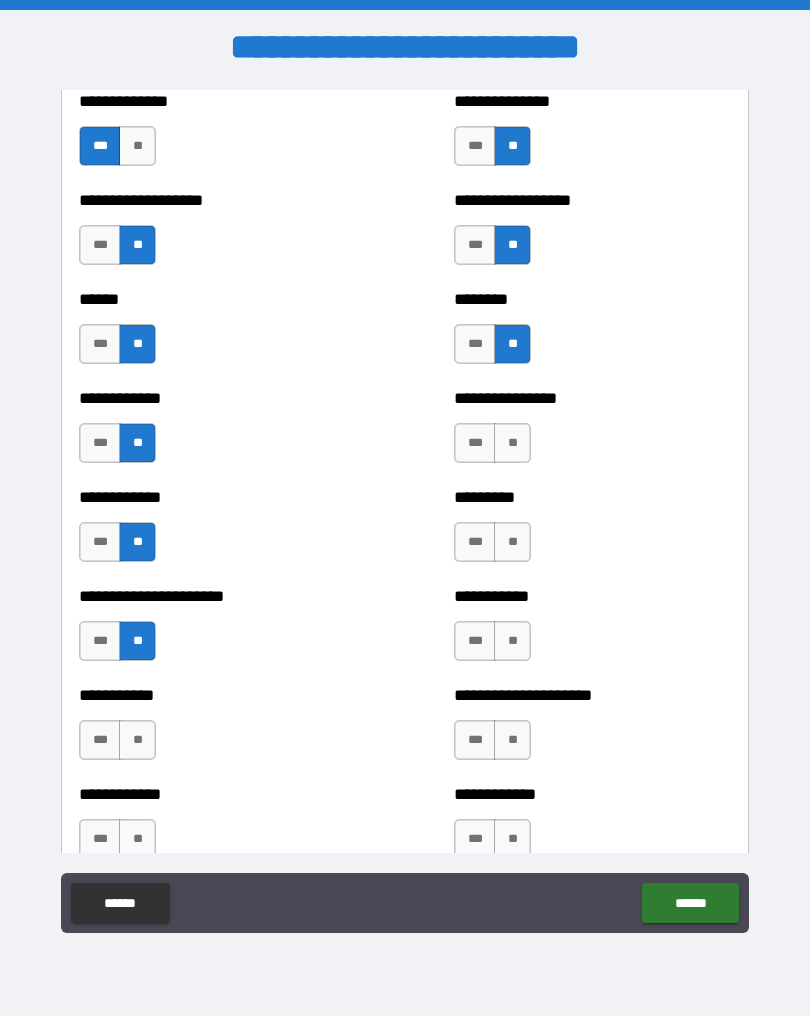 click on "**" at bounding box center (137, 740) 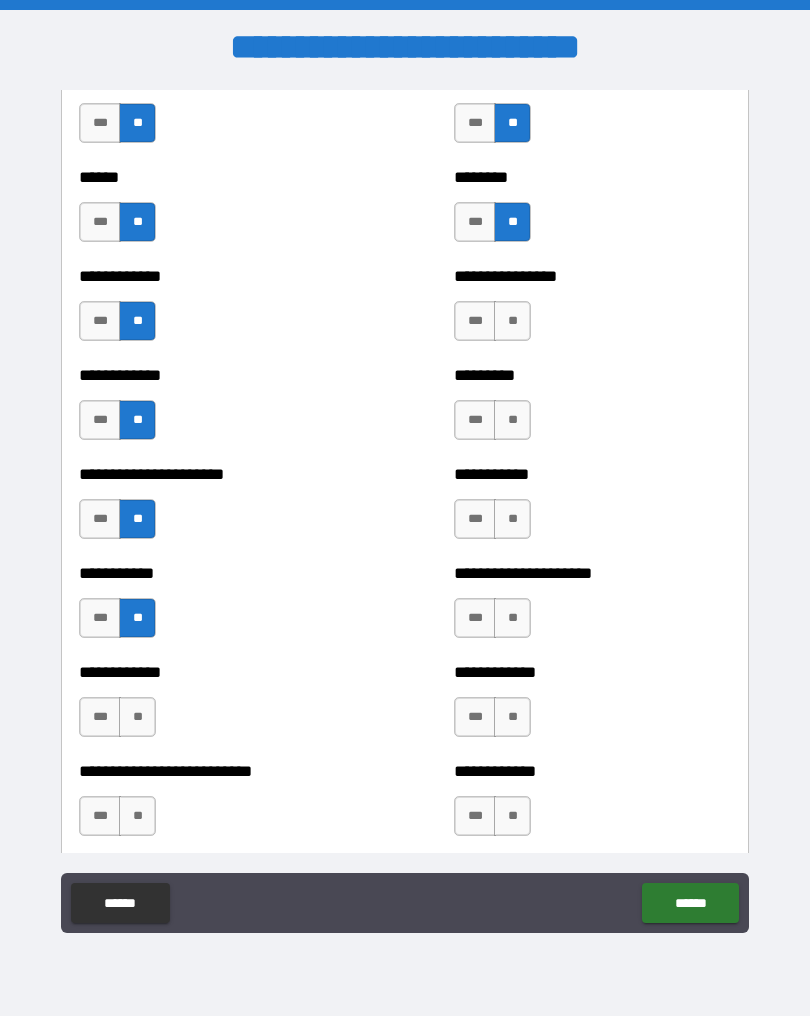 scroll, scrollTop: 5002, scrollLeft: 0, axis: vertical 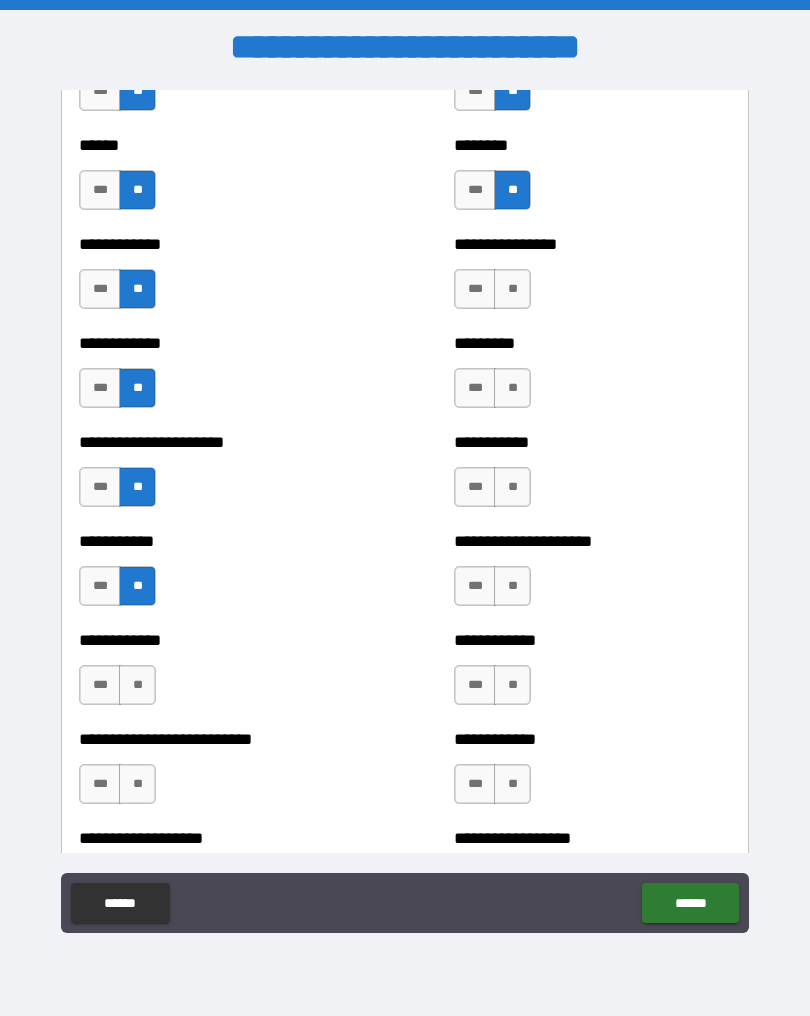 click on "**" at bounding box center (137, 784) 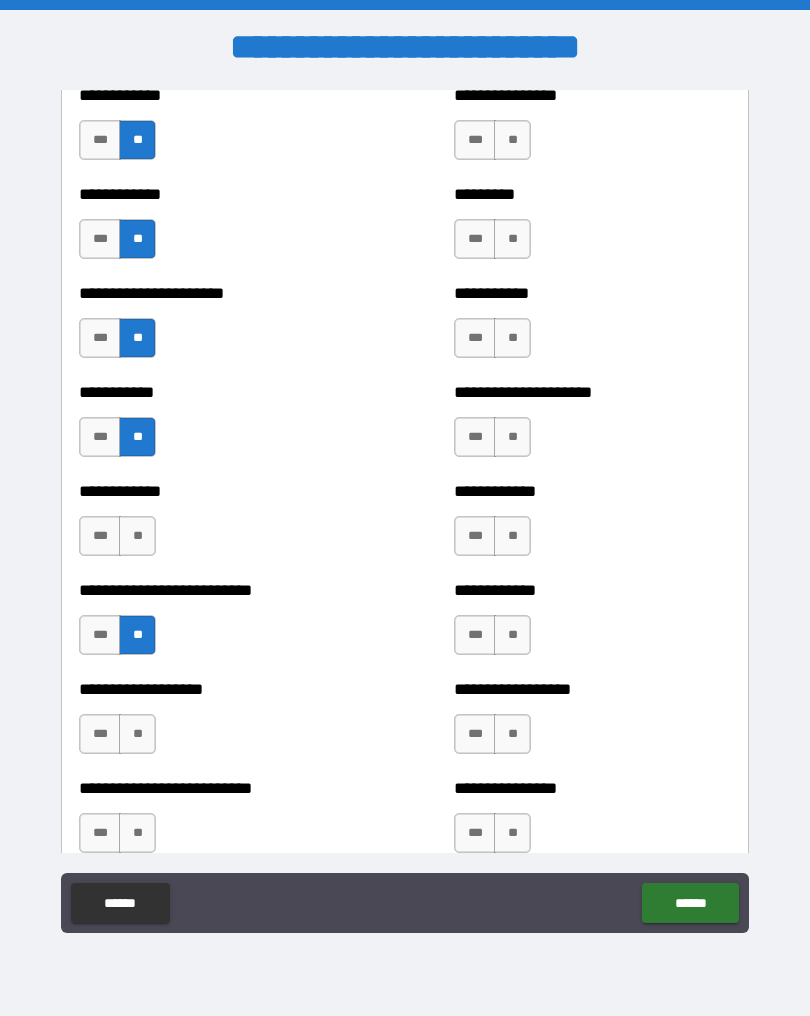 scroll, scrollTop: 5158, scrollLeft: 0, axis: vertical 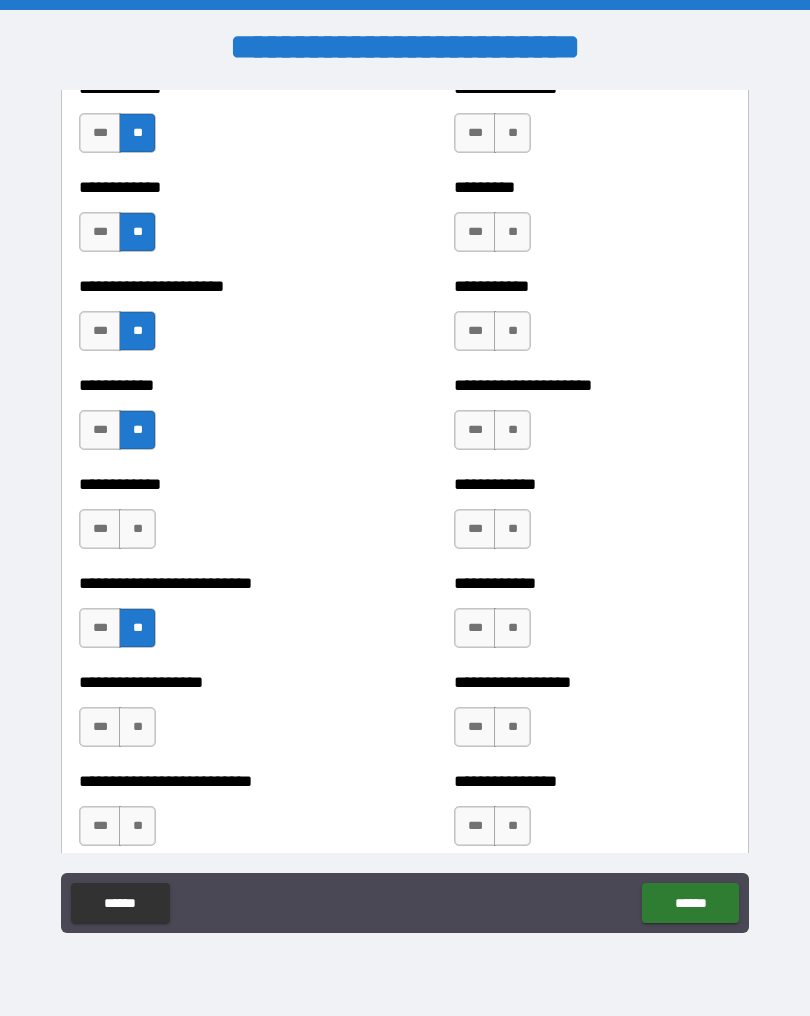 click on "**" at bounding box center [137, 727] 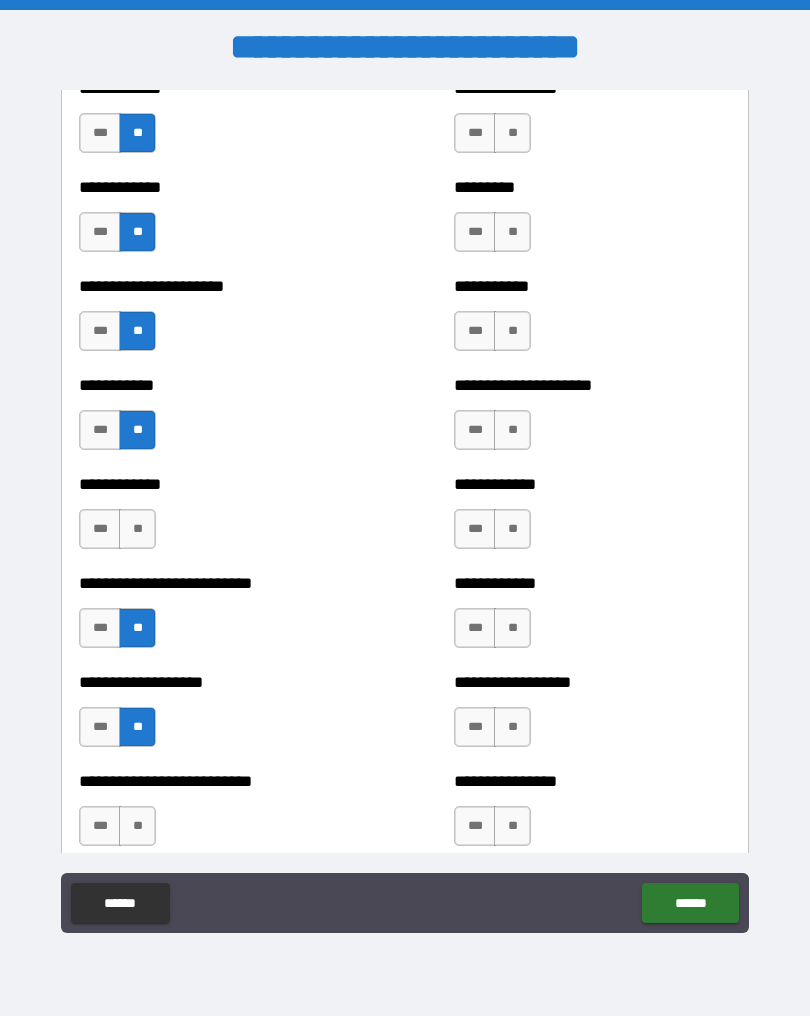 click on "**" at bounding box center [137, 826] 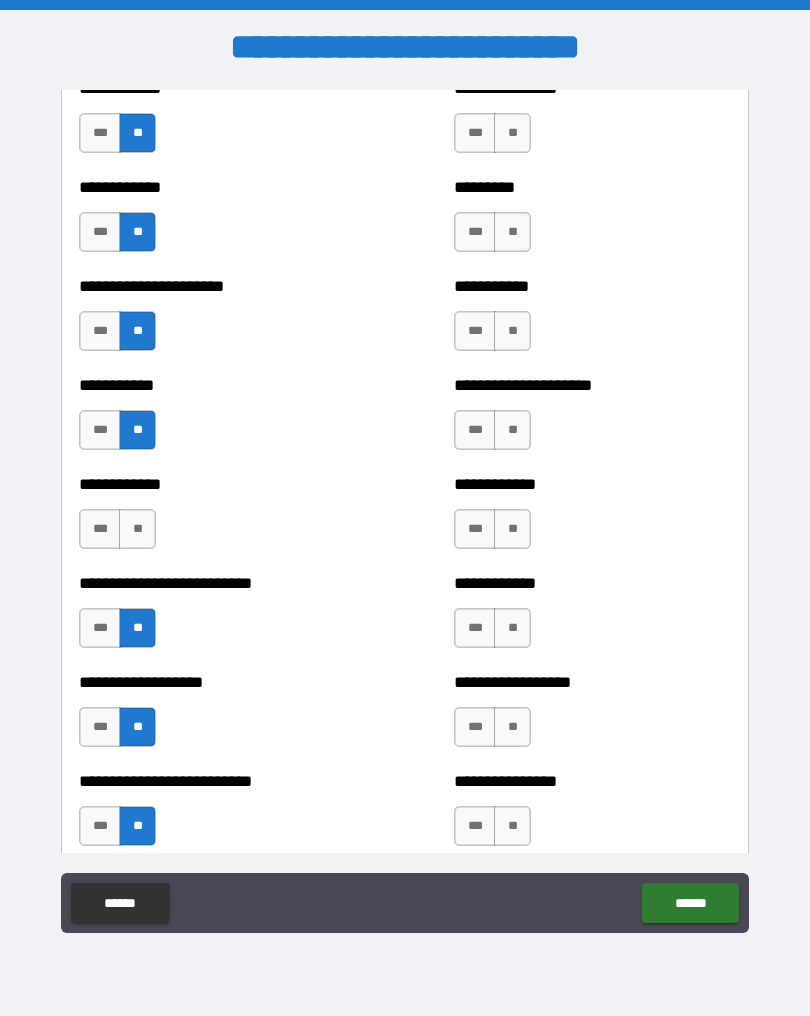 click on "**" at bounding box center (512, 826) 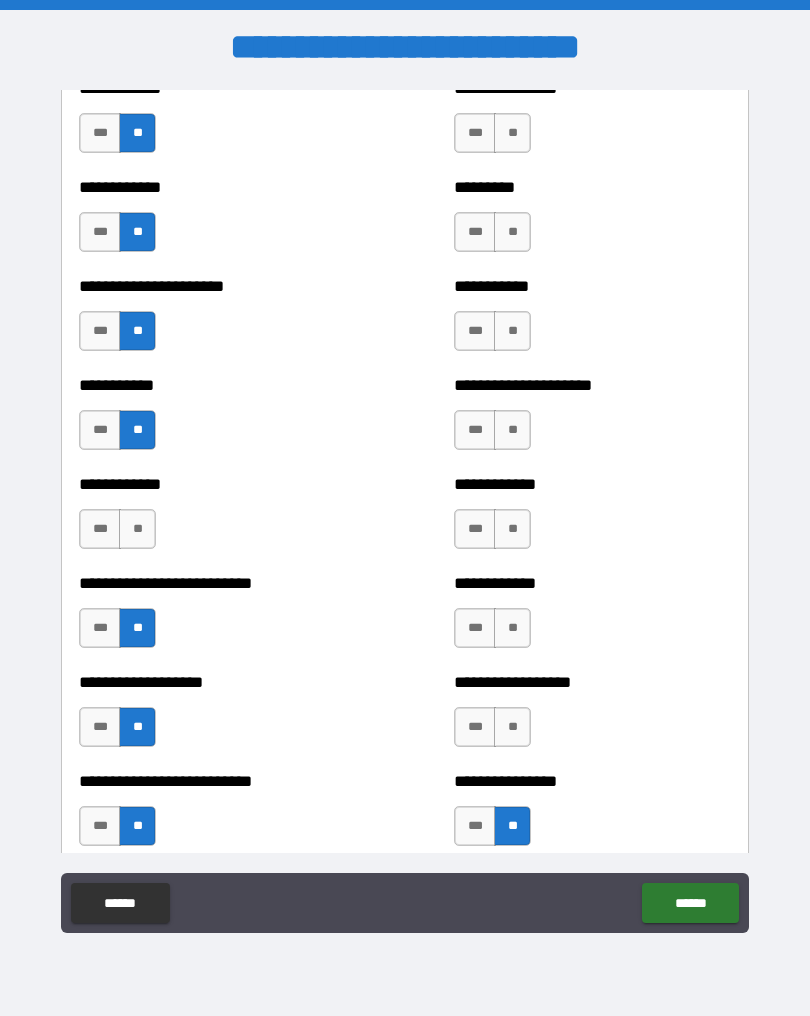 click on "**" at bounding box center (512, 727) 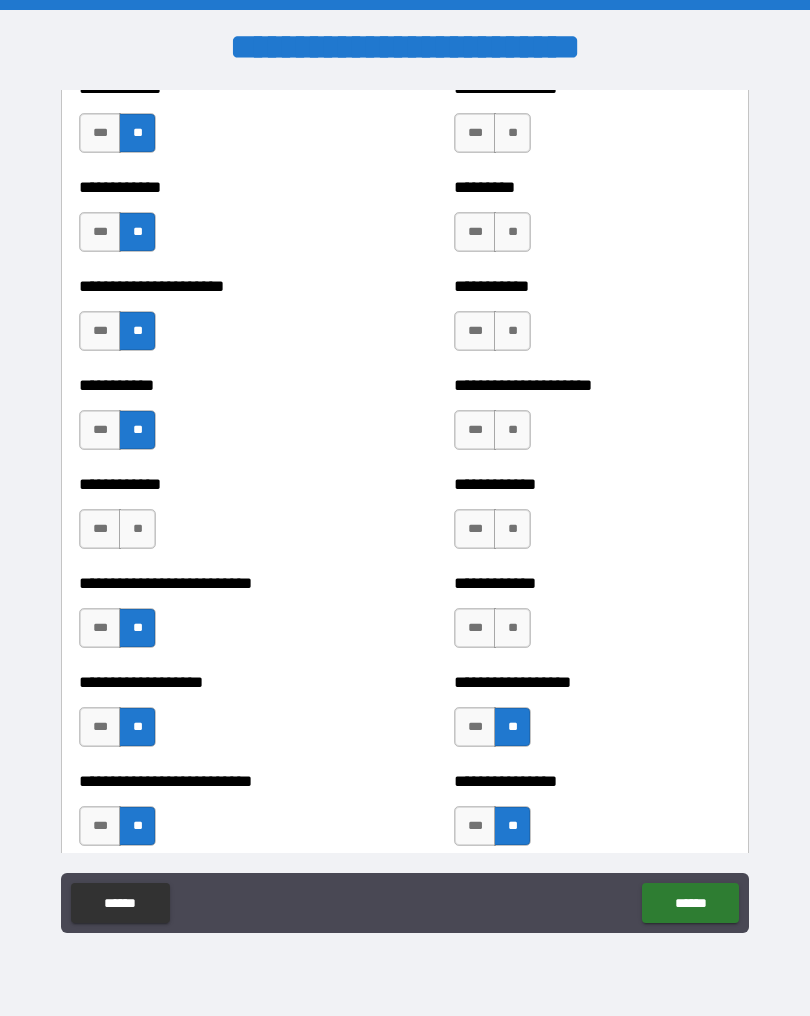 click on "**" at bounding box center (512, 628) 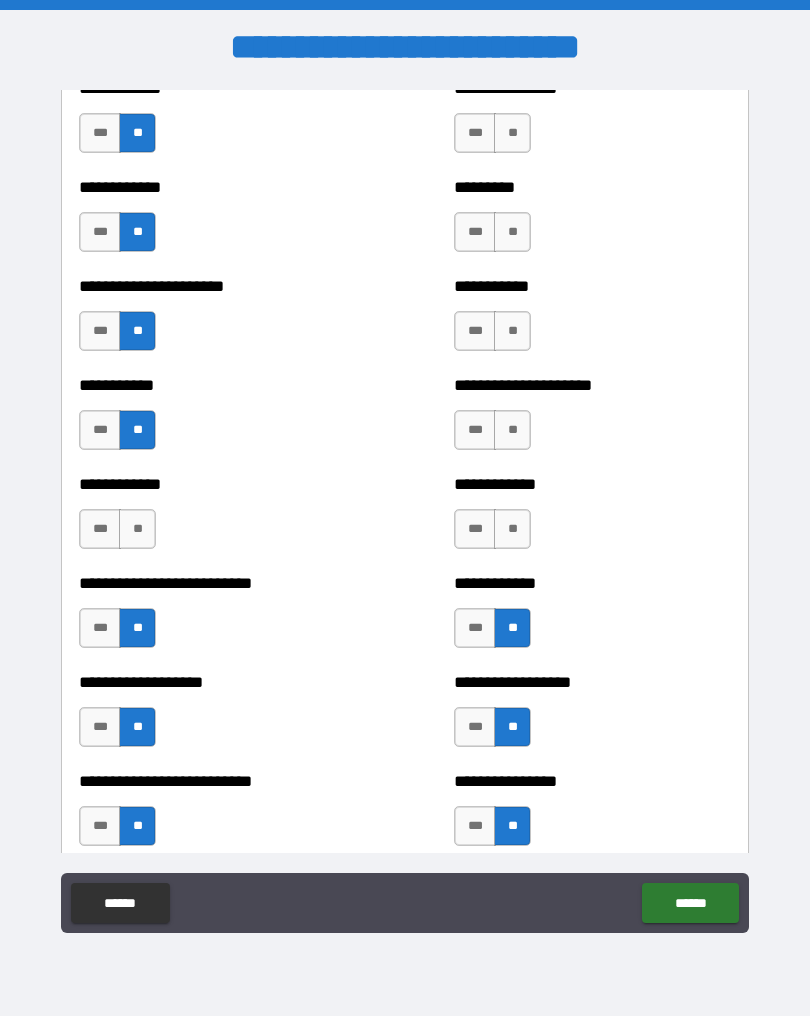 click on "**" at bounding box center (512, 529) 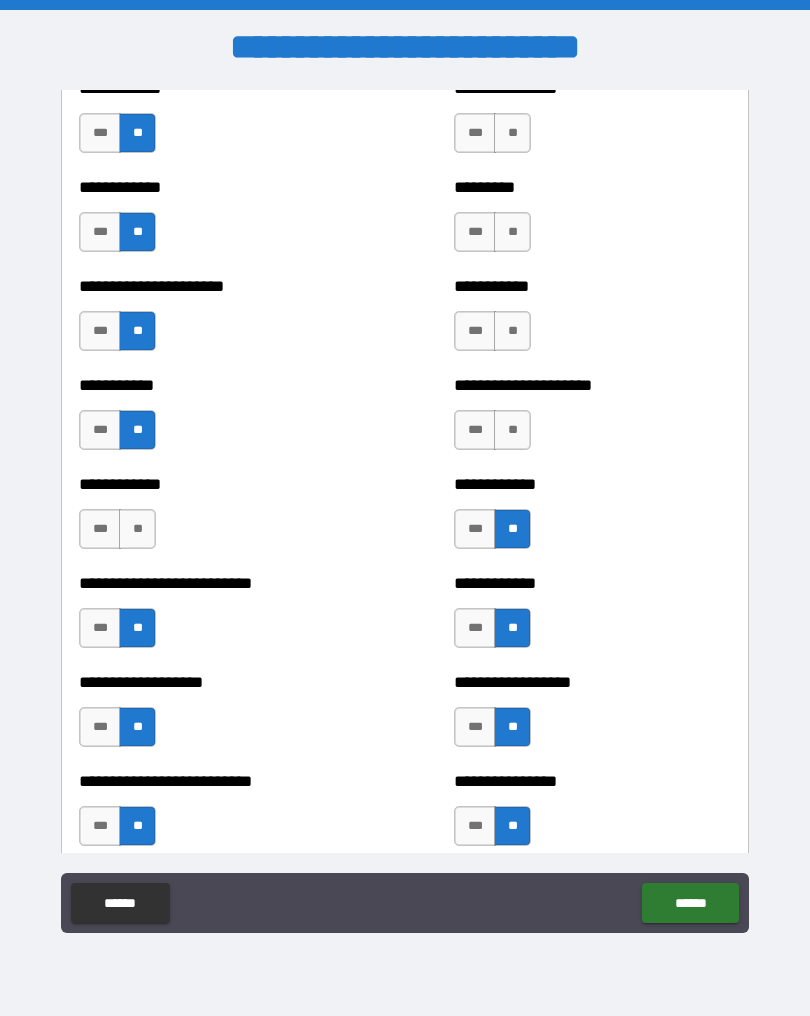 click on "**" at bounding box center (512, 430) 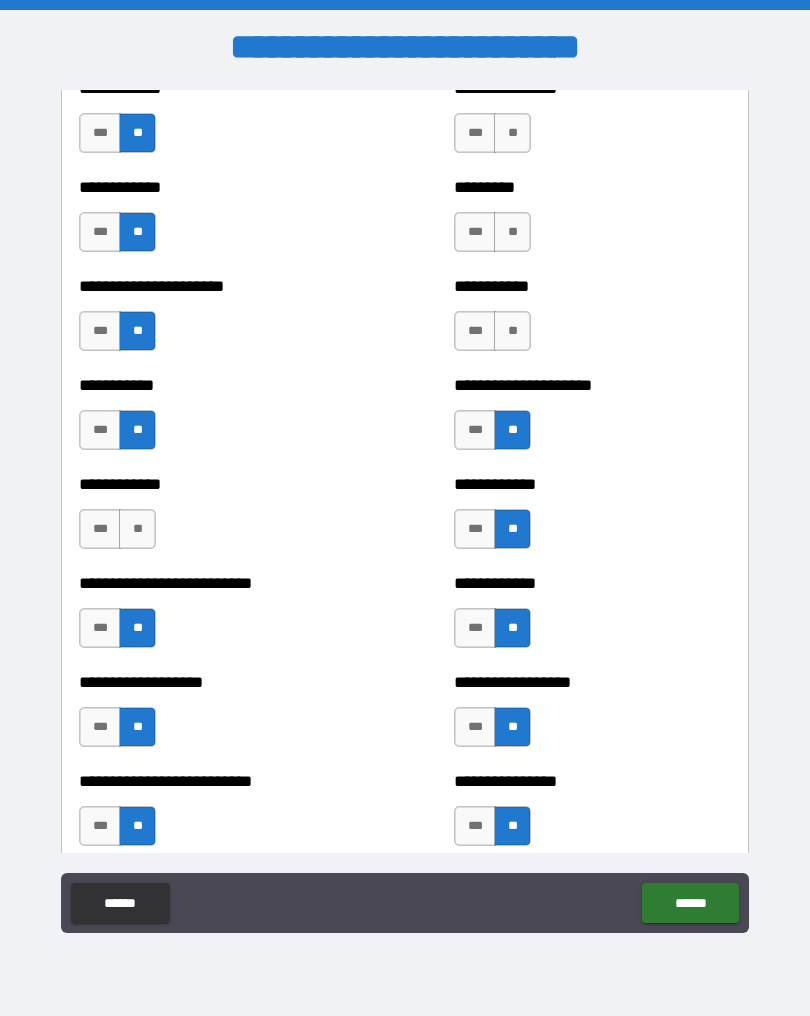 click on "**" at bounding box center (512, 331) 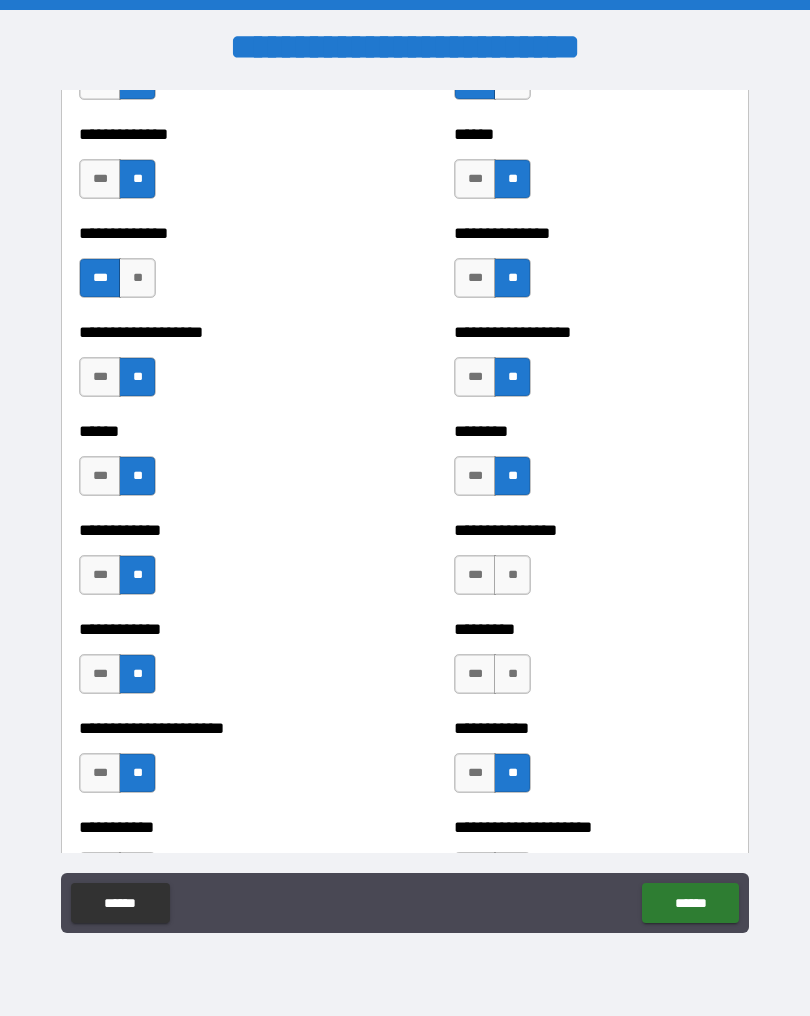 scroll, scrollTop: 4714, scrollLeft: 0, axis: vertical 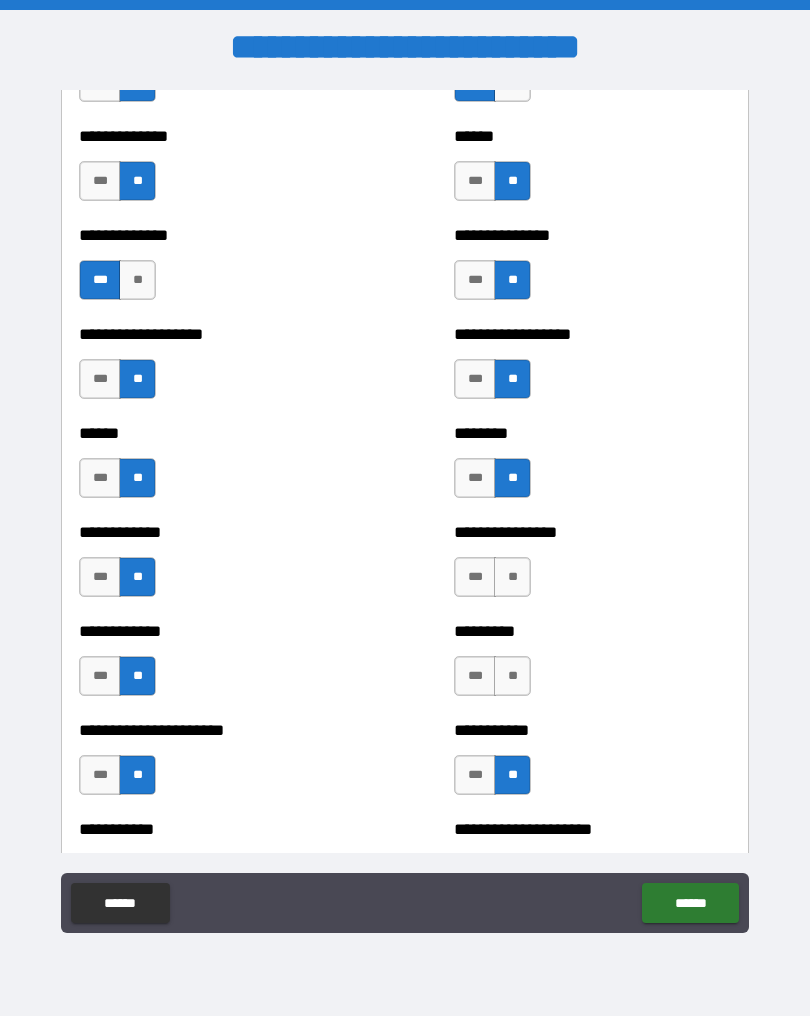 click on "**" at bounding box center [512, 676] 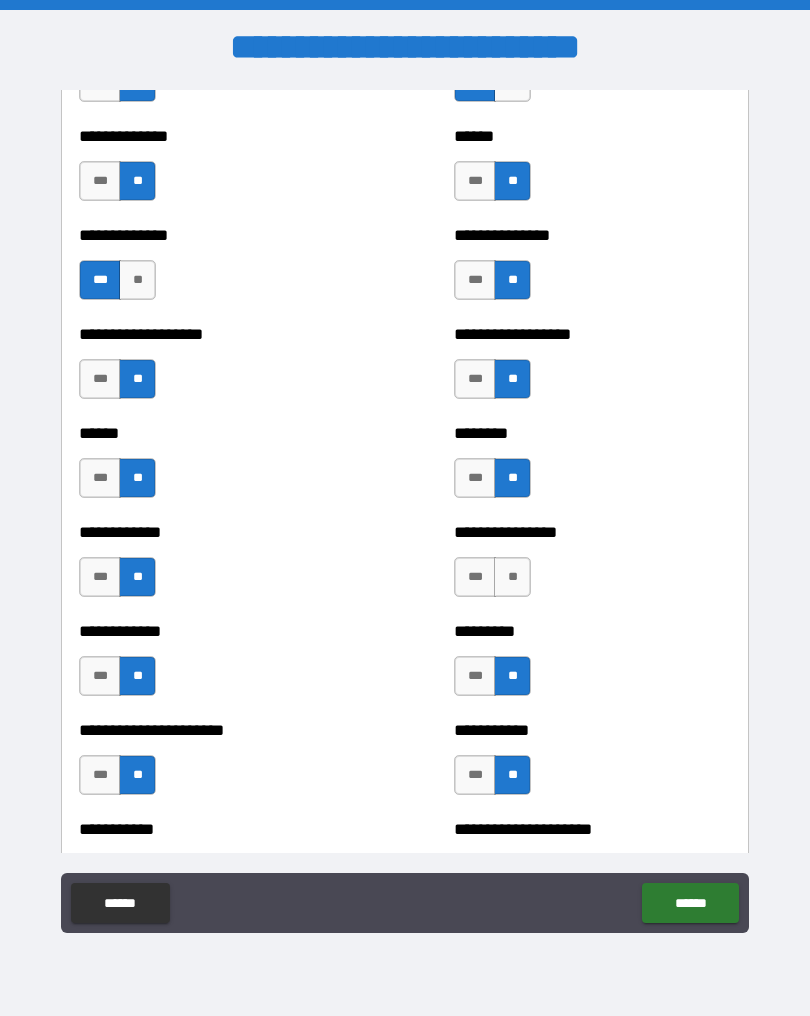 click on "**" at bounding box center (512, 577) 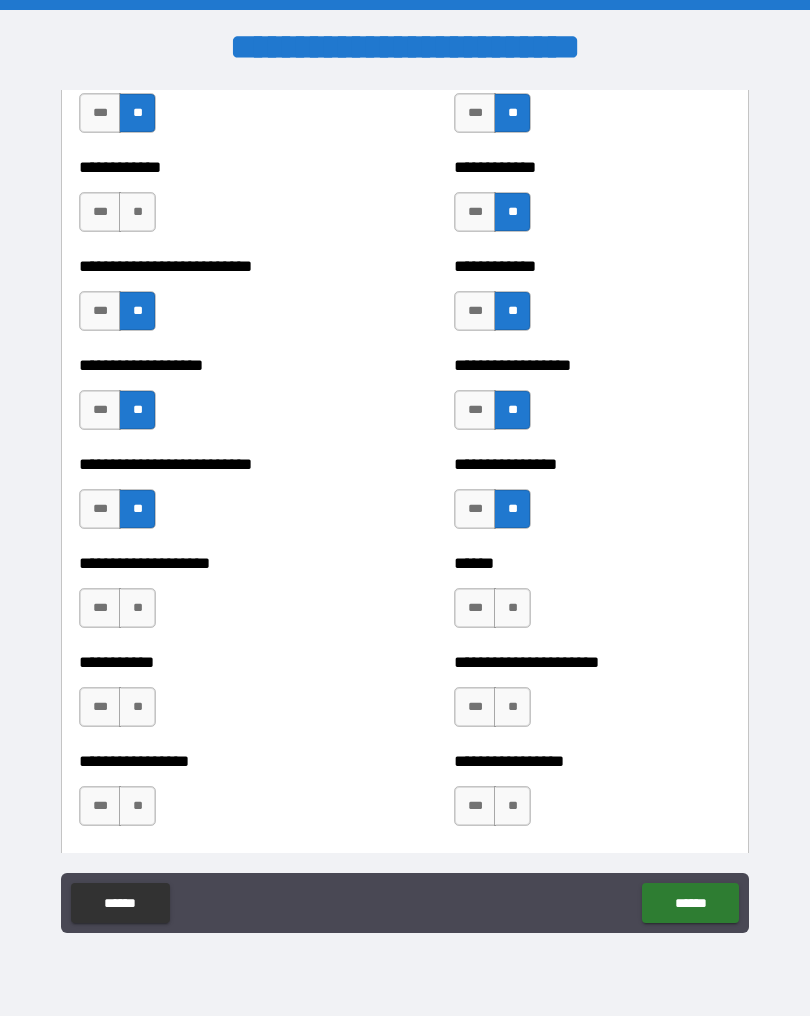 scroll, scrollTop: 5473, scrollLeft: 0, axis: vertical 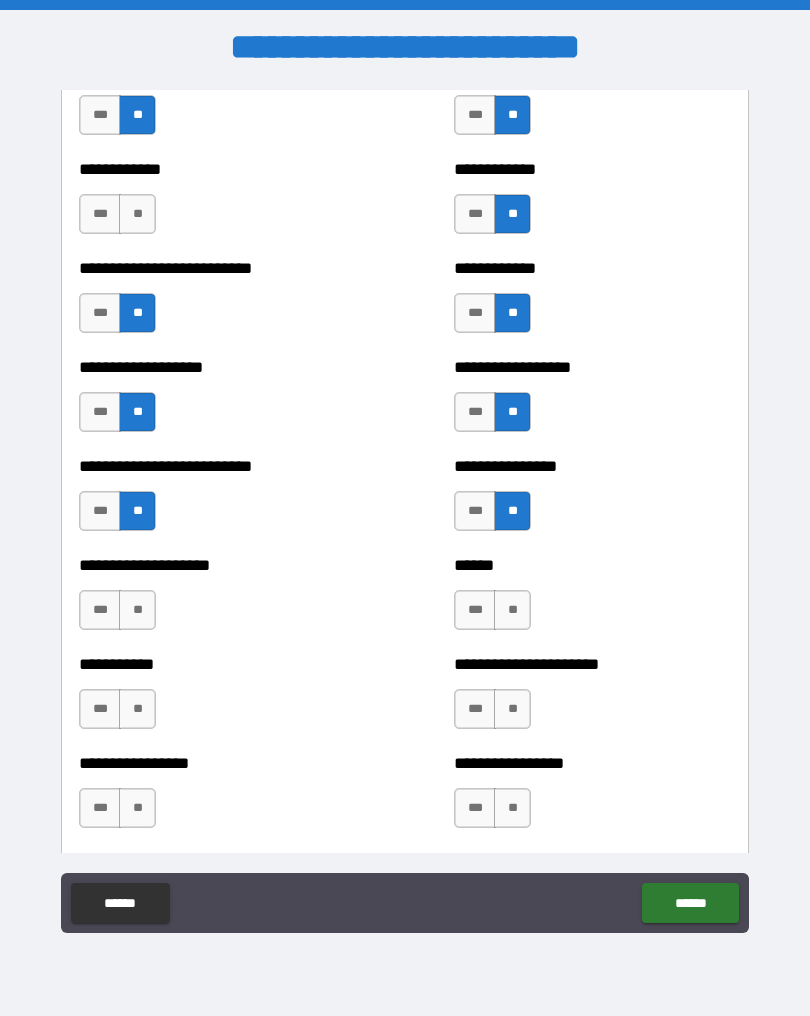 click on "**" at bounding box center (512, 610) 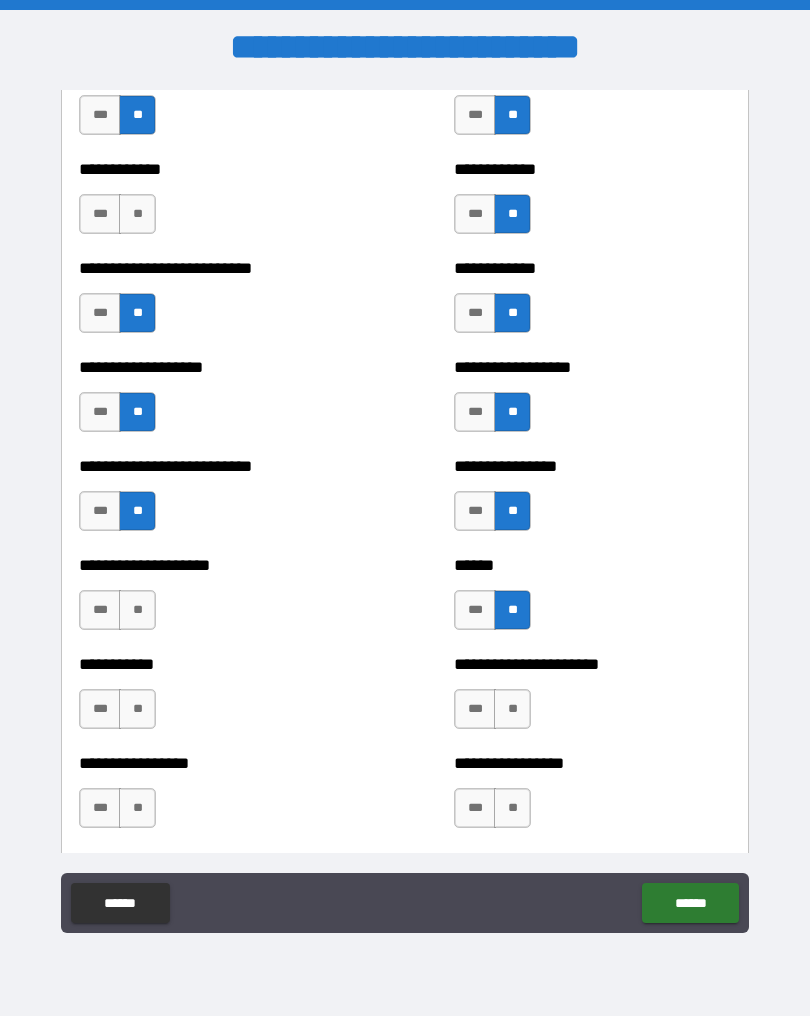 click on "**" at bounding box center (512, 709) 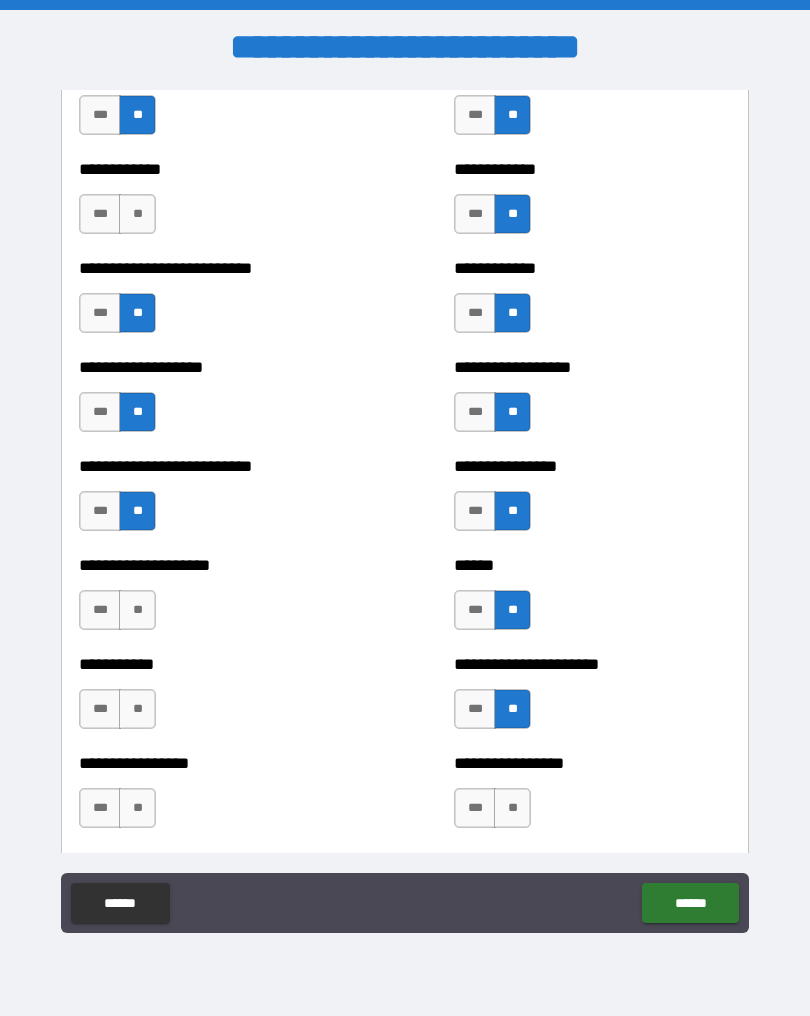 click on "**" at bounding box center [512, 808] 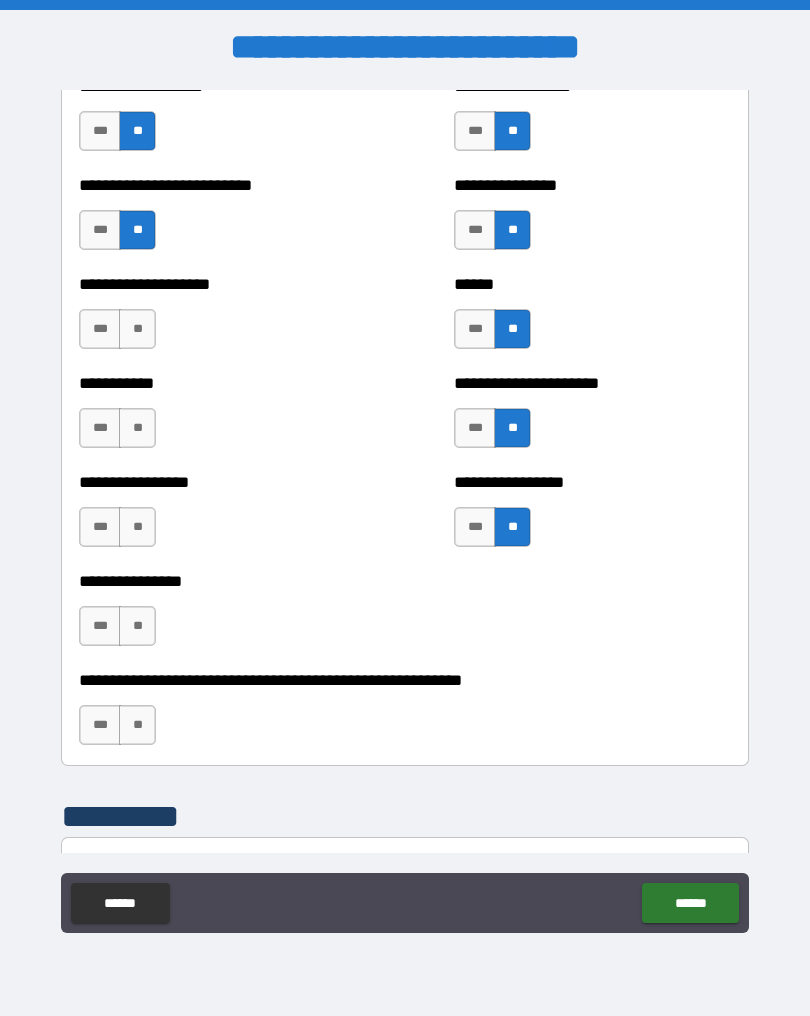 scroll, scrollTop: 5751, scrollLeft: 0, axis: vertical 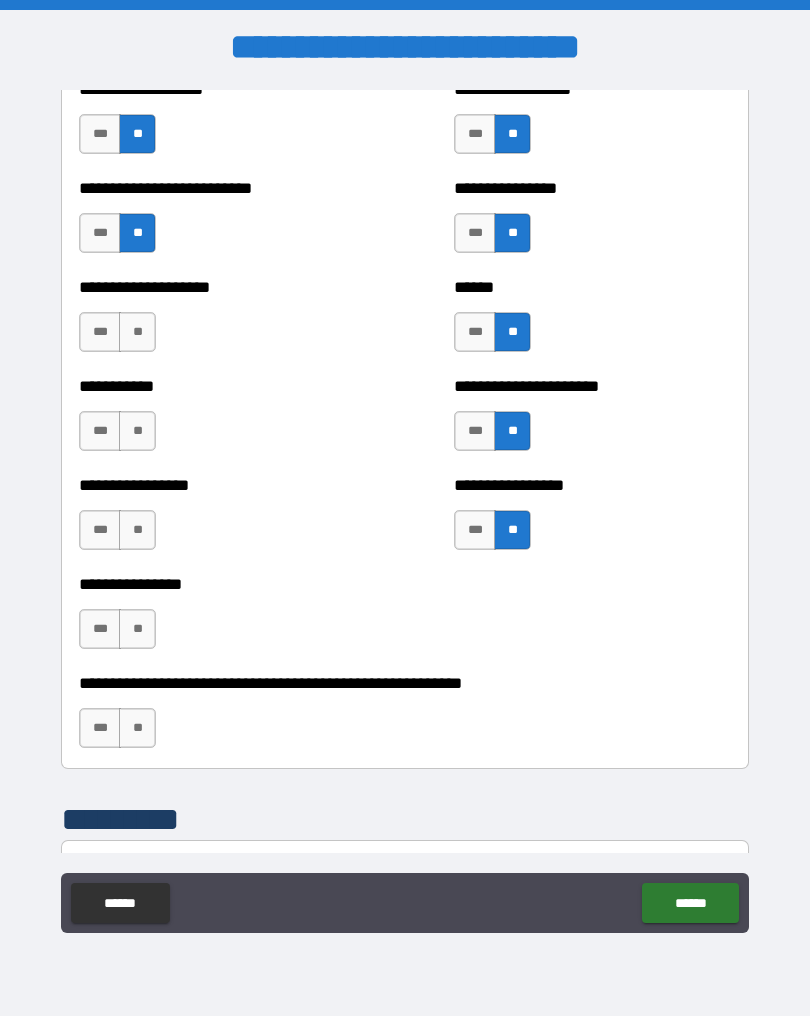 click on "**" at bounding box center (137, 332) 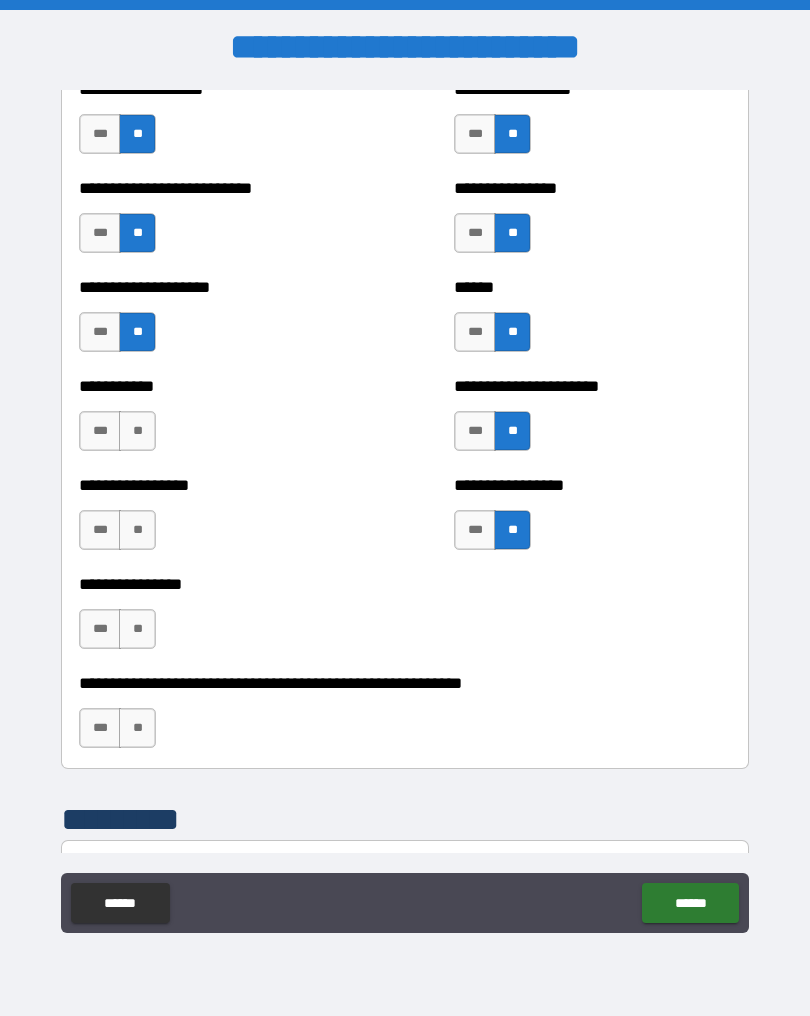 click on "*** **" at bounding box center (120, 436) 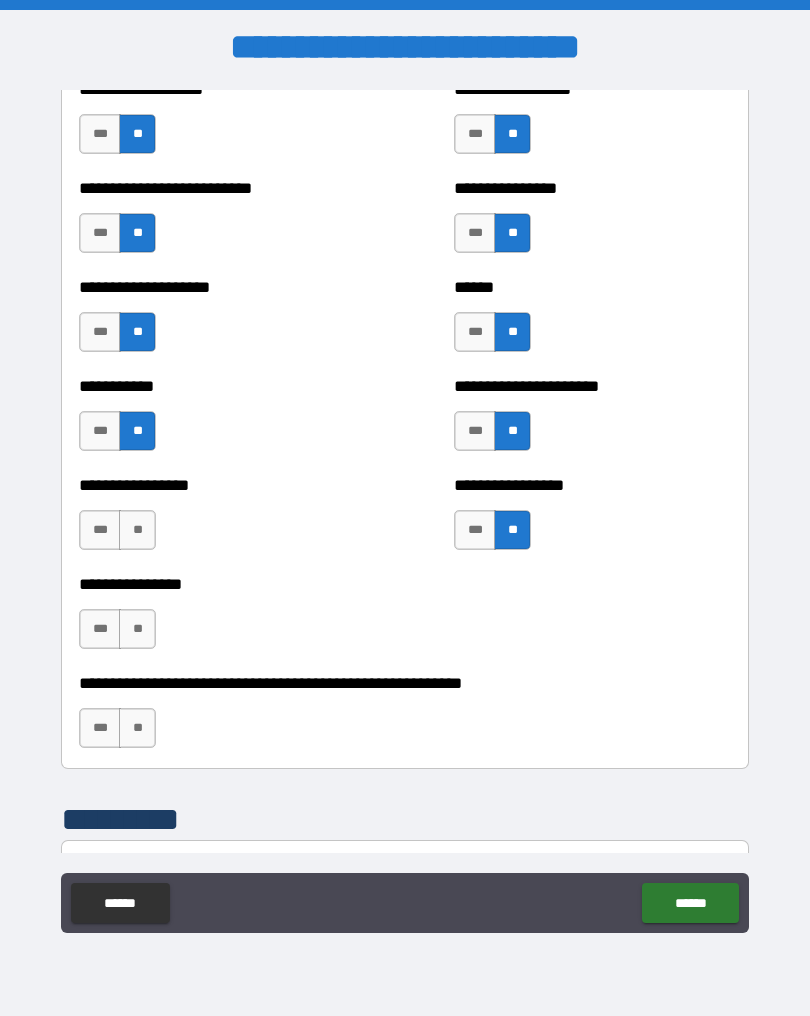 click on "**" at bounding box center (137, 530) 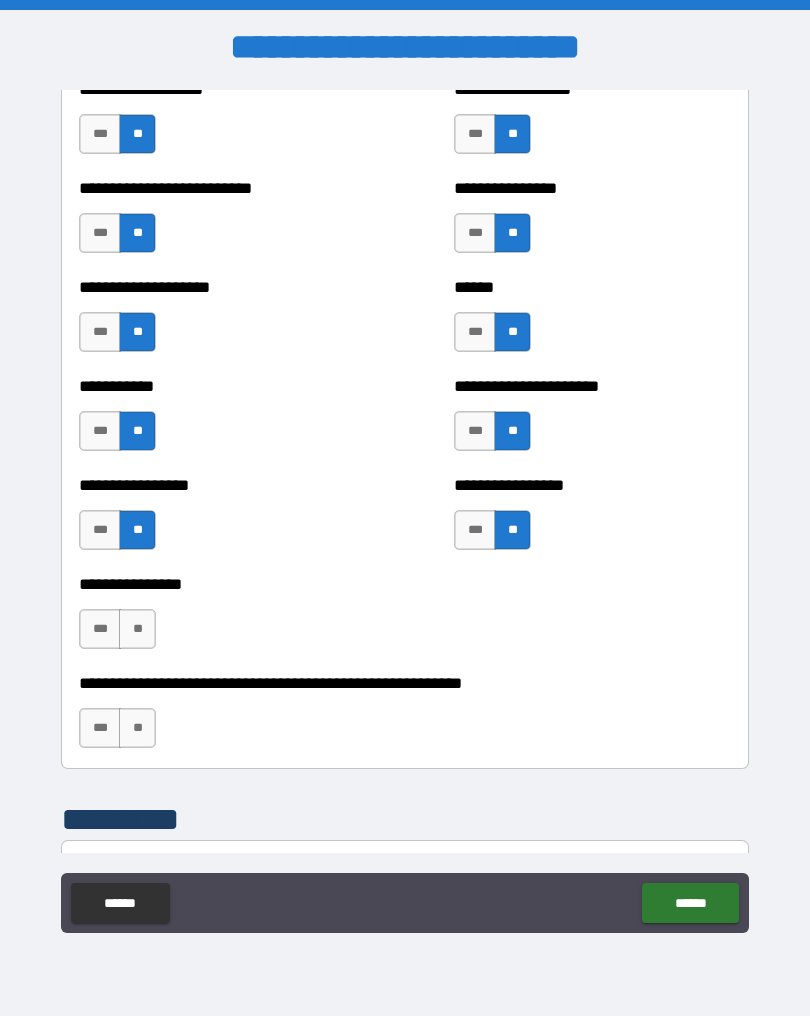 click on "**" at bounding box center [137, 629] 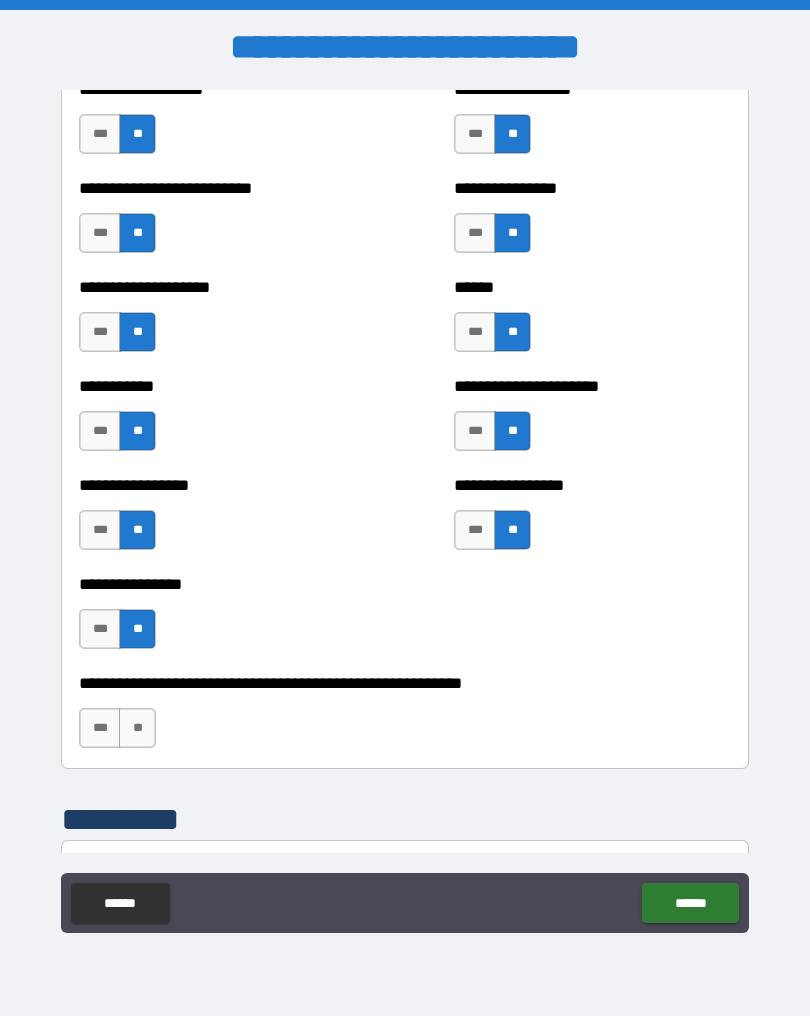 click on "**" at bounding box center [137, 728] 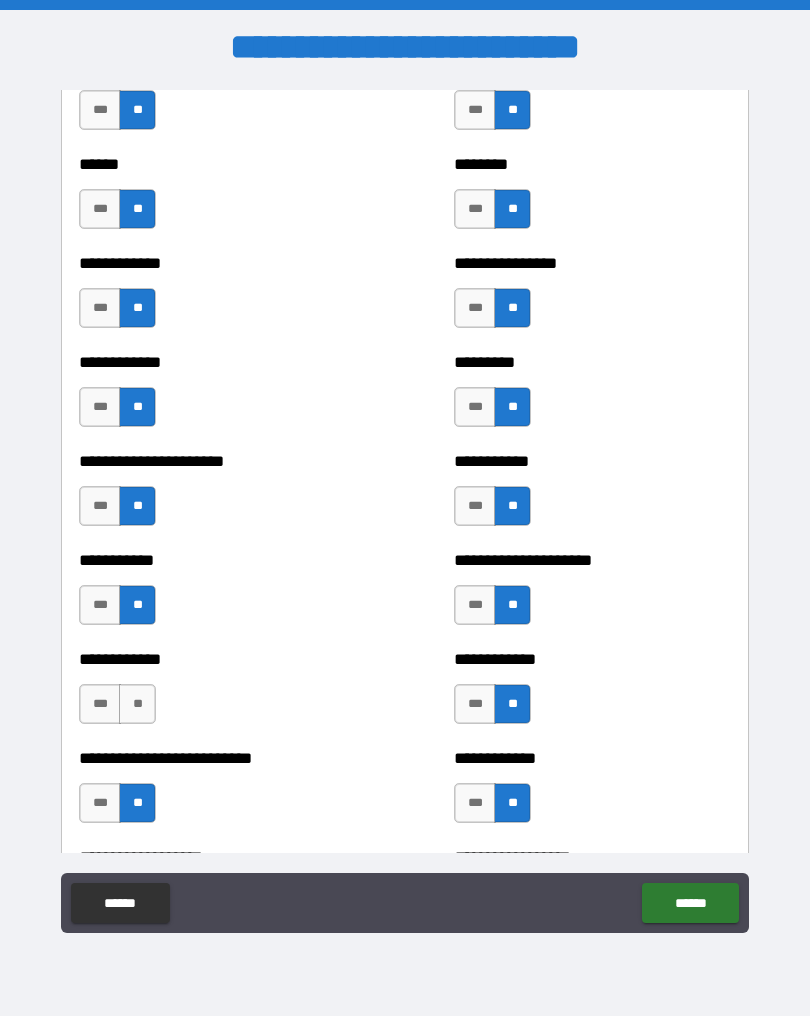 scroll, scrollTop: 4977, scrollLeft: 0, axis: vertical 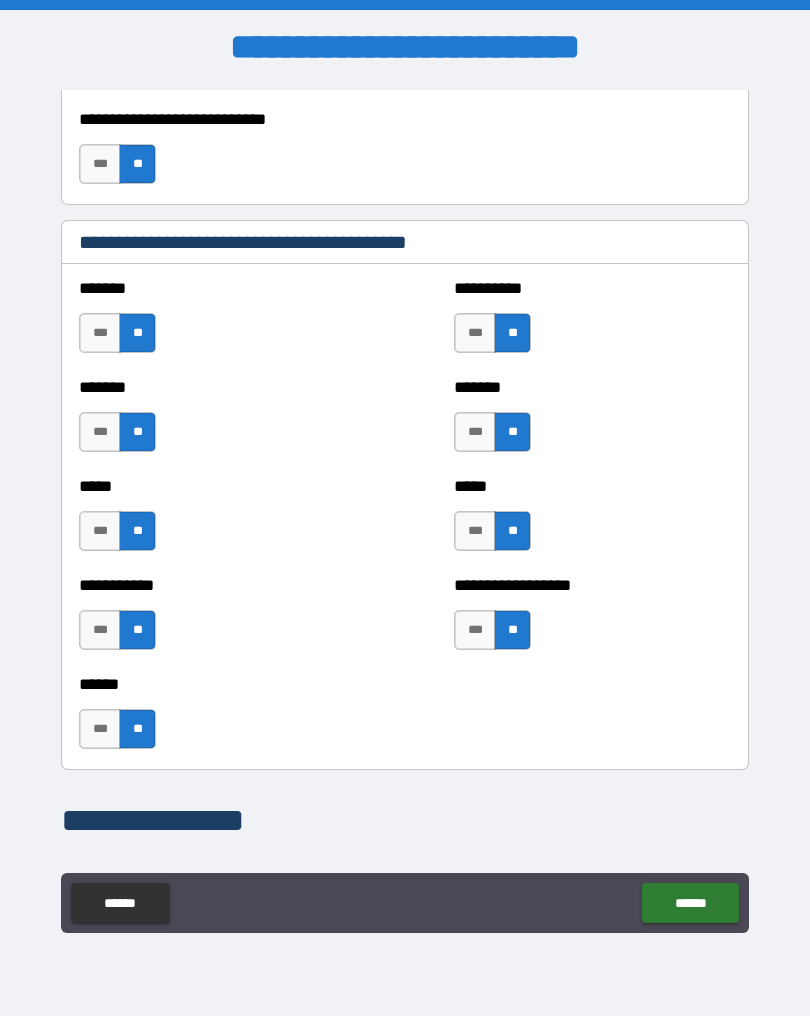 click on "**********" at bounding box center [405, 510] 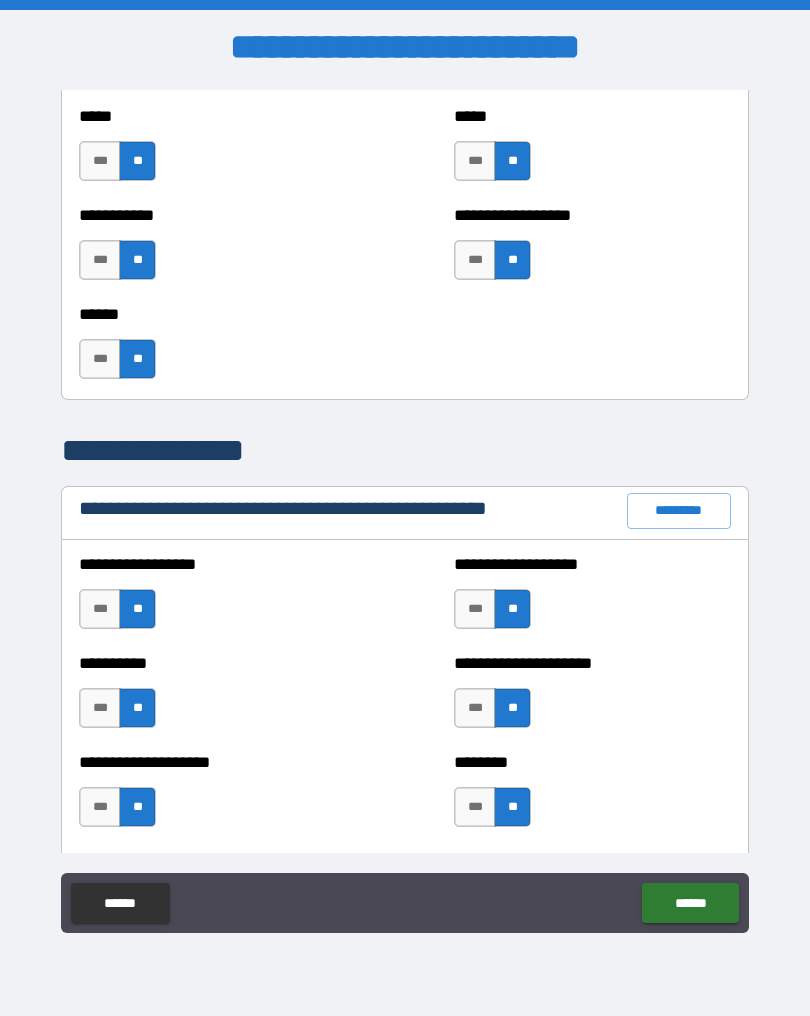 scroll, scrollTop: 2011, scrollLeft: 0, axis: vertical 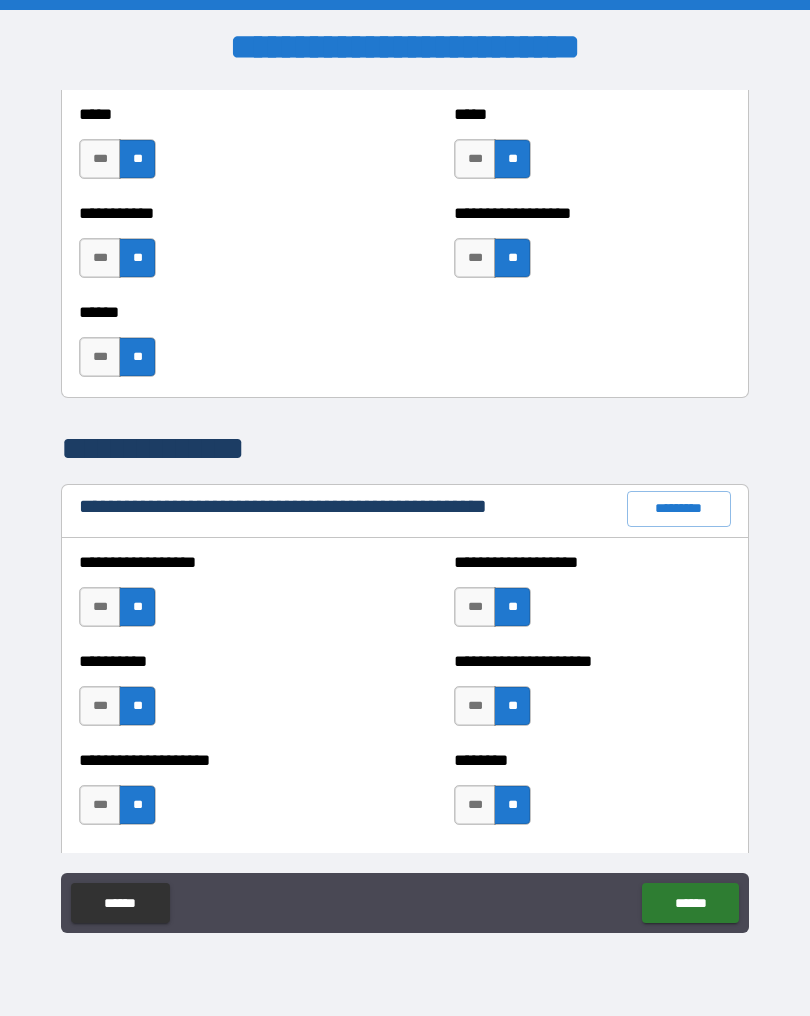 click on "**********" at bounding box center (405, 510) 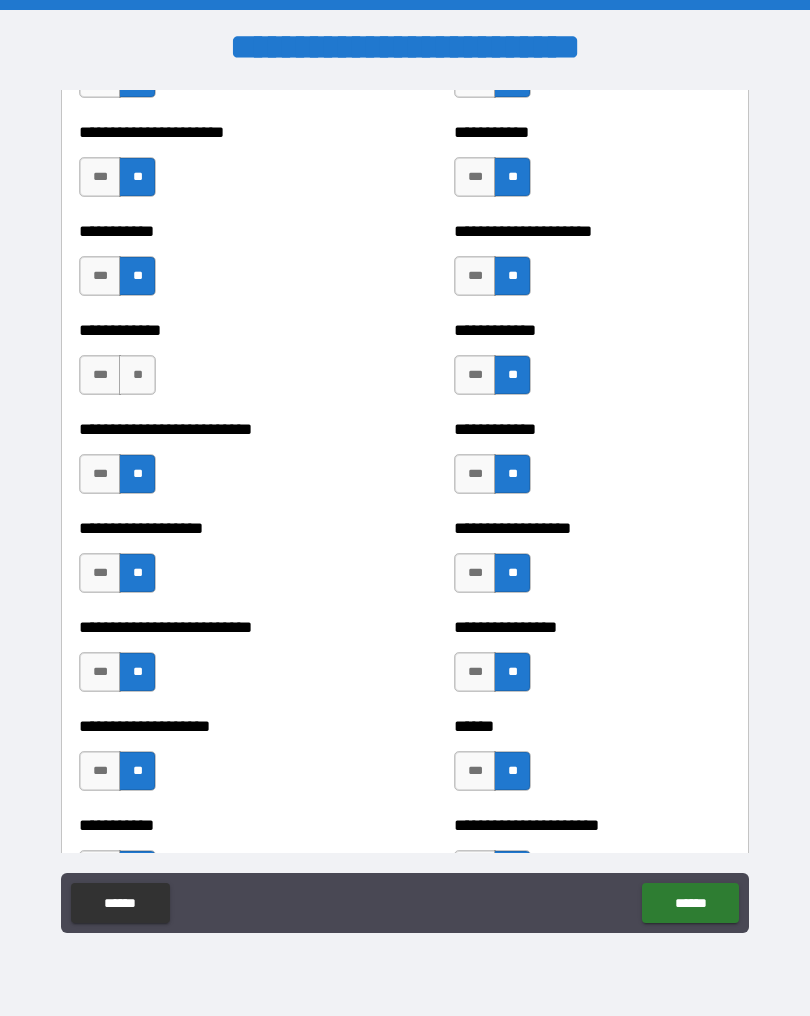 scroll, scrollTop: 5336, scrollLeft: 0, axis: vertical 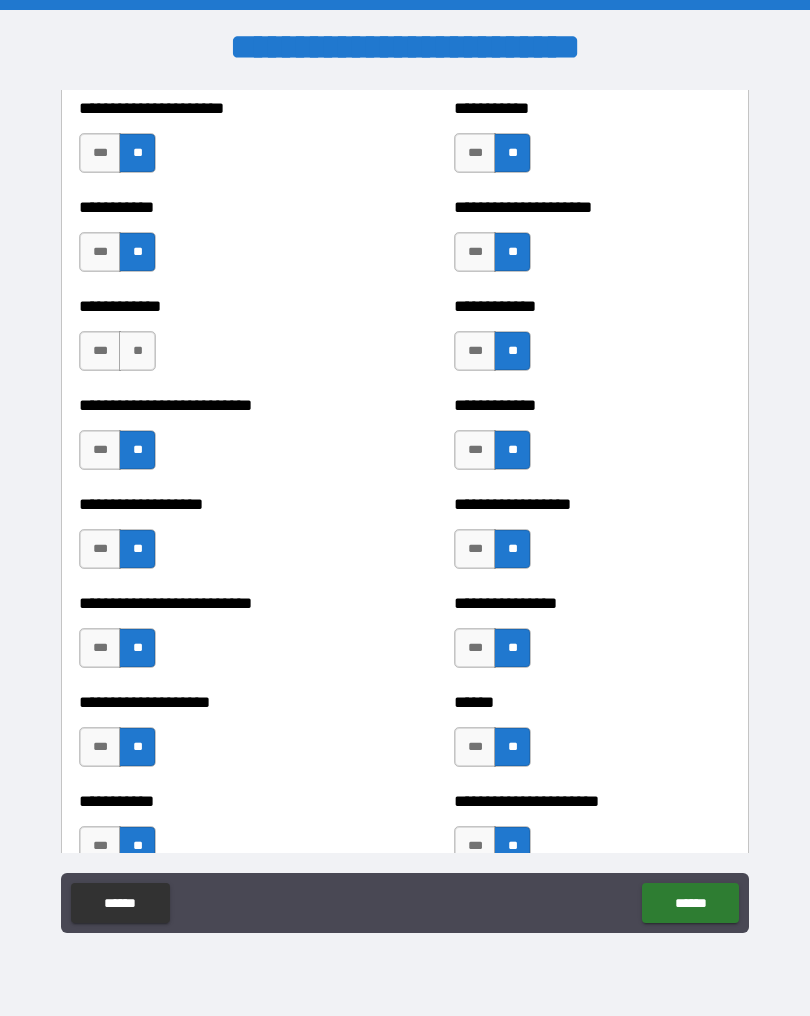click on "**" at bounding box center (137, 351) 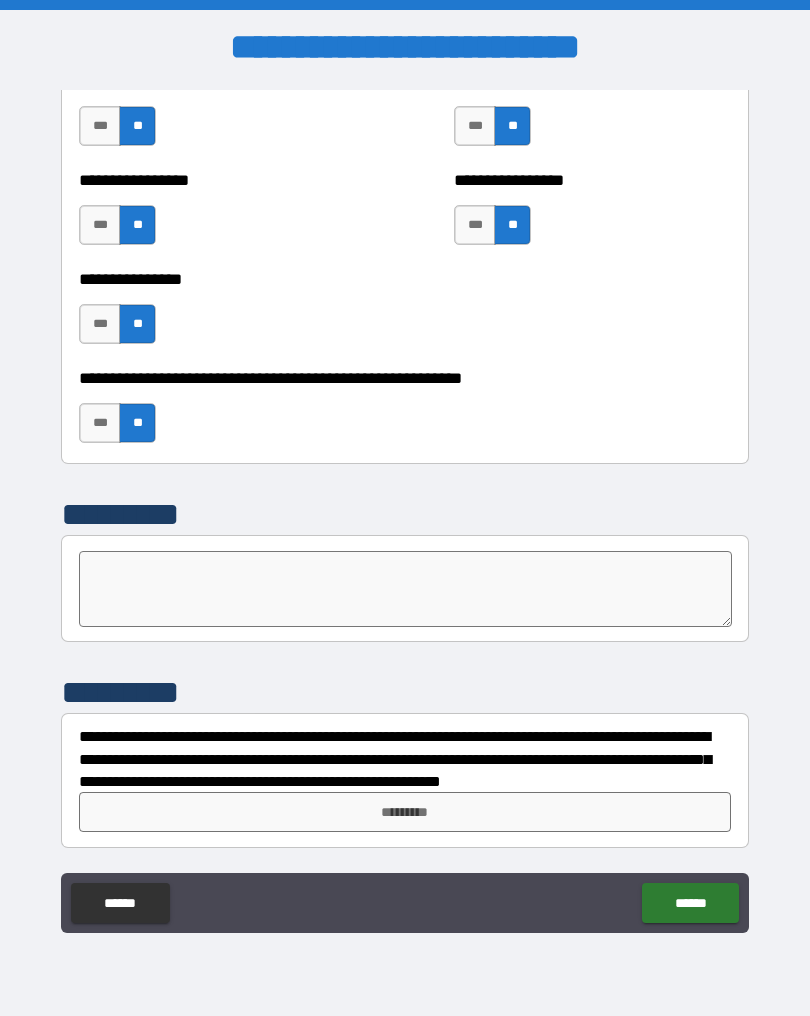 scroll, scrollTop: 6056, scrollLeft: 0, axis: vertical 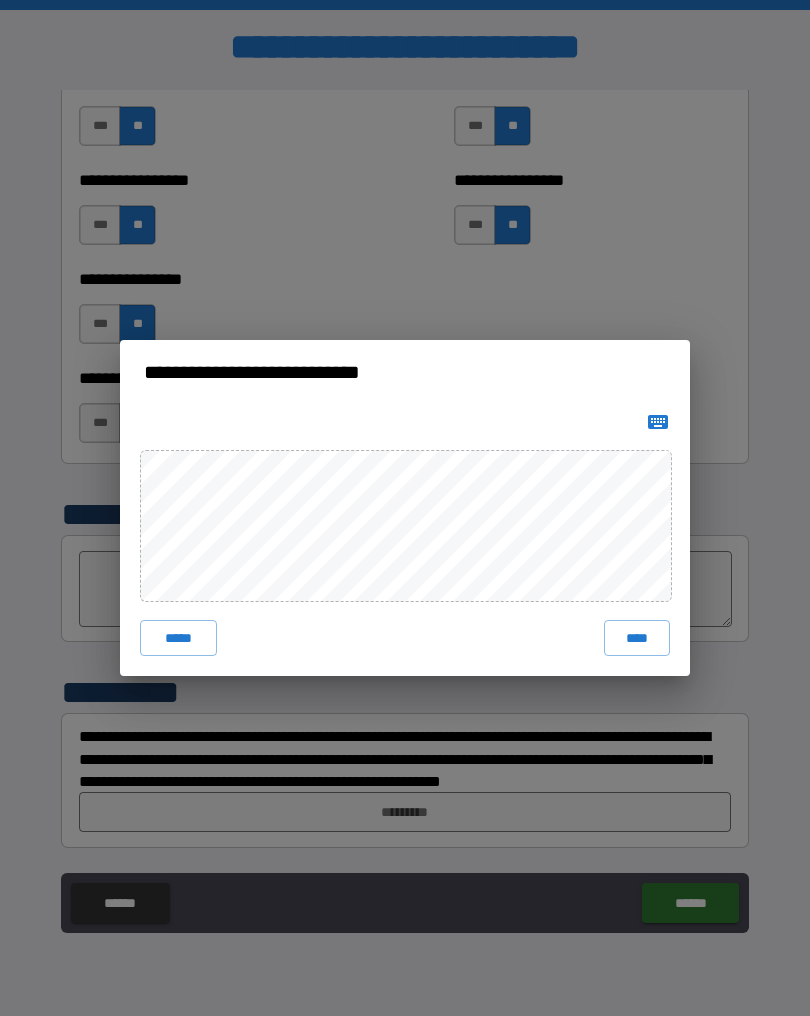 click on "****" at bounding box center [637, 638] 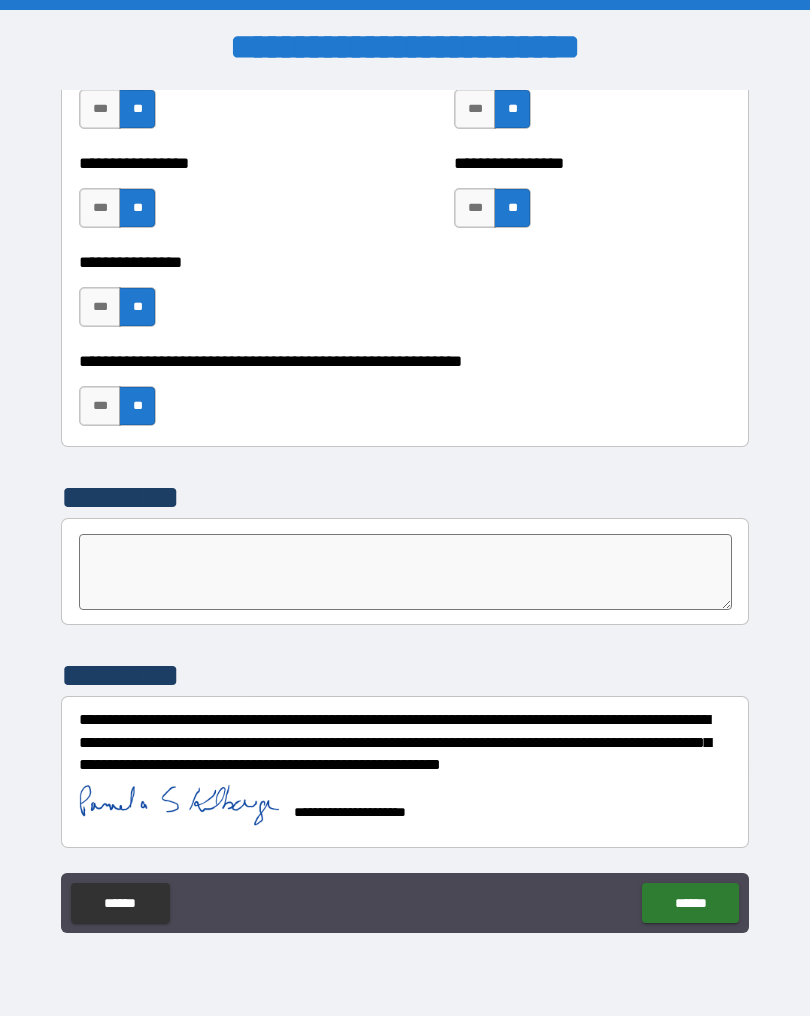 scroll, scrollTop: 6073, scrollLeft: 0, axis: vertical 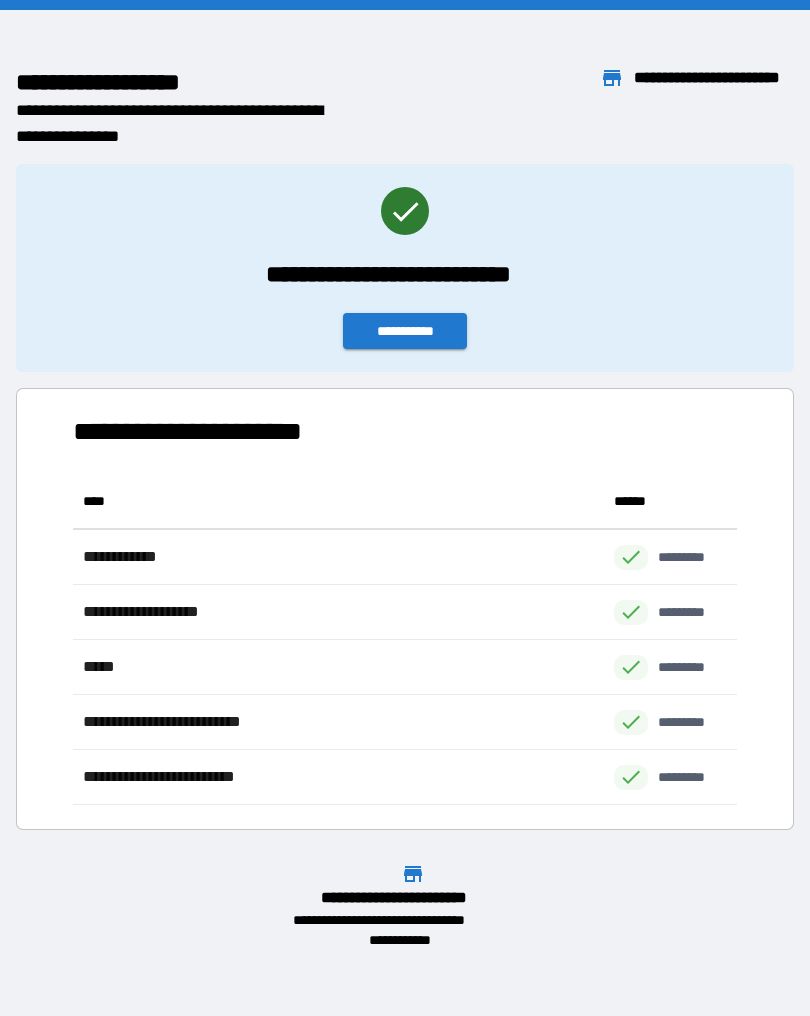 click on "**********" at bounding box center (405, 331) 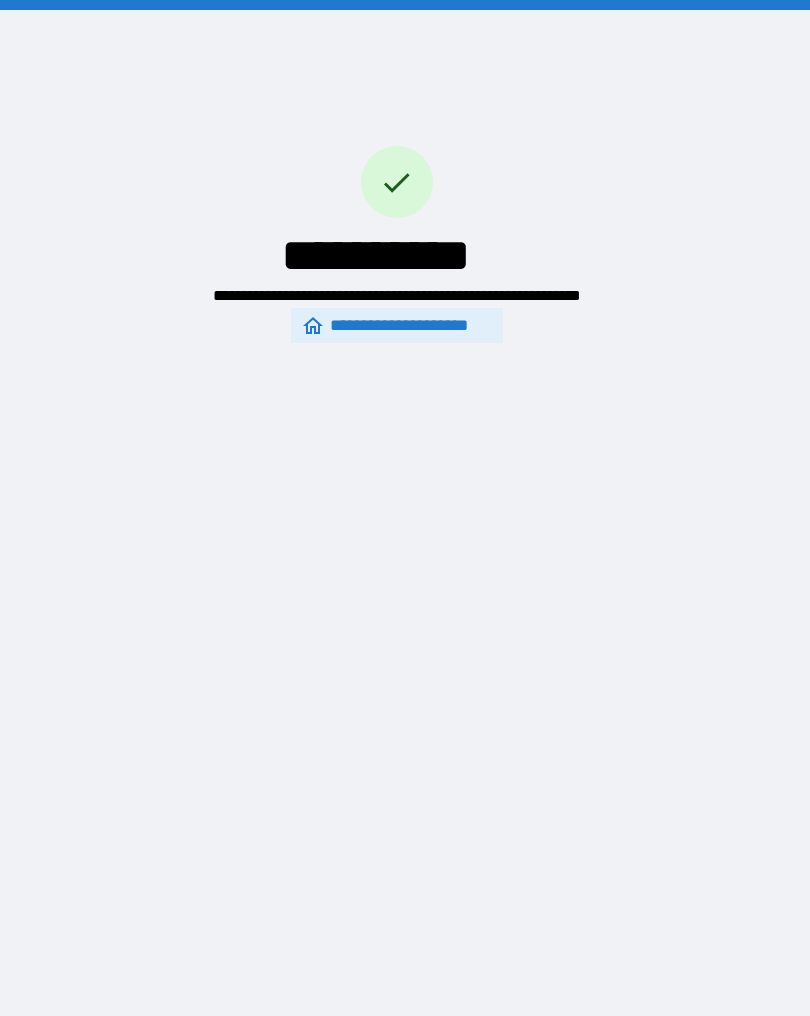 click on "**********" at bounding box center [397, 325] 